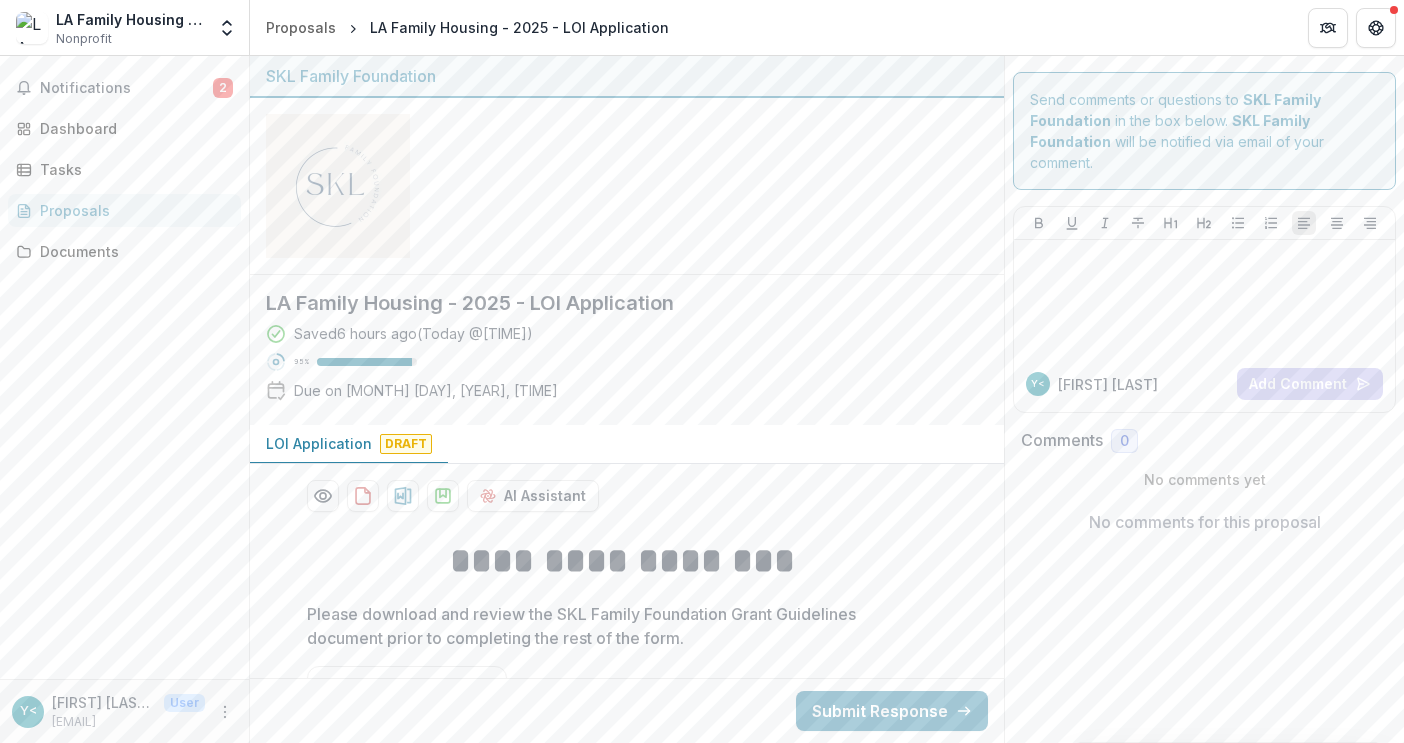 scroll, scrollTop: 0, scrollLeft: 0, axis: both 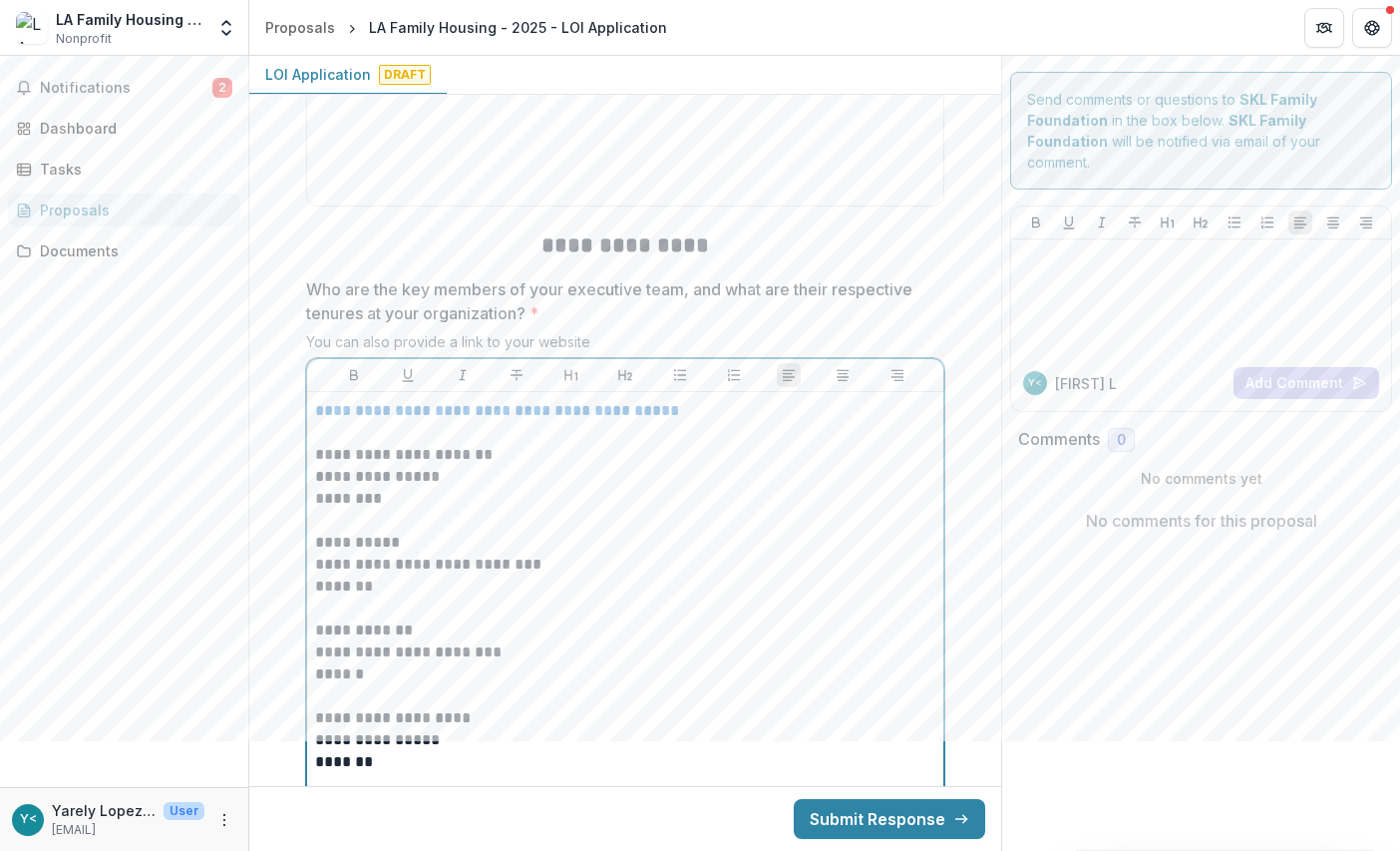 click on "**********" at bounding box center (497, 410) 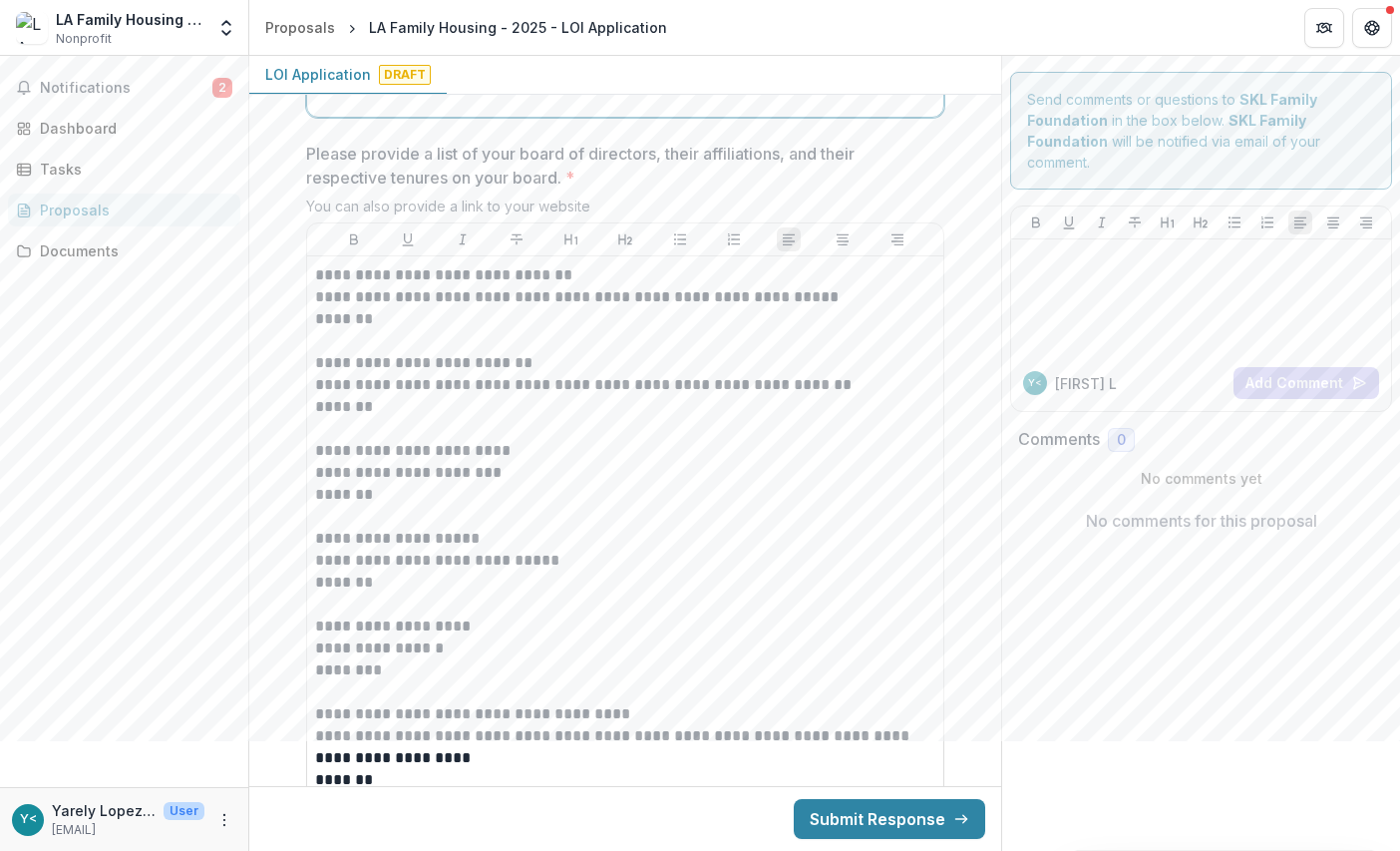 scroll, scrollTop: 8181, scrollLeft: 0, axis: vertical 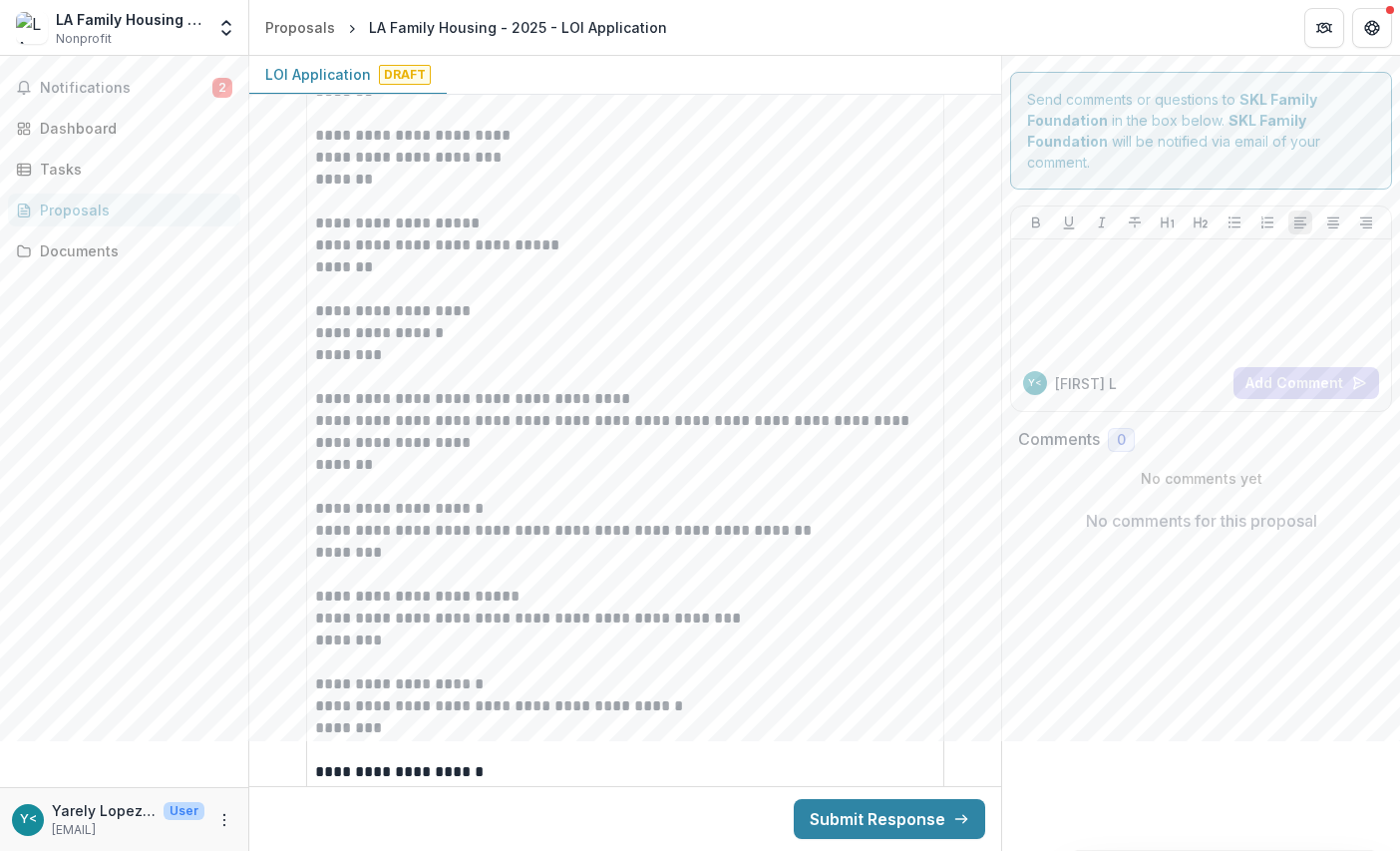 click on "**********" at bounding box center [625, -2962] 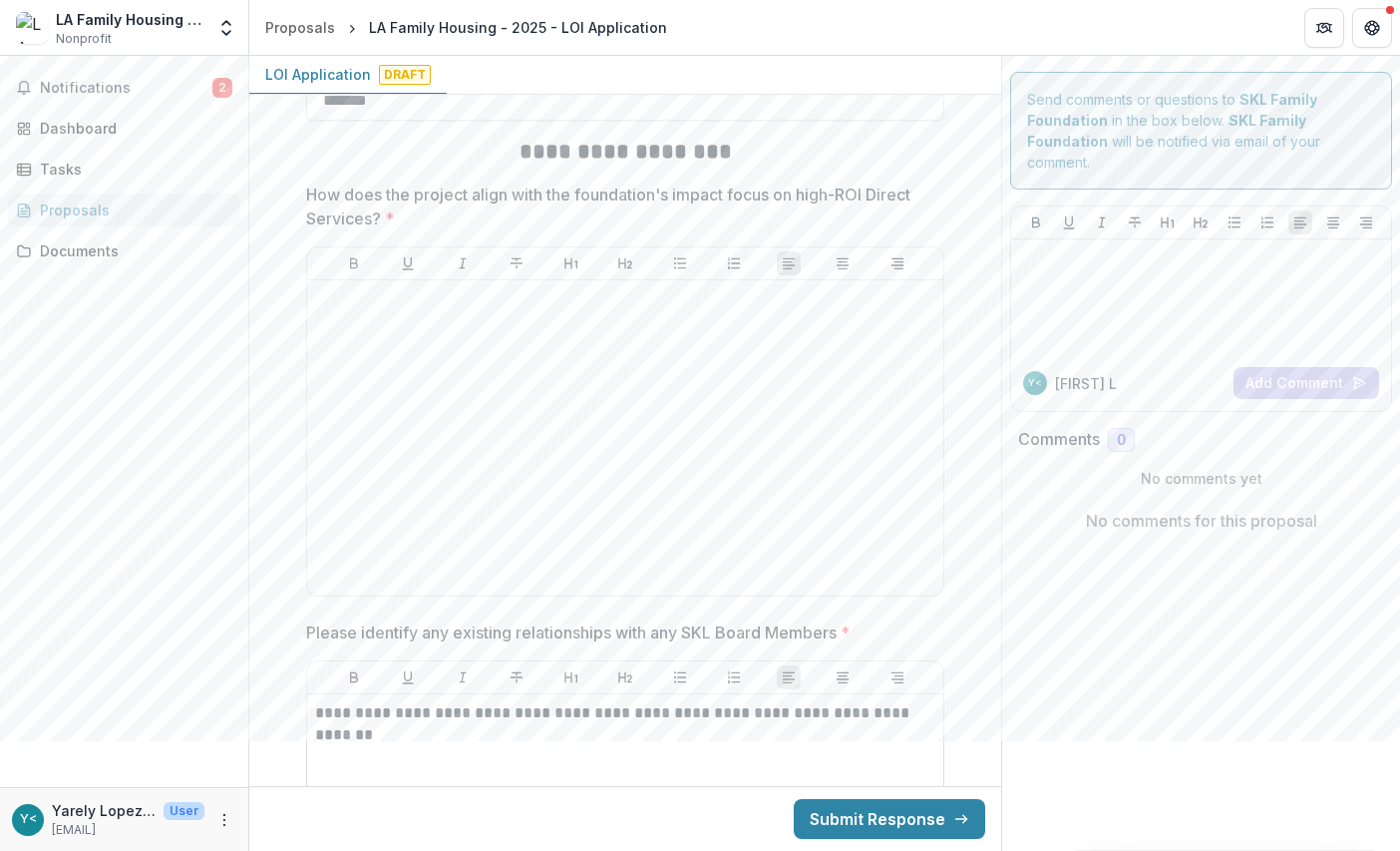 scroll, scrollTop: 5948, scrollLeft: 0, axis: vertical 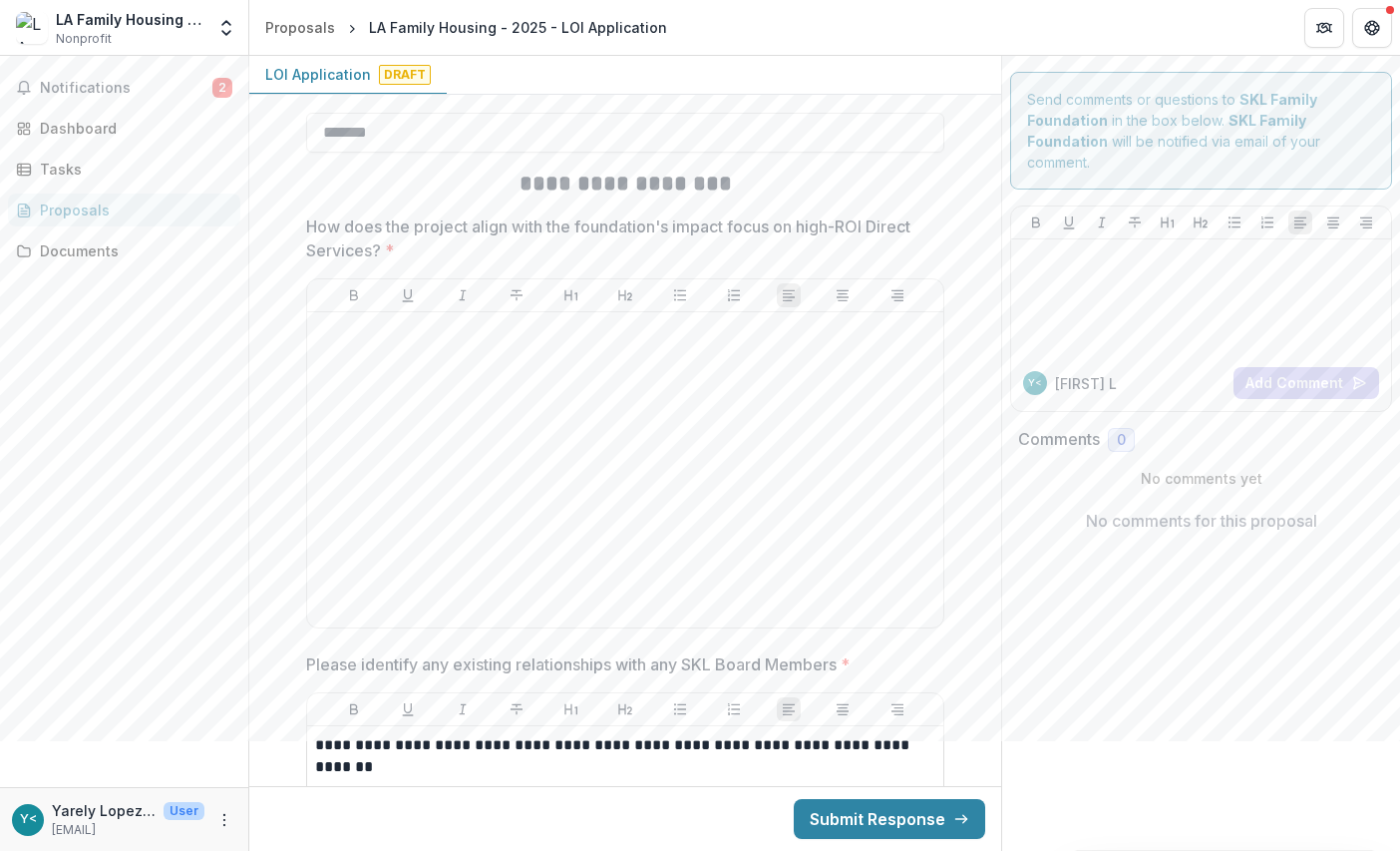 click on "Send comments or questions to SKL Family Foundation in the box below. SKL Family Foundation will be notified via email of your comment. Y< Yarely L Add Comment Comments 0 No comments yet No comments for this proposal" at bounding box center (1201, 453) 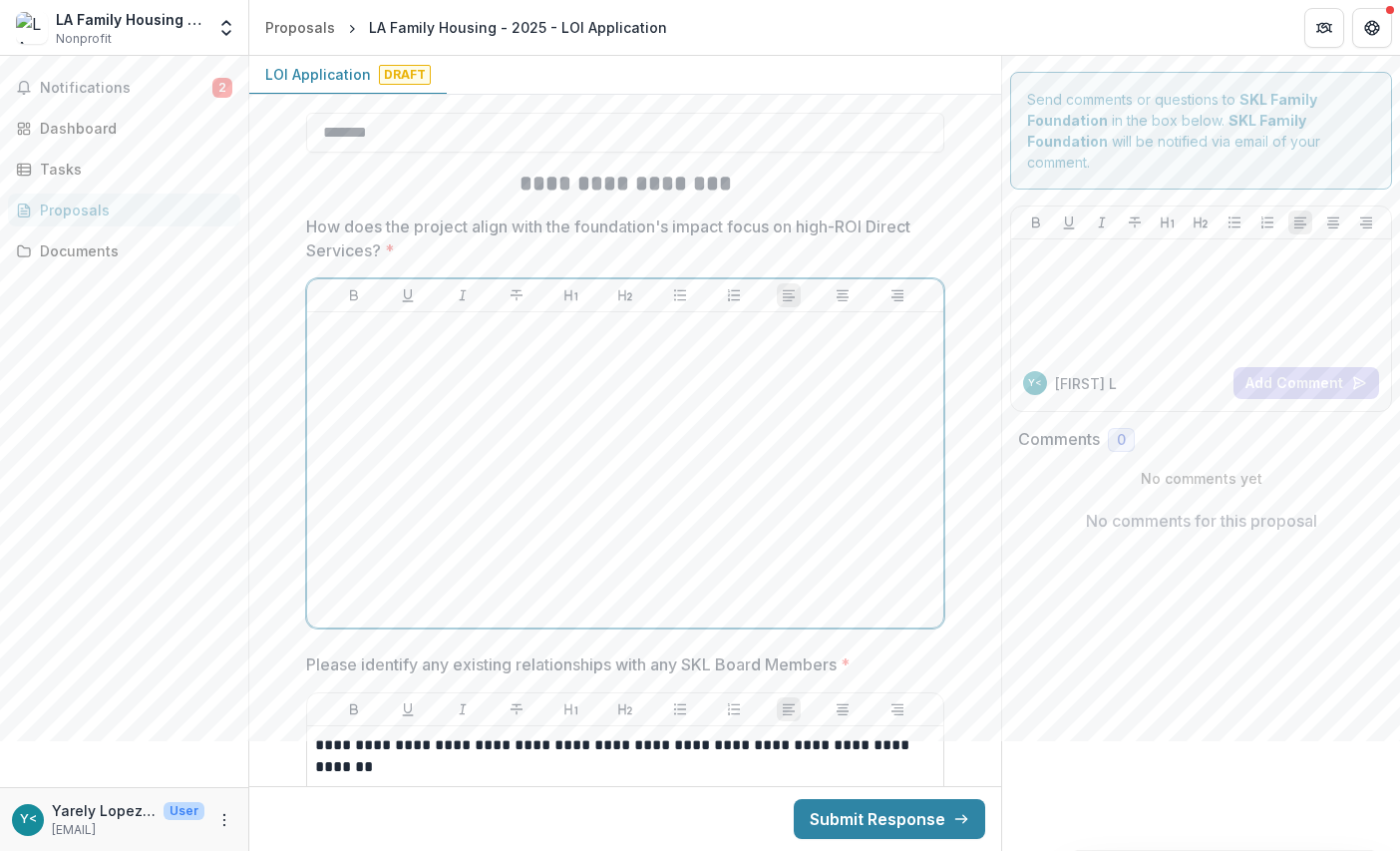 click at bounding box center [625, 470] 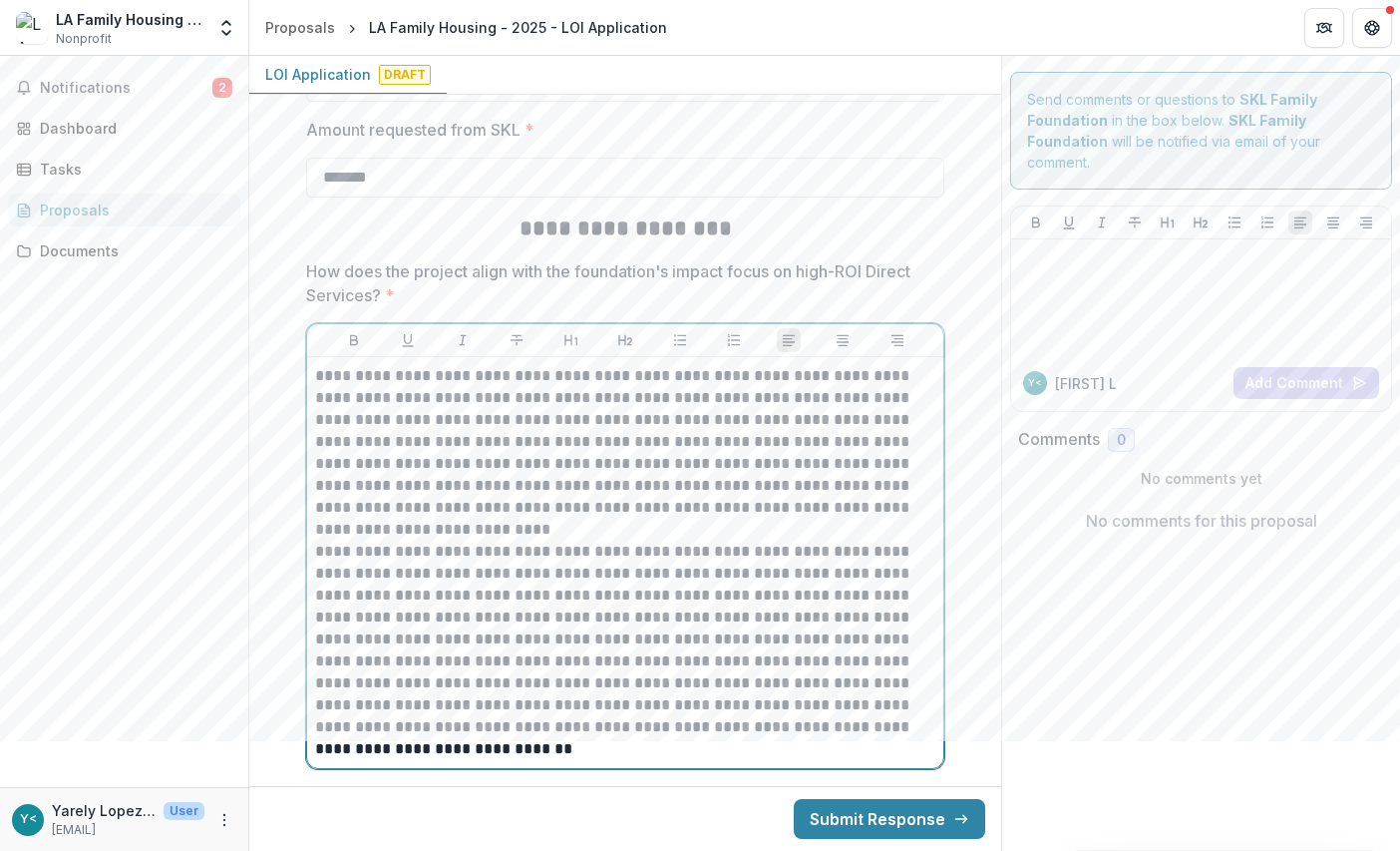 scroll, scrollTop: 5948, scrollLeft: 0, axis: vertical 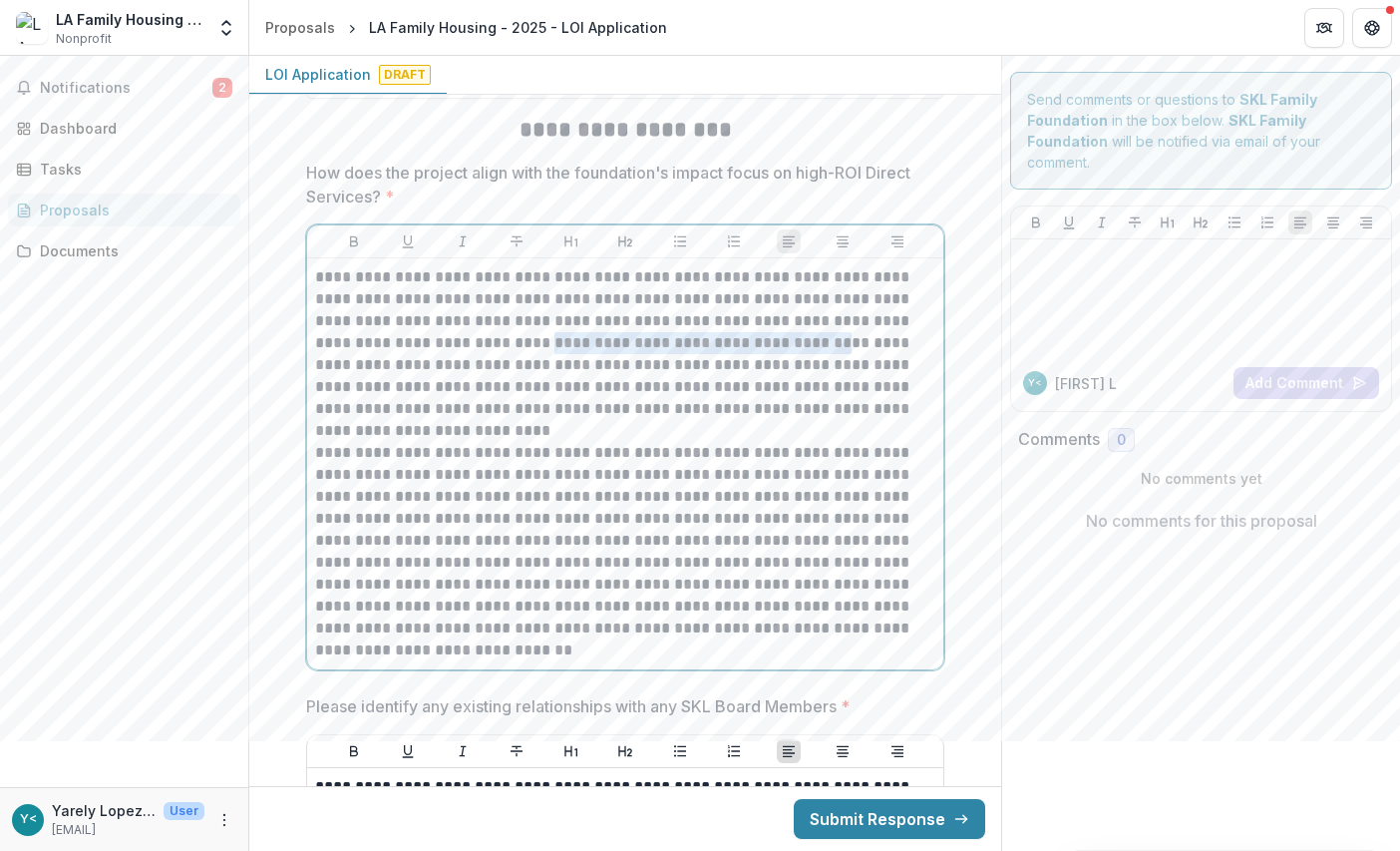 drag, startPoint x: 770, startPoint y: 343, endPoint x: 481, endPoint y: 352, distance: 289.1401 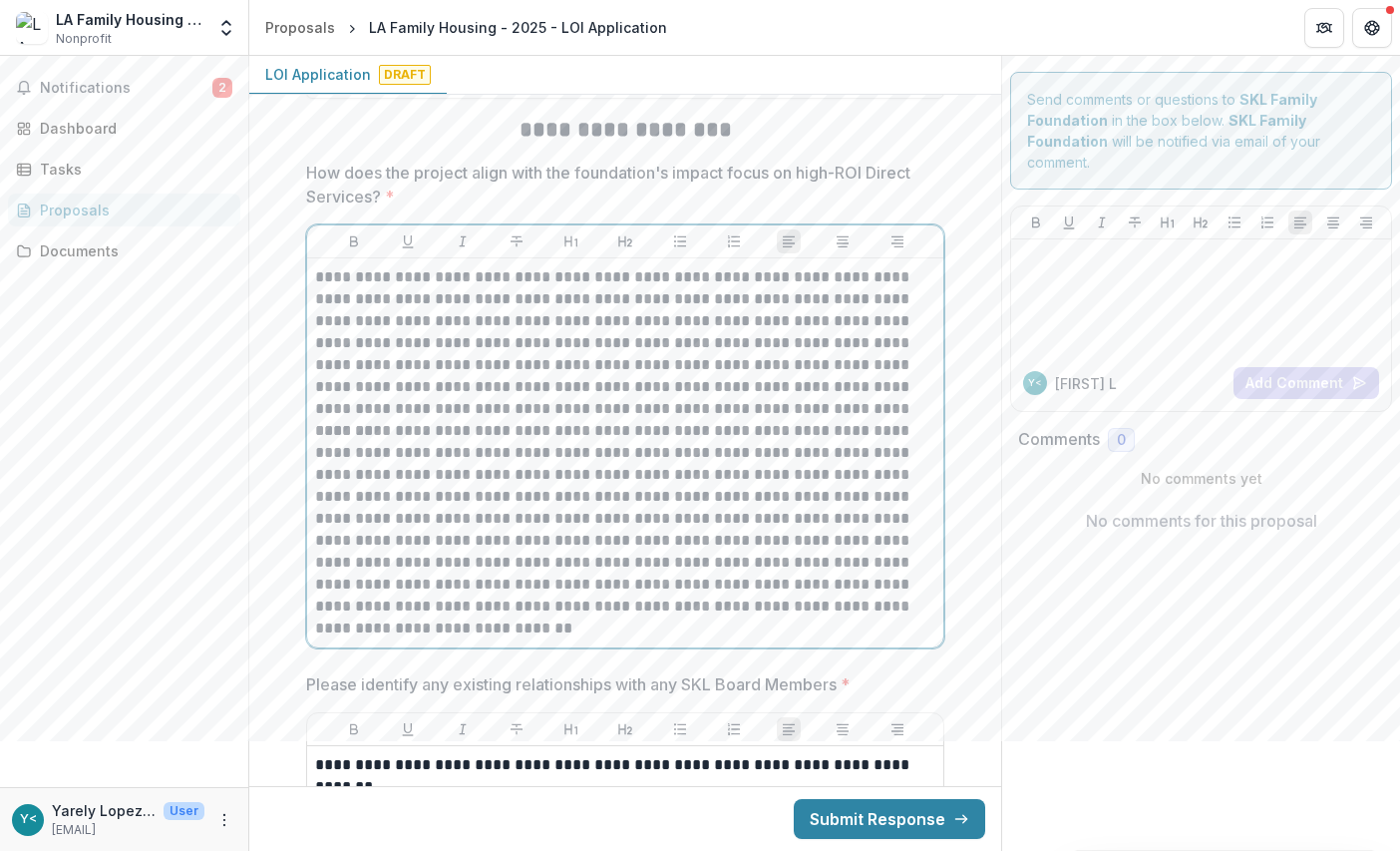 click on "**********" at bounding box center (625, 343) 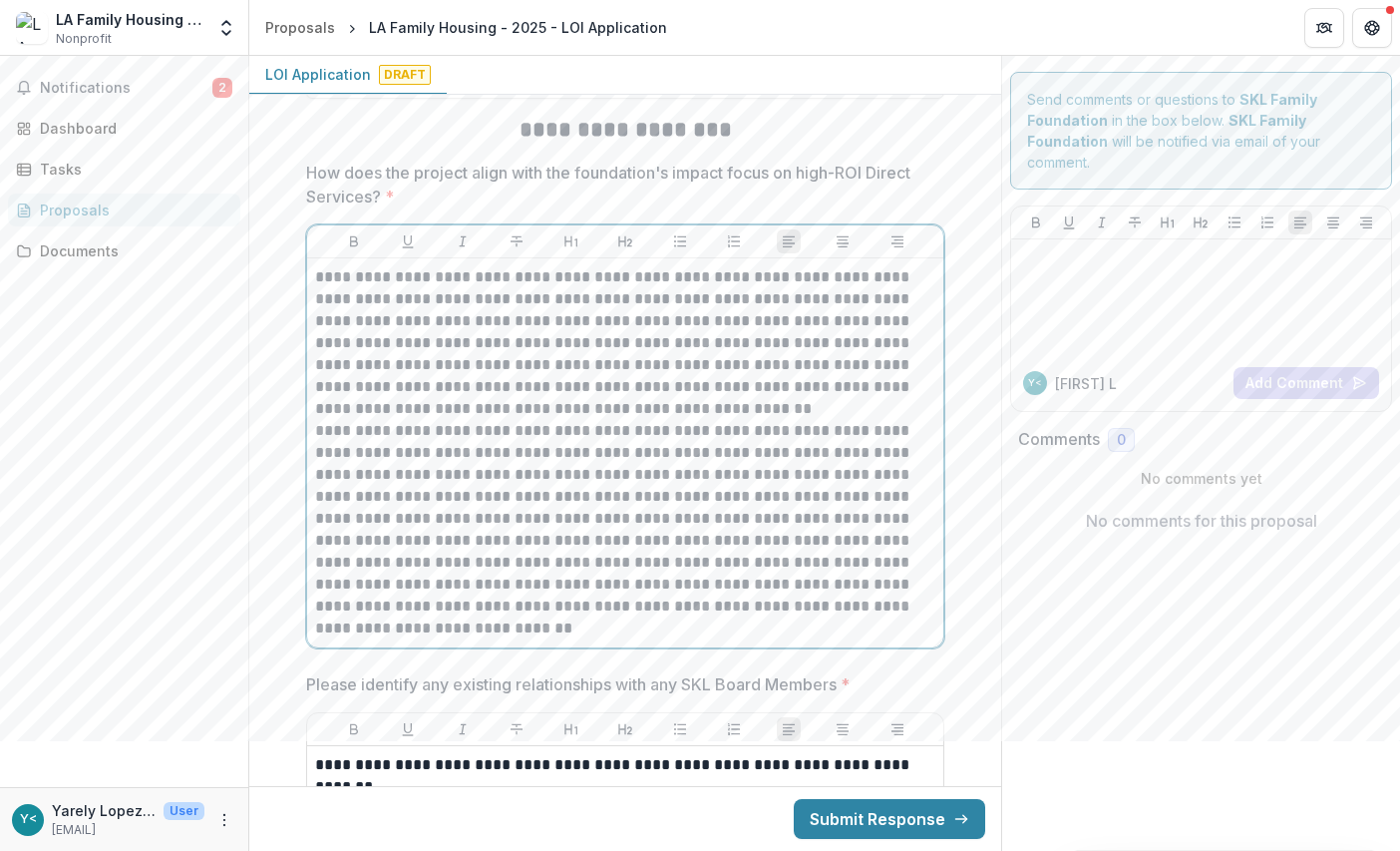 click on "**********" at bounding box center (625, 343) 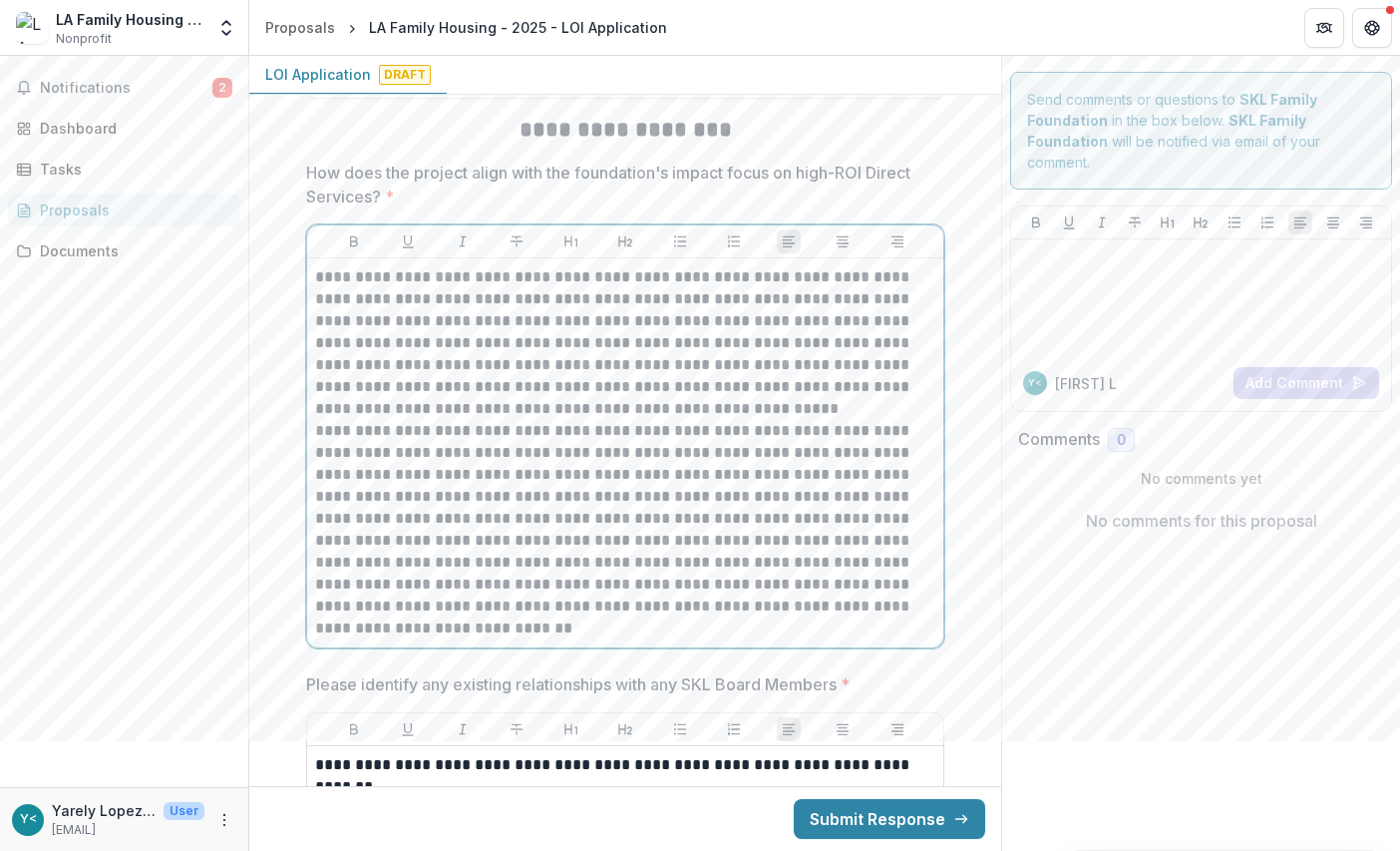 click on "**********" at bounding box center (625, 343) 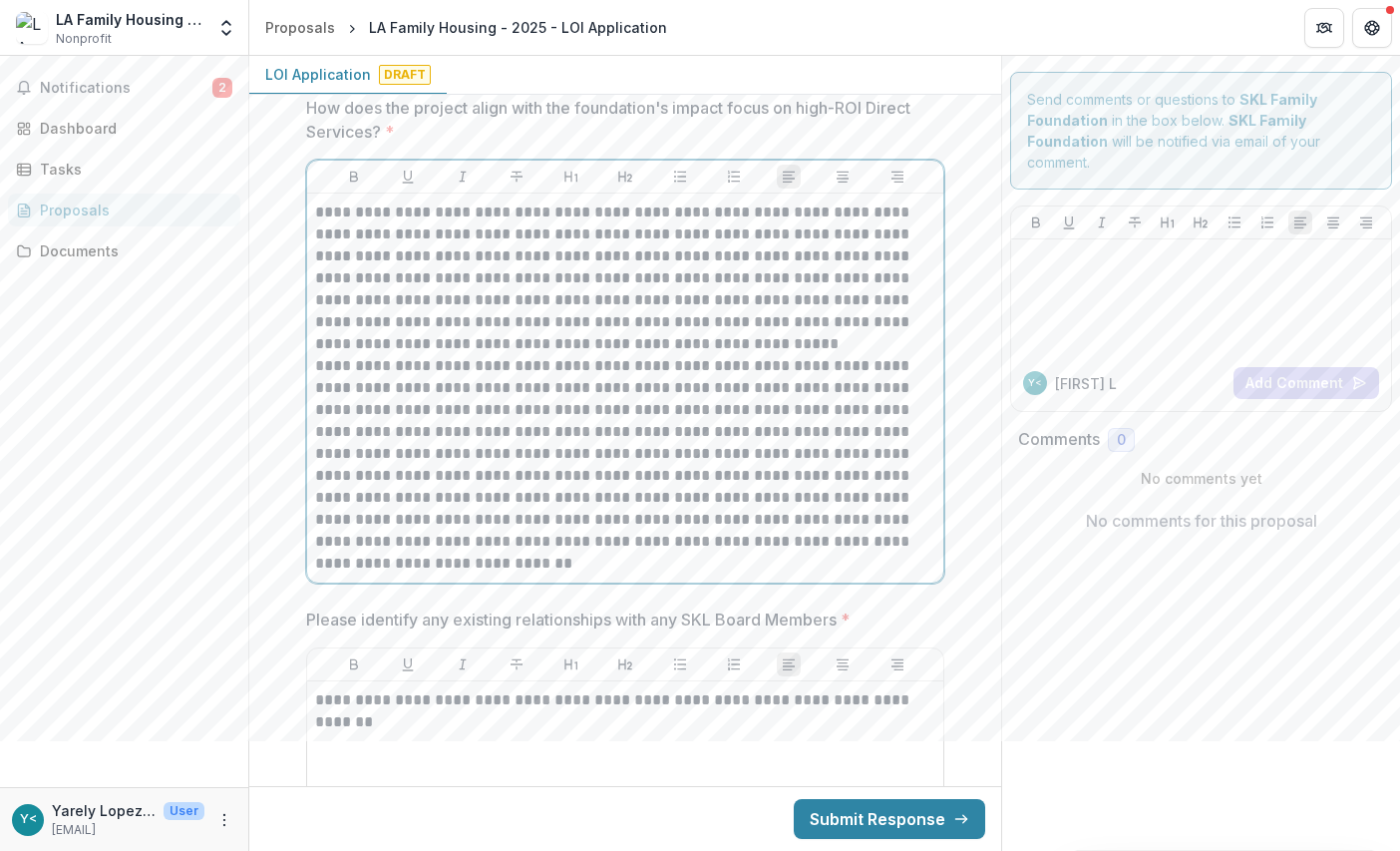 scroll, scrollTop: 6102, scrollLeft: 0, axis: vertical 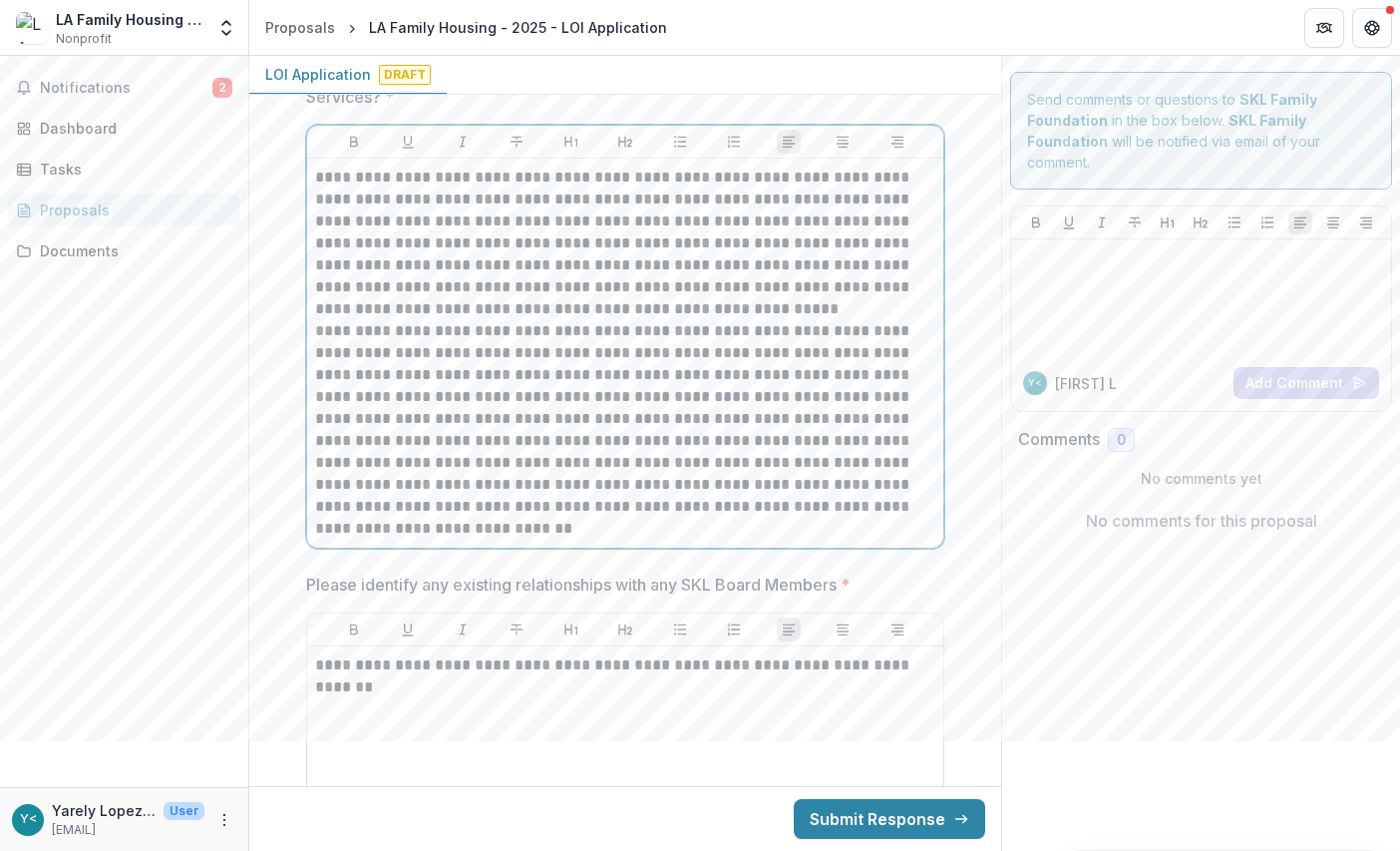 click on "**********" at bounding box center [625, 243] 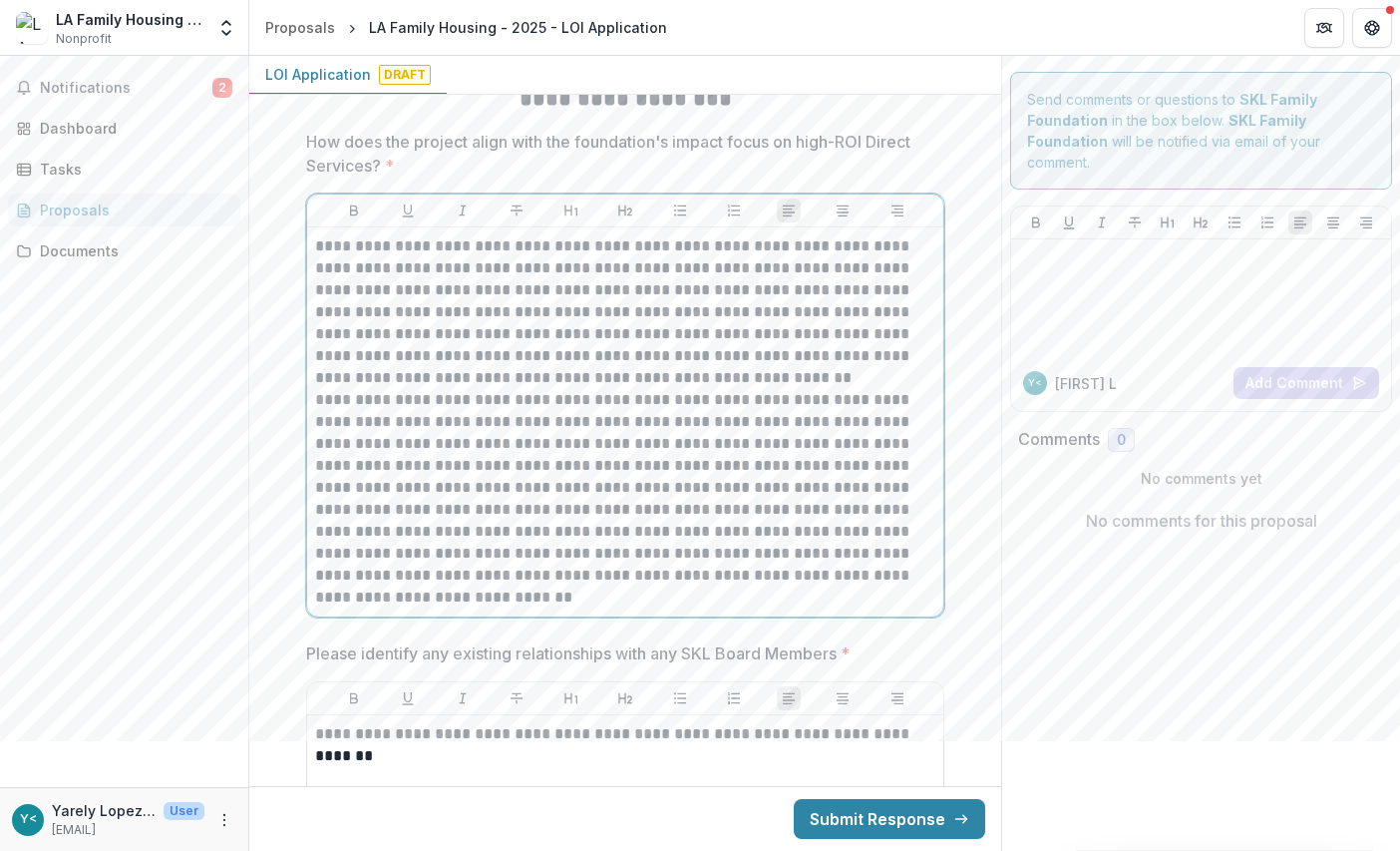 scroll, scrollTop: 6002, scrollLeft: 0, axis: vertical 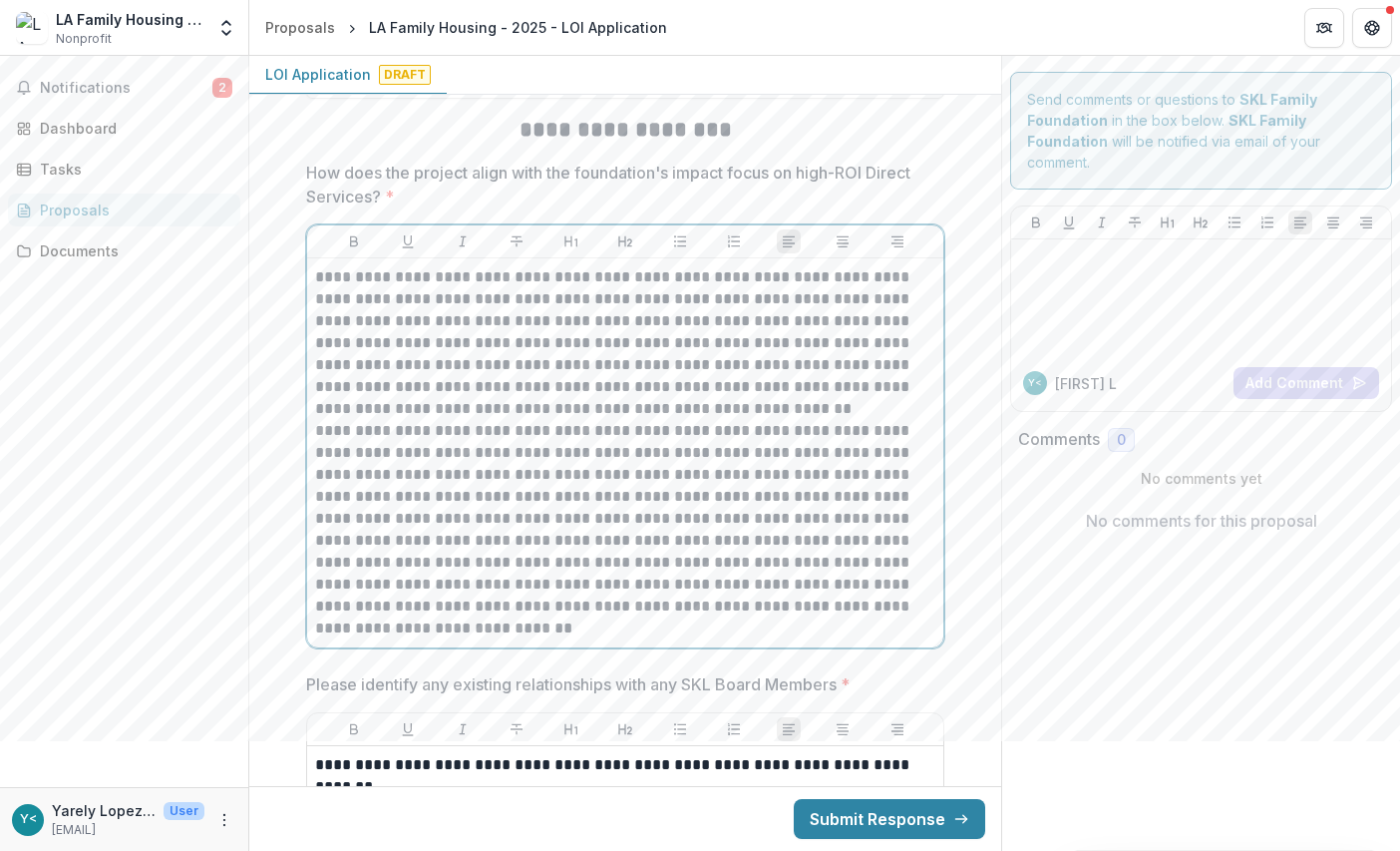 click on "**********" at bounding box center (625, 343) 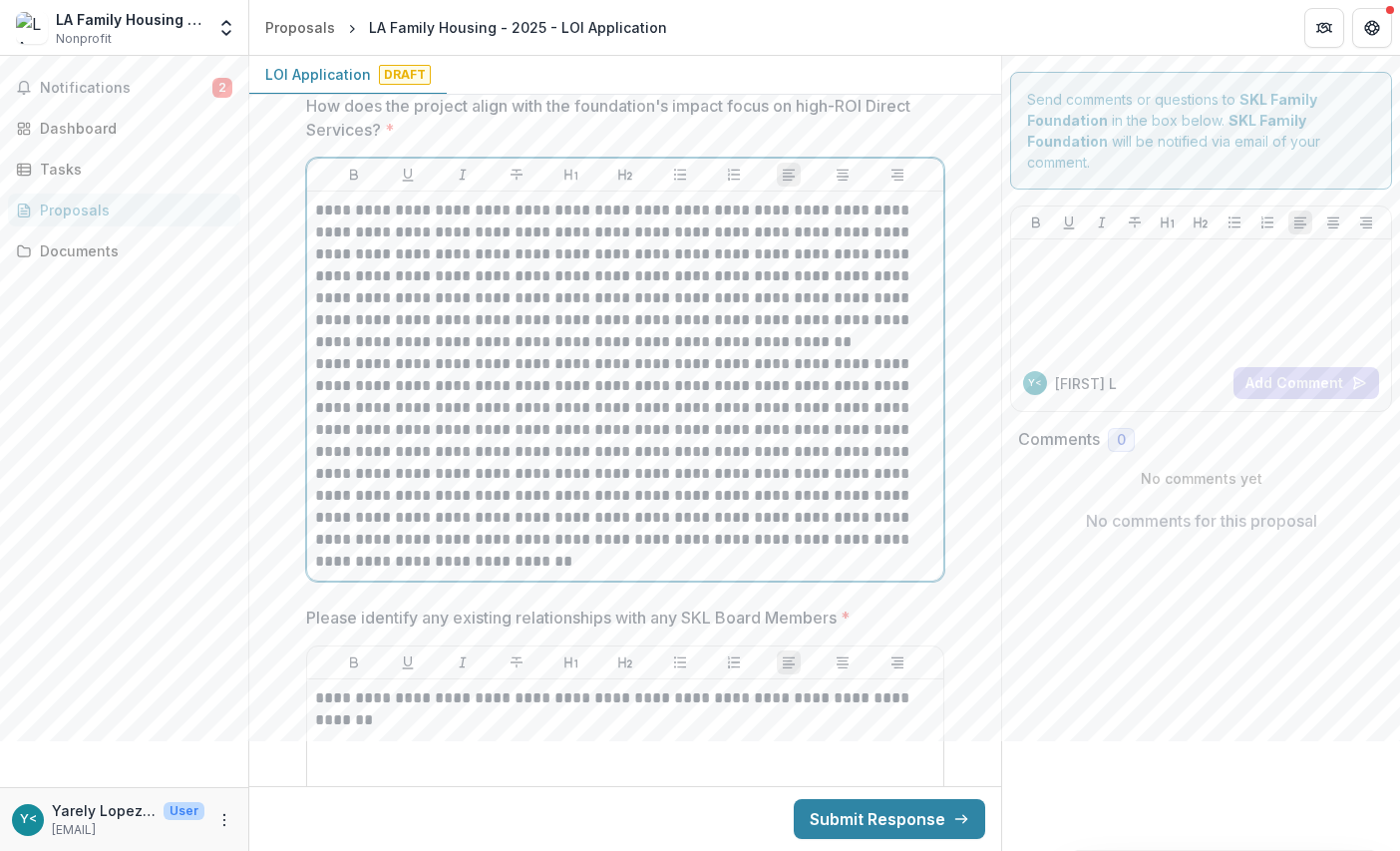 scroll, scrollTop: 6102, scrollLeft: 0, axis: vertical 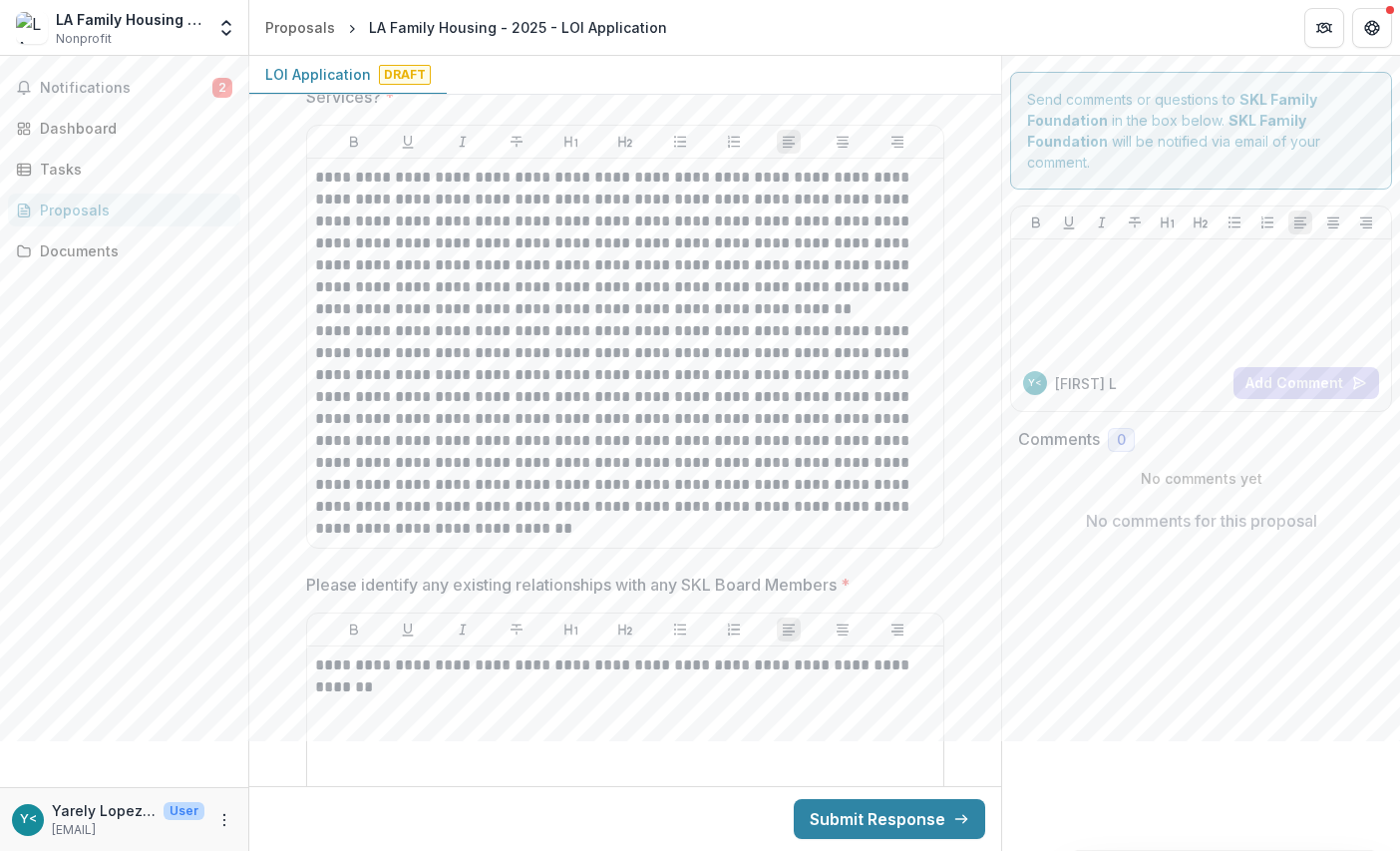 click on "Notifications 2 Dashboard Tasks Proposals Documents" at bounding box center [124, 421] 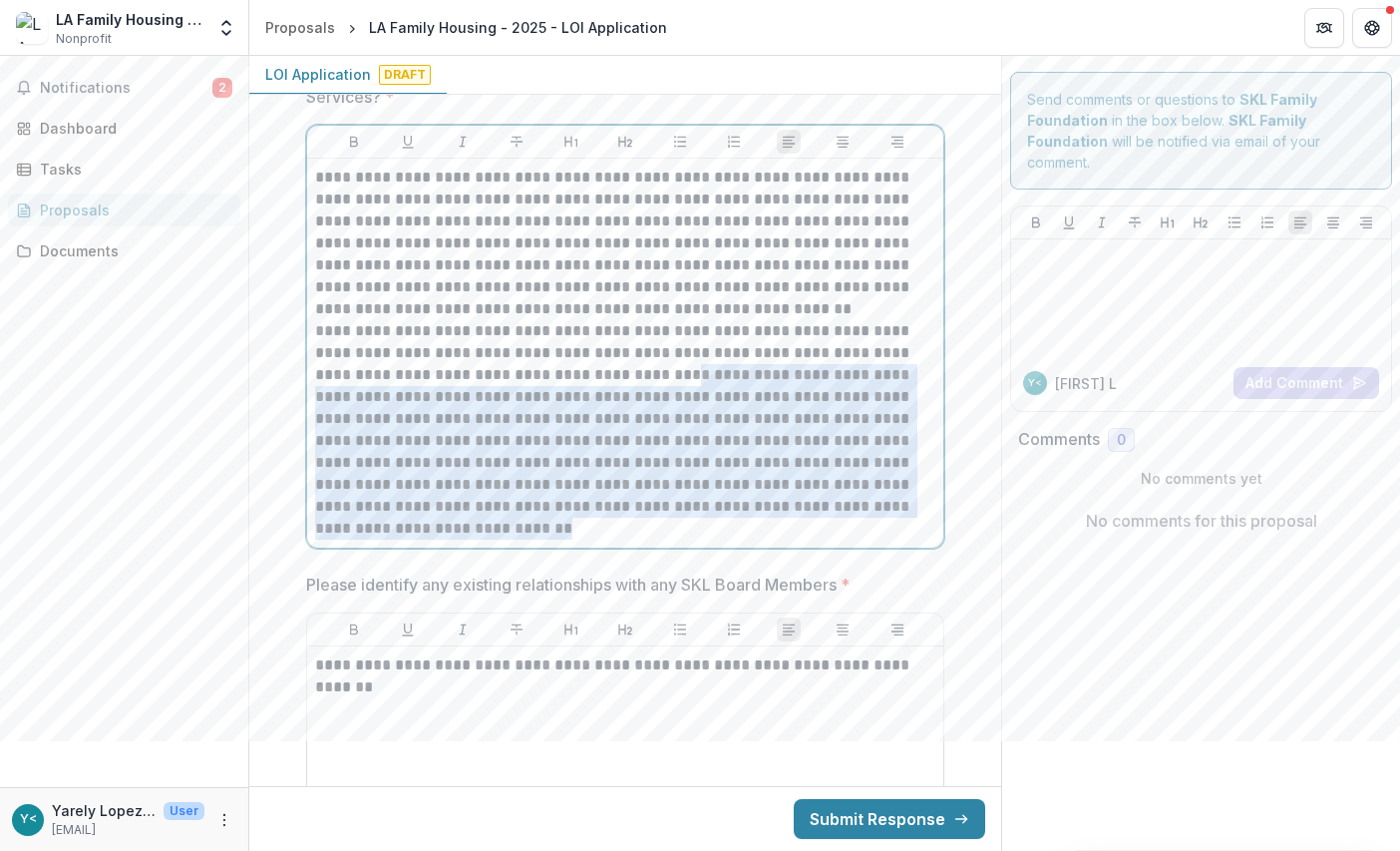 drag, startPoint x: 588, startPoint y: 375, endPoint x: 629, endPoint y: 526, distance: 156.46725 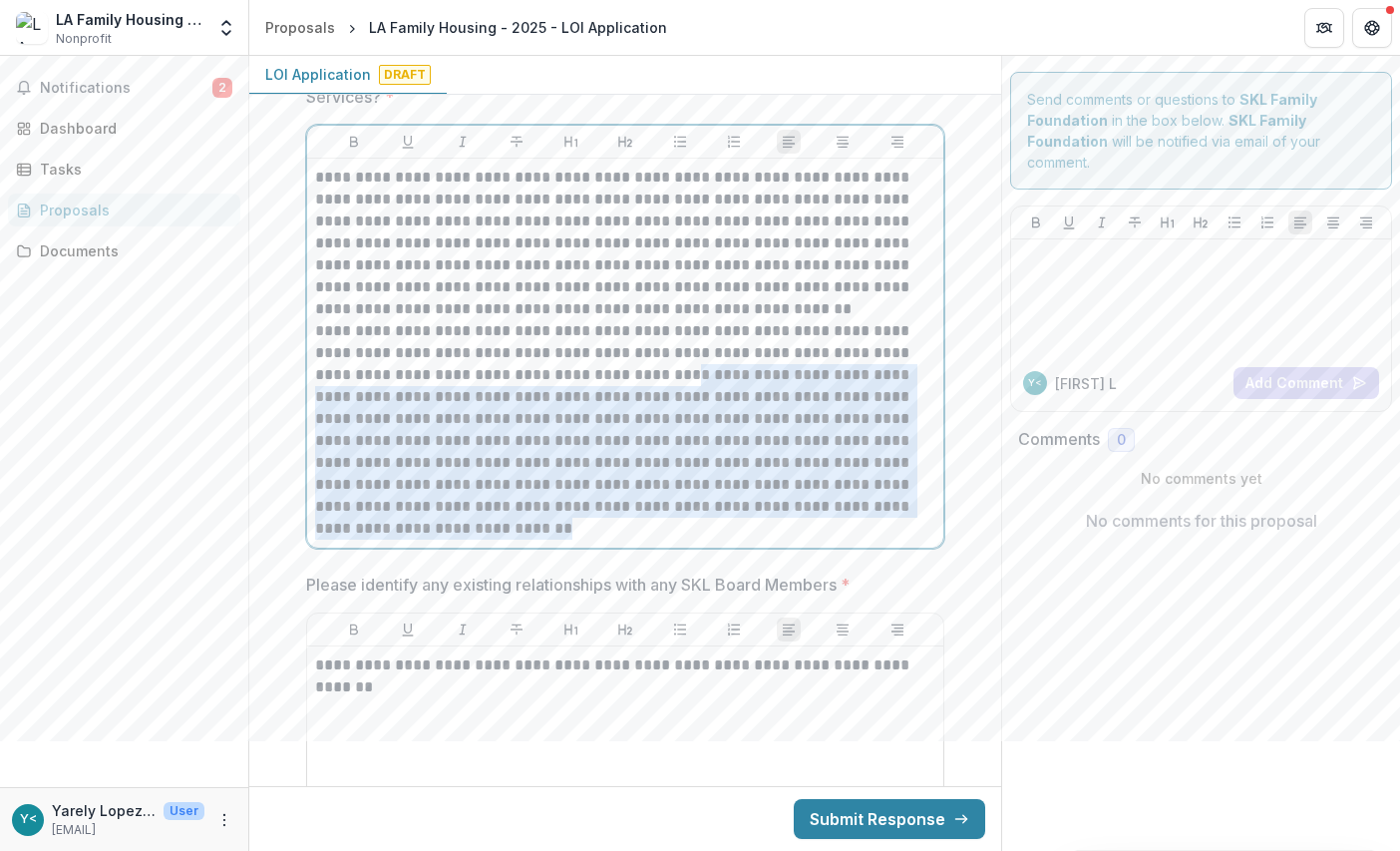 click on "**********" at bounding box center (625, 430) 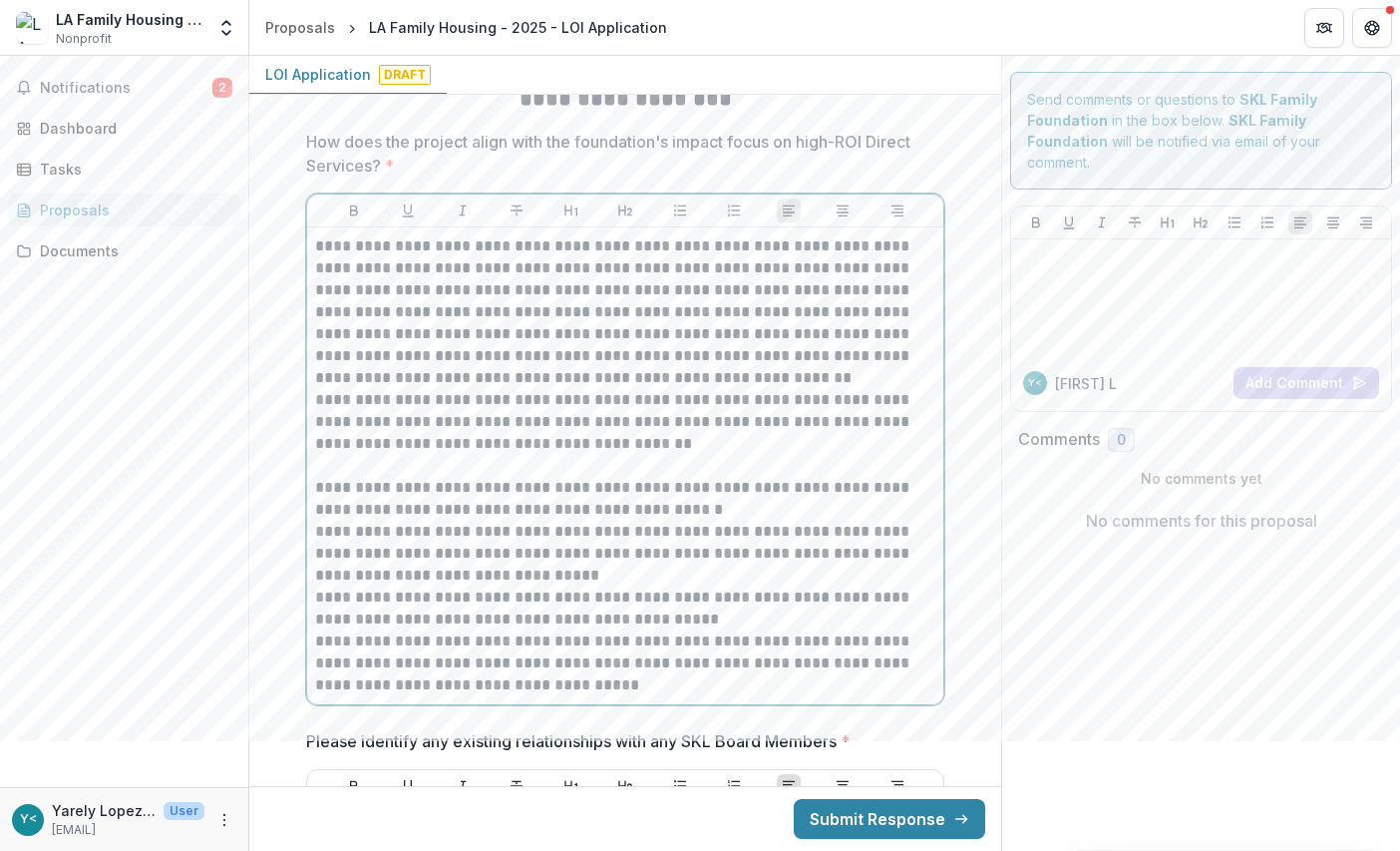 scroll, scrollTop: 6002, scrollLeft: 0, axis: vertical 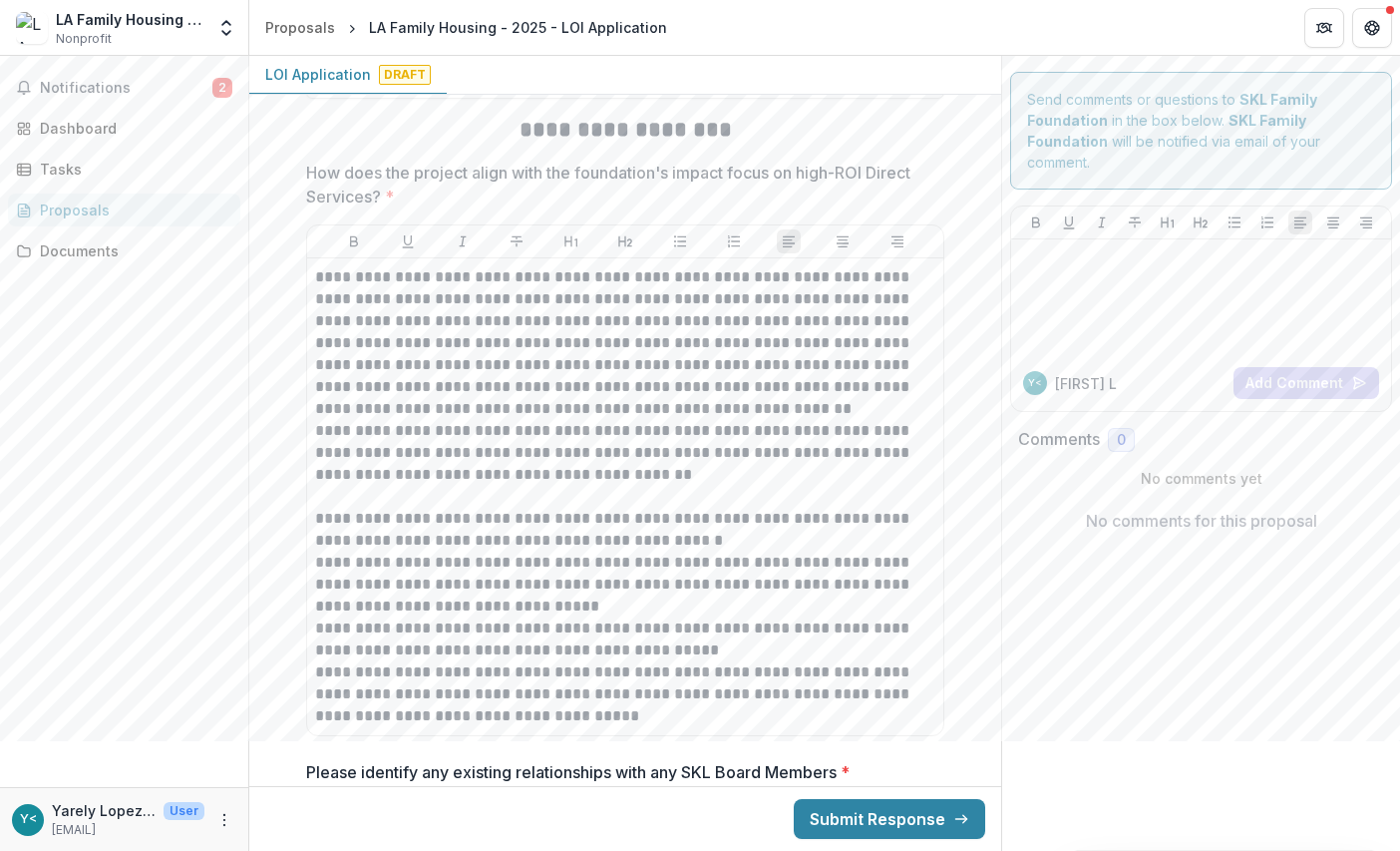 click on "**********" at bounding box center [625, -702] 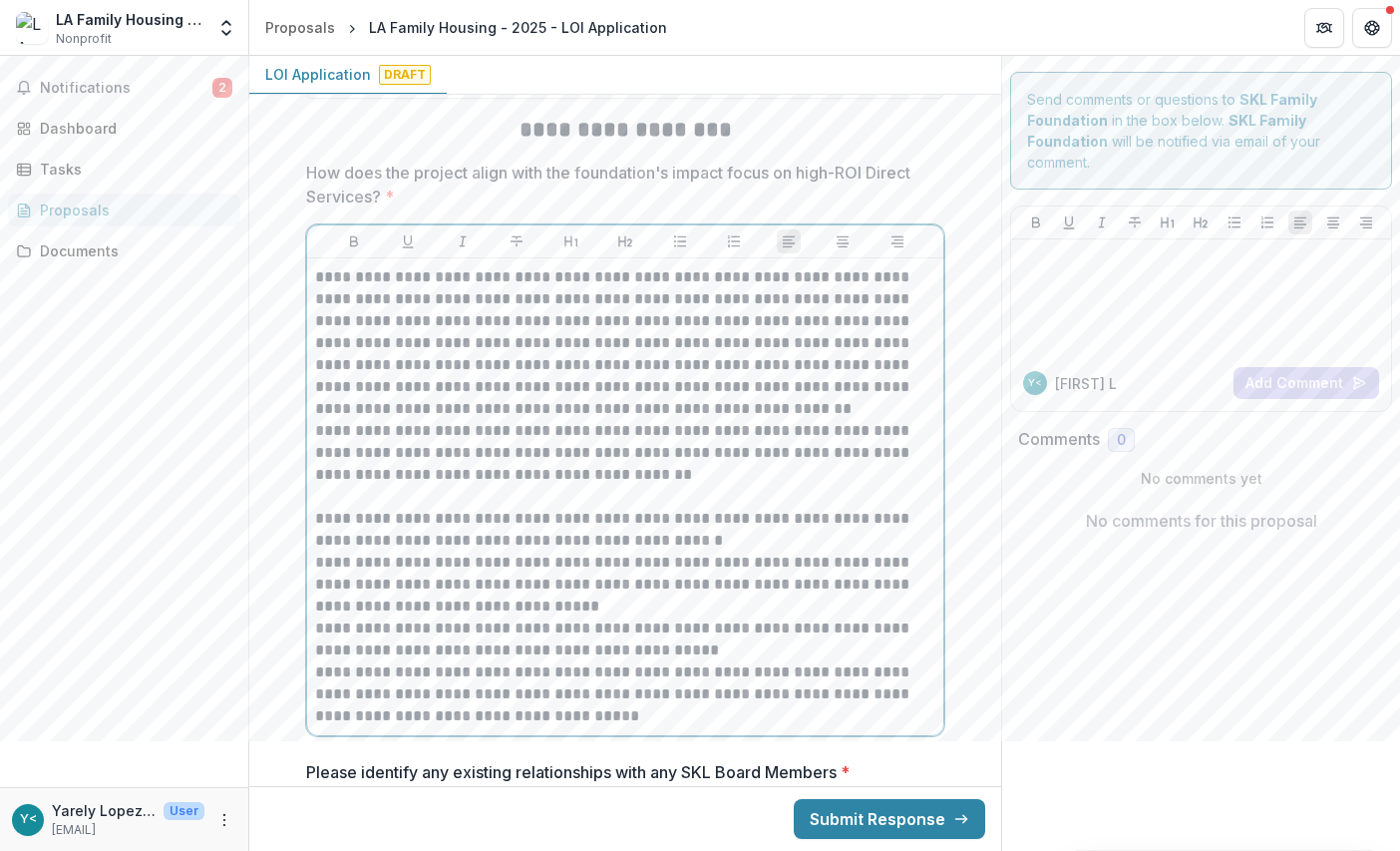 click on "**********" at bounding box center [625, 530] 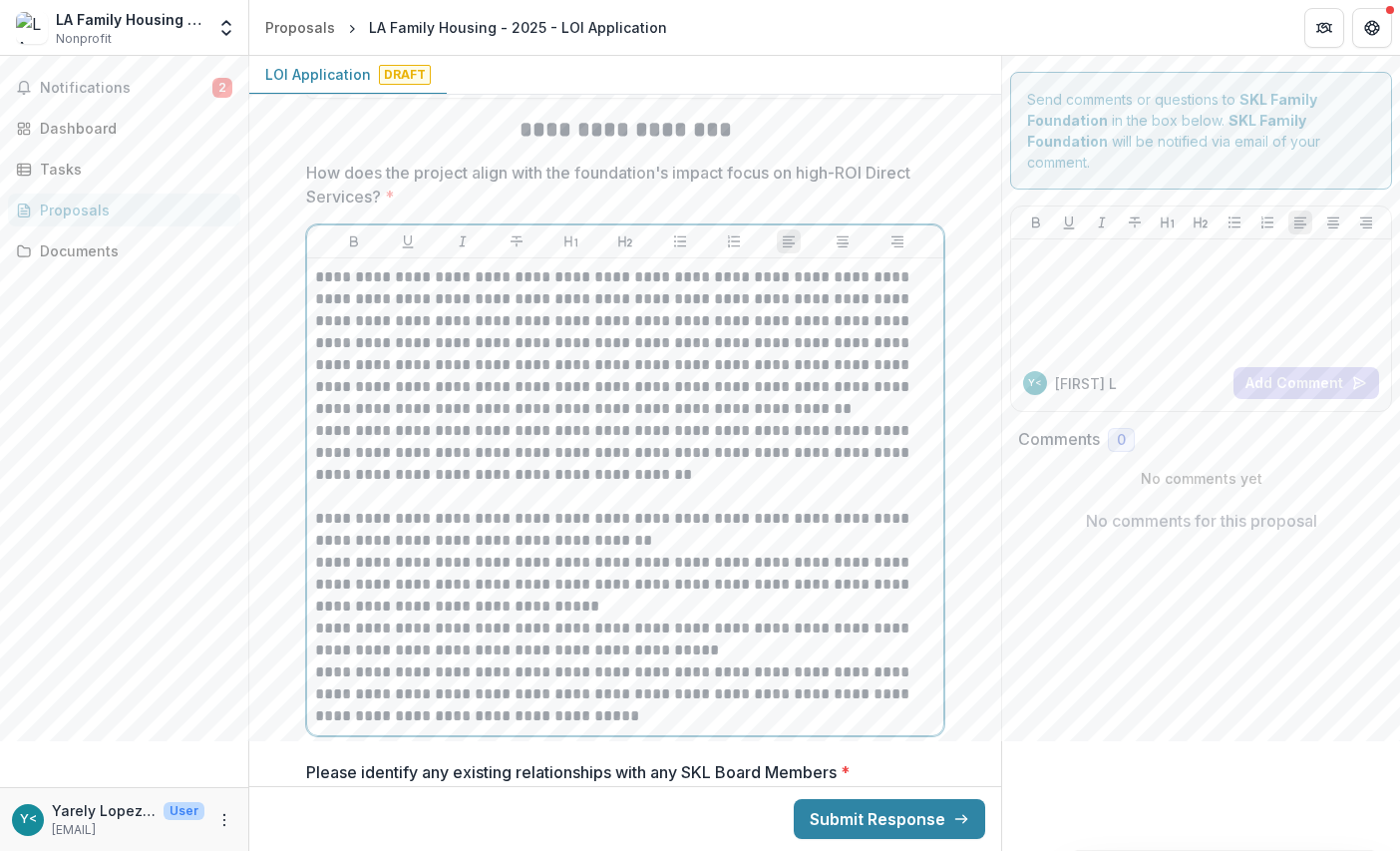 click at bounding box center (625, 497) 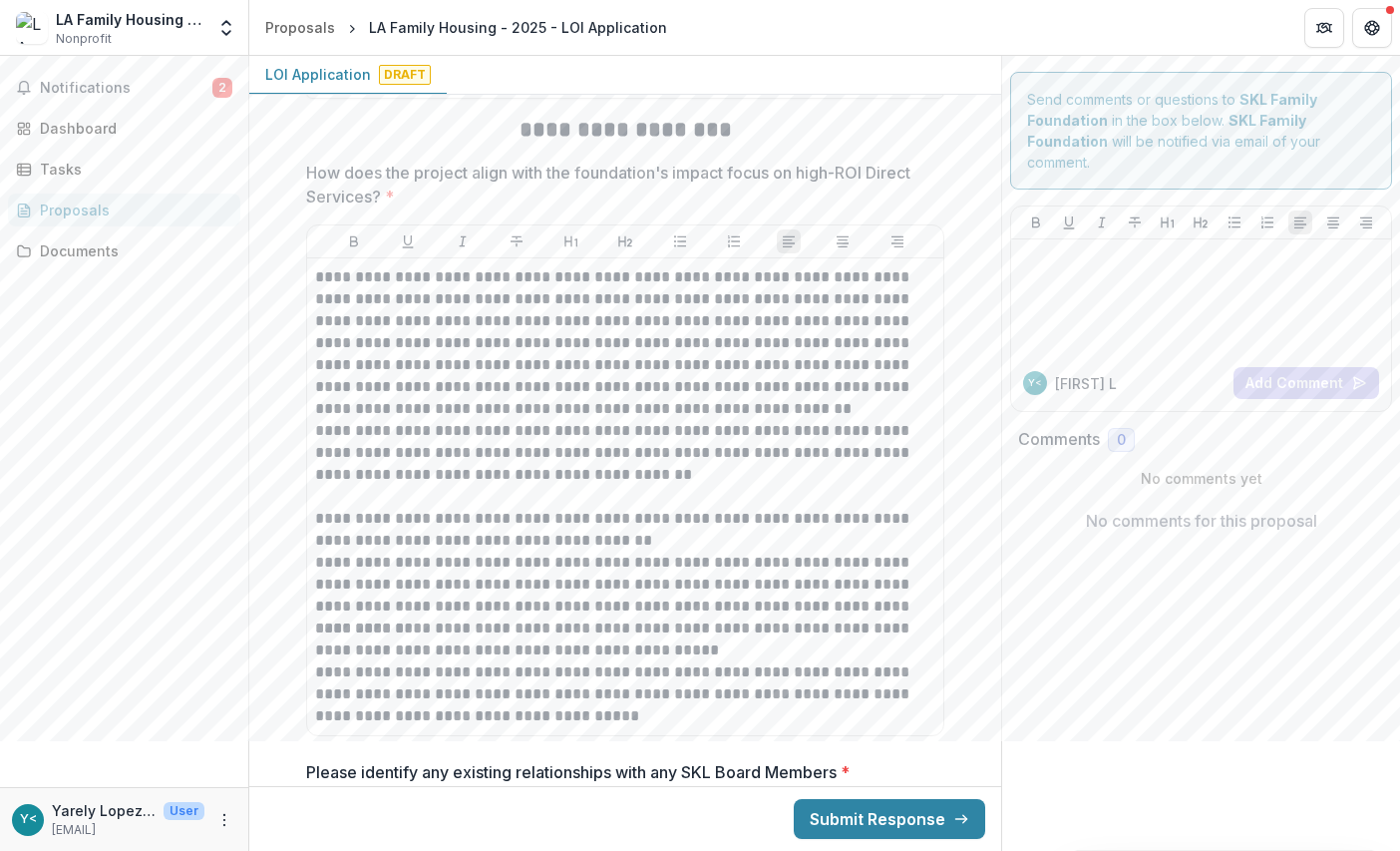 click on "Notifications 2 Dashboard Tasks Proposals Documents" at bounding box center [124, 421] 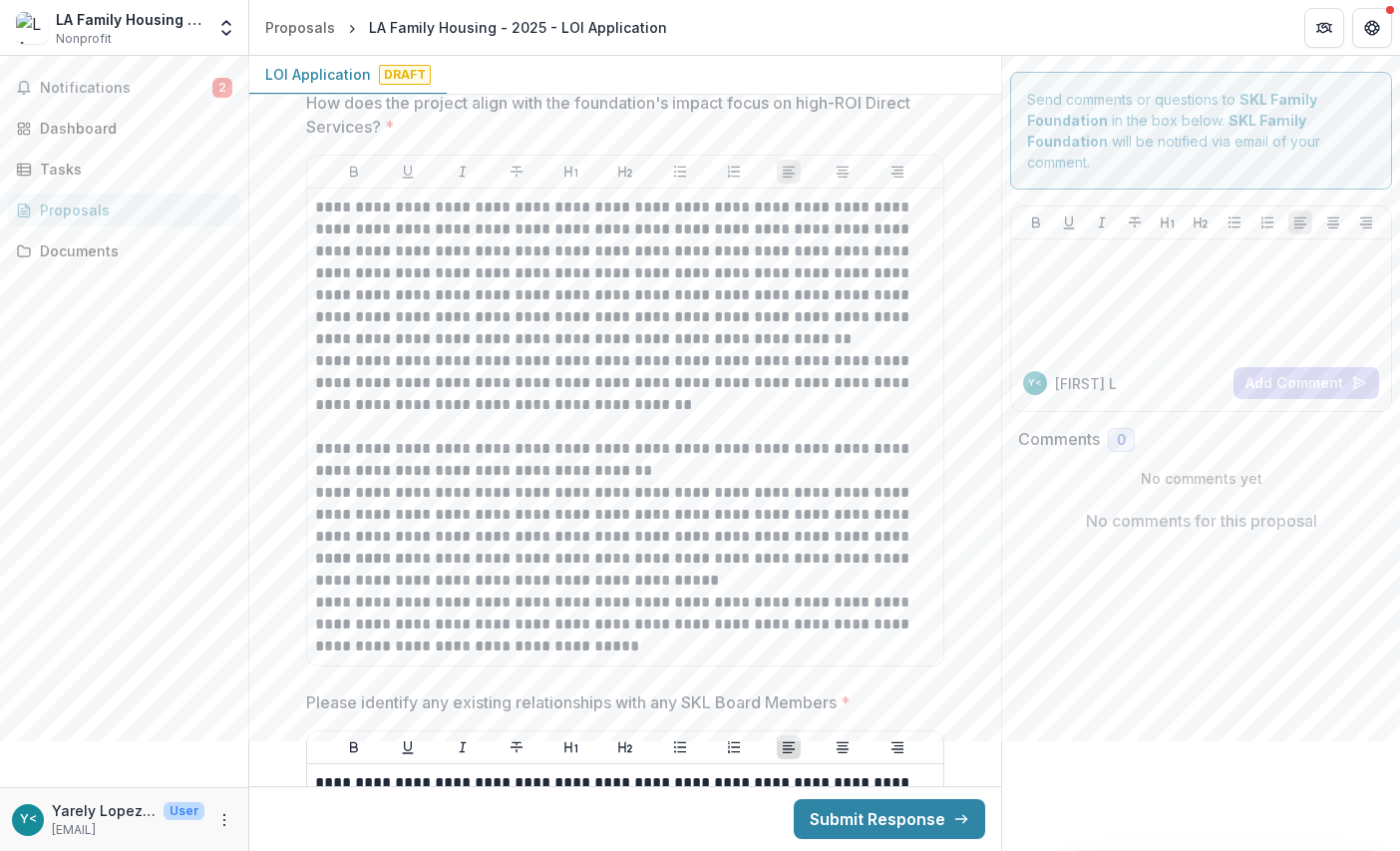 scroll, scrollTop: 6102, scrollLeft: 0, axis: vertical 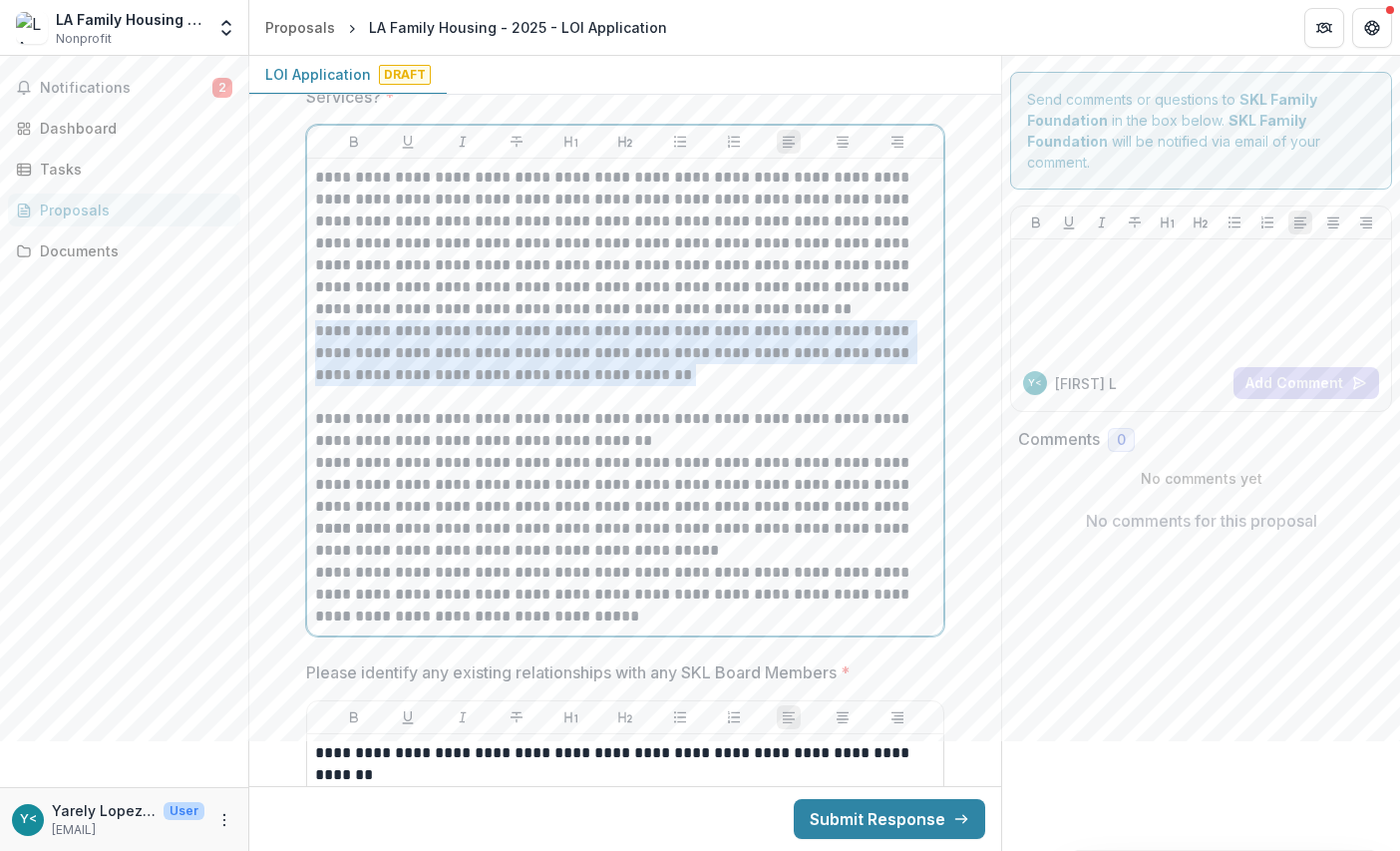 drag, startPoint x: 592, startPoint y: 378, endPoint x: 338, endPoint y: 324, distance: 259.67672 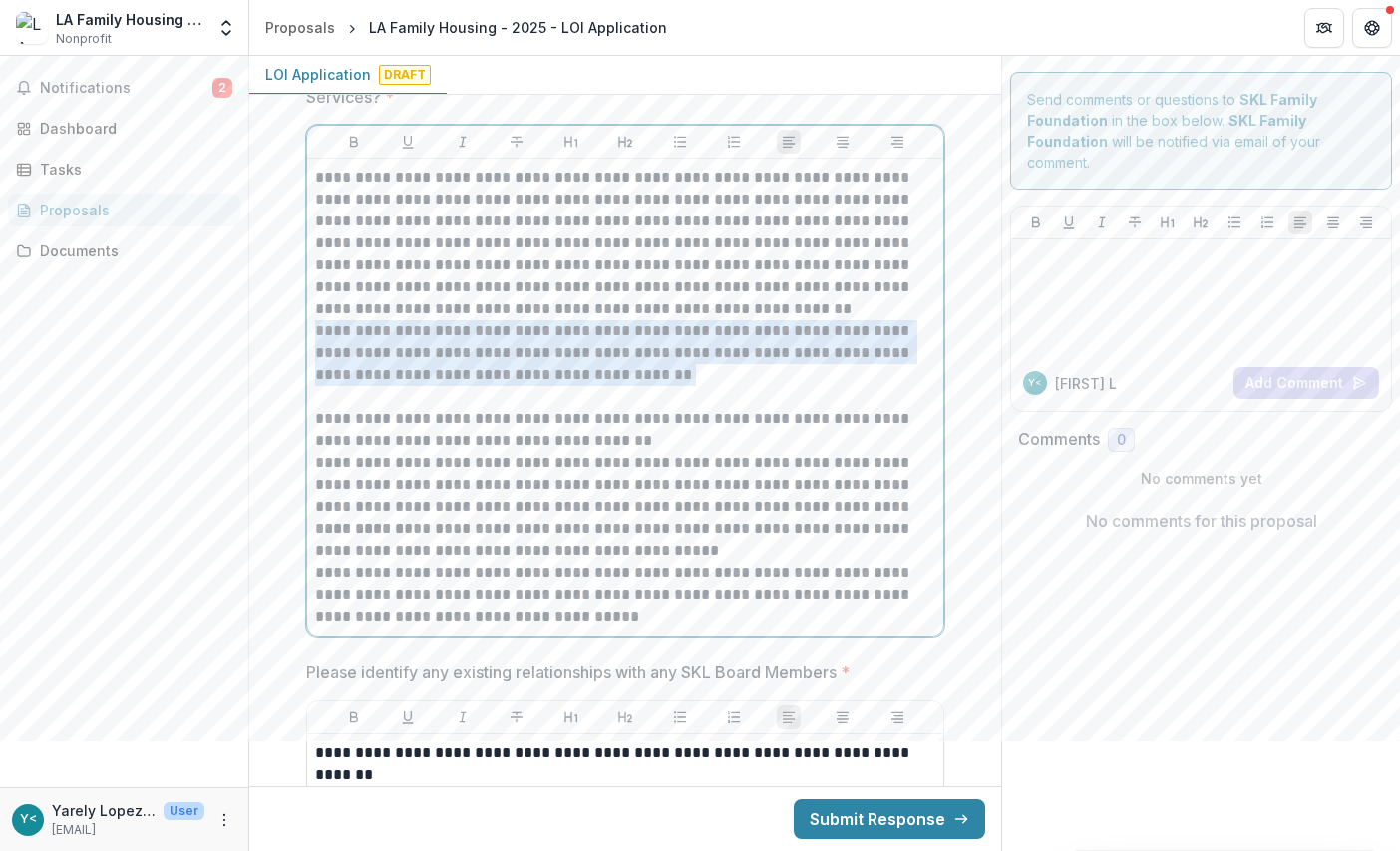 click on "**********" at bounding box center [625, 380] 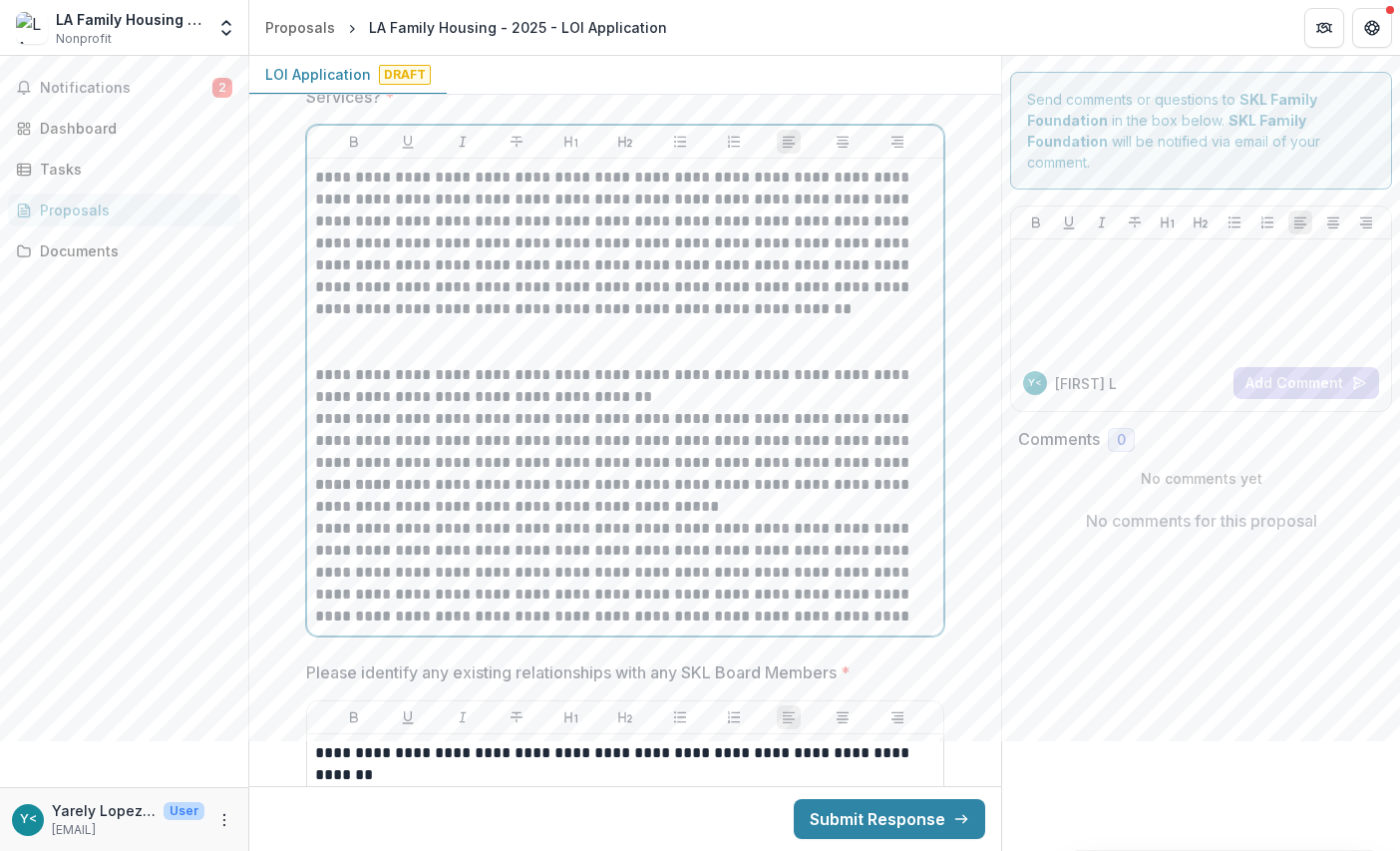click on "**********" at bounding box center [625, 573] 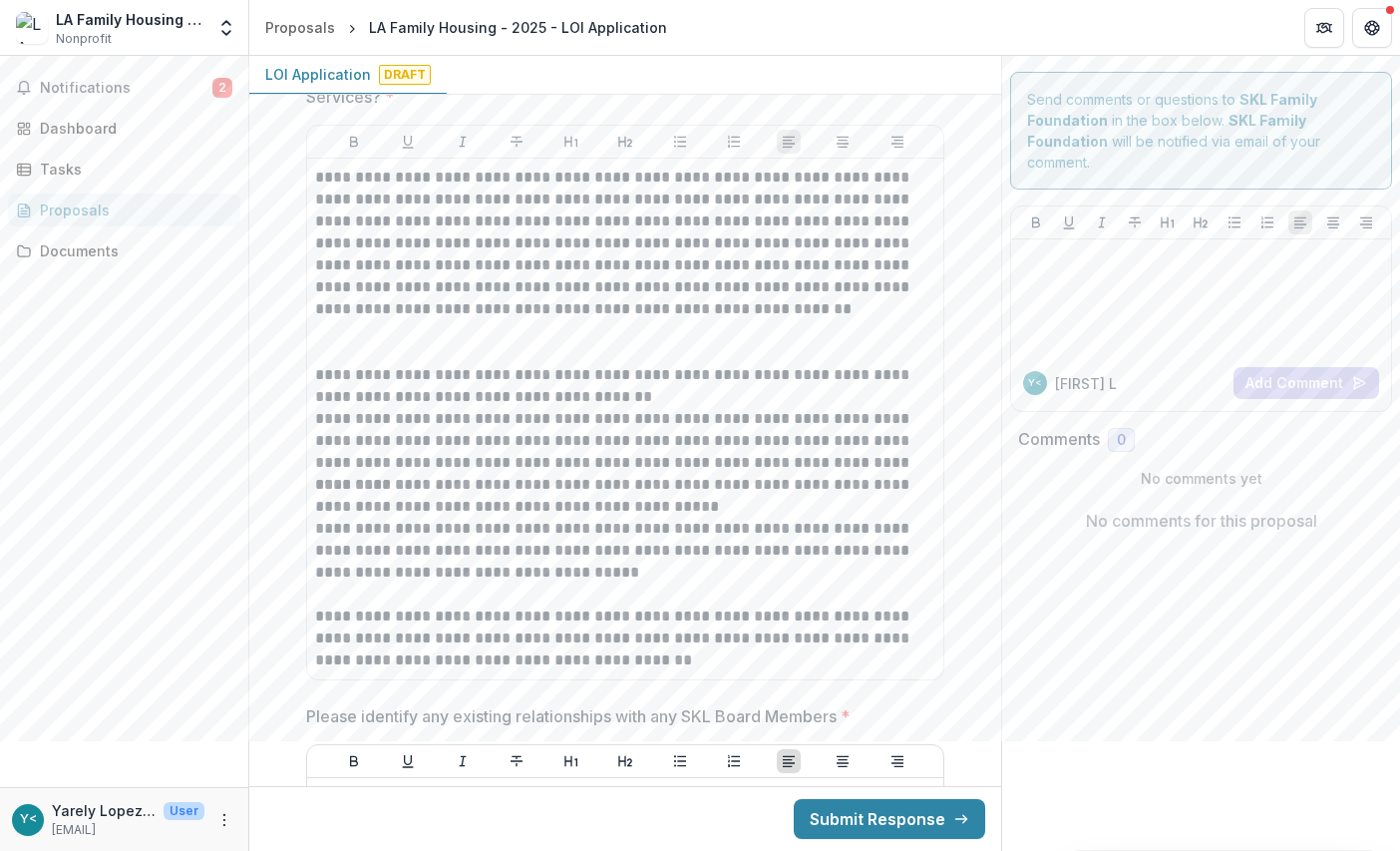 click on "**********" at bounding box center [625, -780] 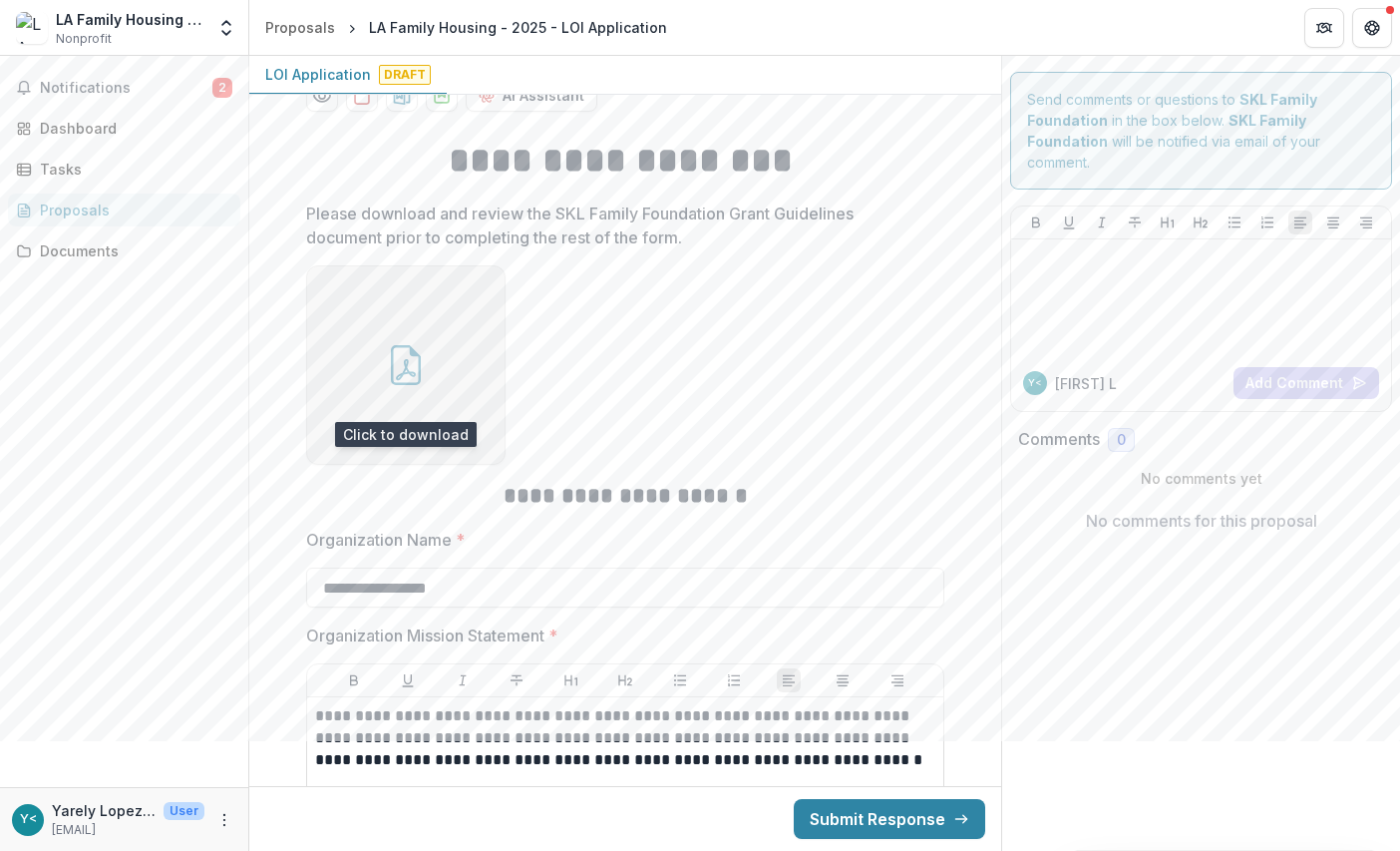 scroll, scrollTop: 599, scrollLeft: 0, axis: vertical 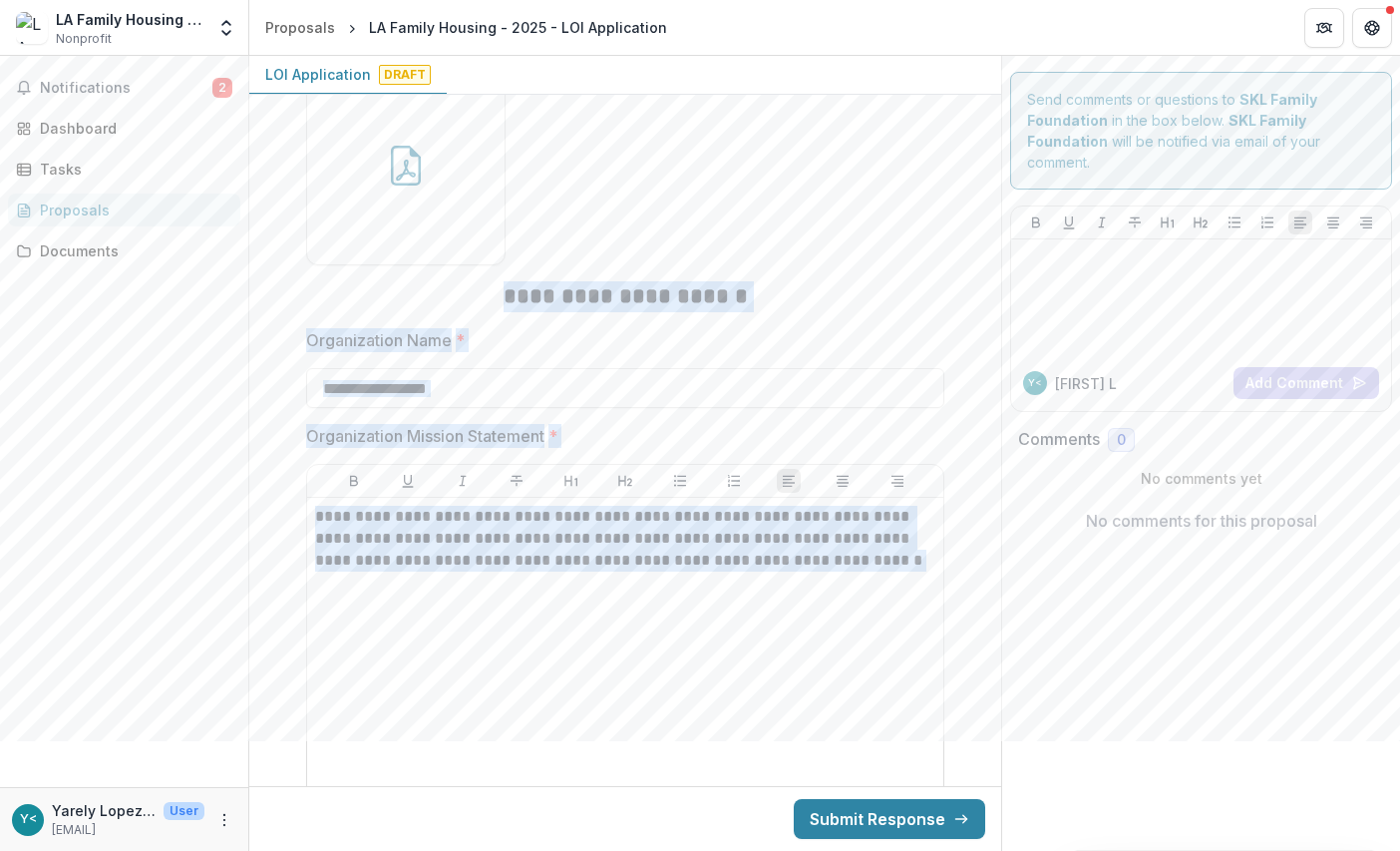 drag, startPoint x: 502, startPoint y: 290, endPoint x: 948, endPoint y: 625, distance: 557.8001 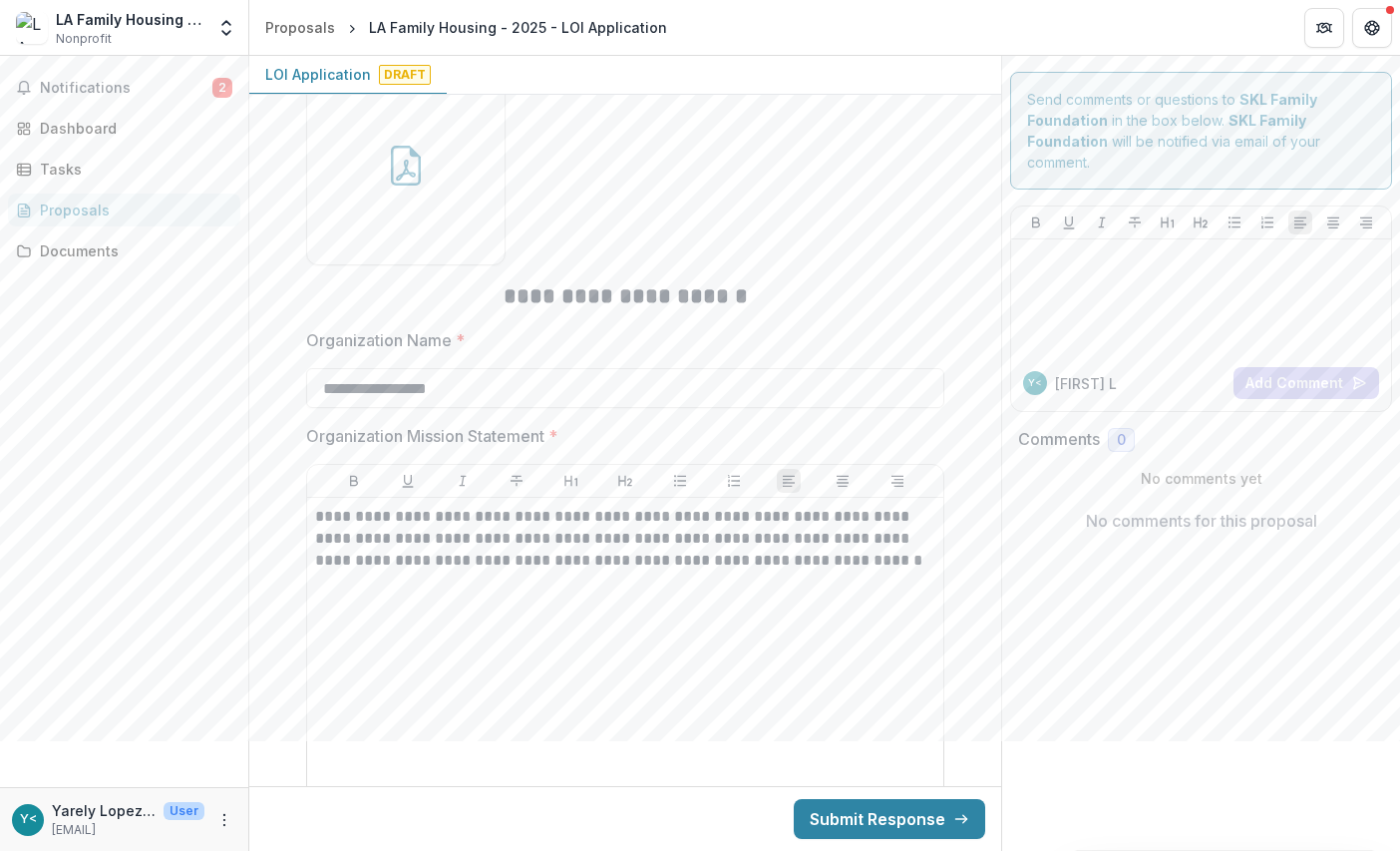 click on "**********" at bounding box center (625, 4723) 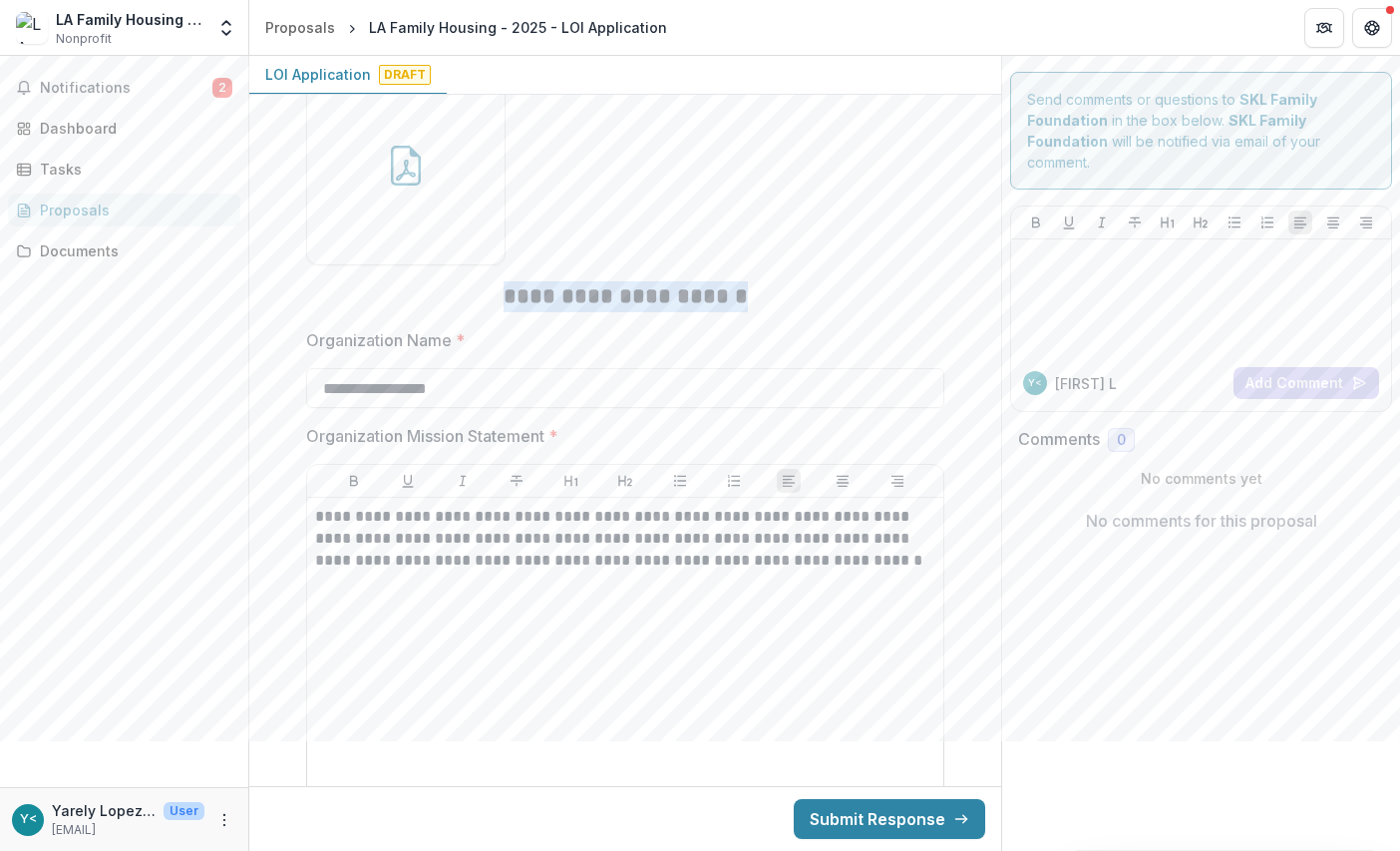 drag, startPoint x: 502, startPoint y: 290, endPoint x: 740, endPoint y: 287, distance: 238.01891 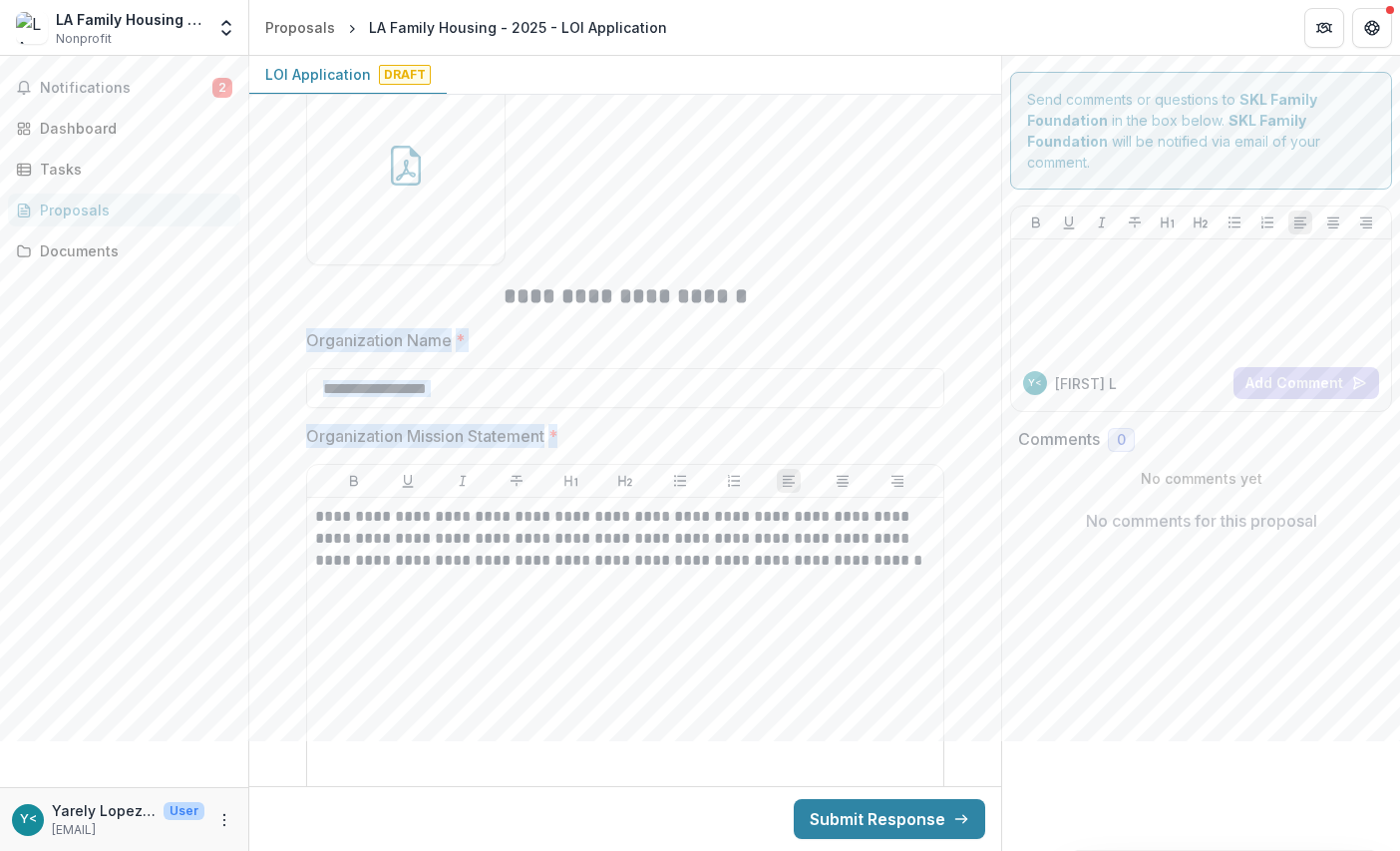 drag, startPoint x: 303, startPoint y: 336, endPoint x: 843, endPoint y: 607, distance: 604.18623 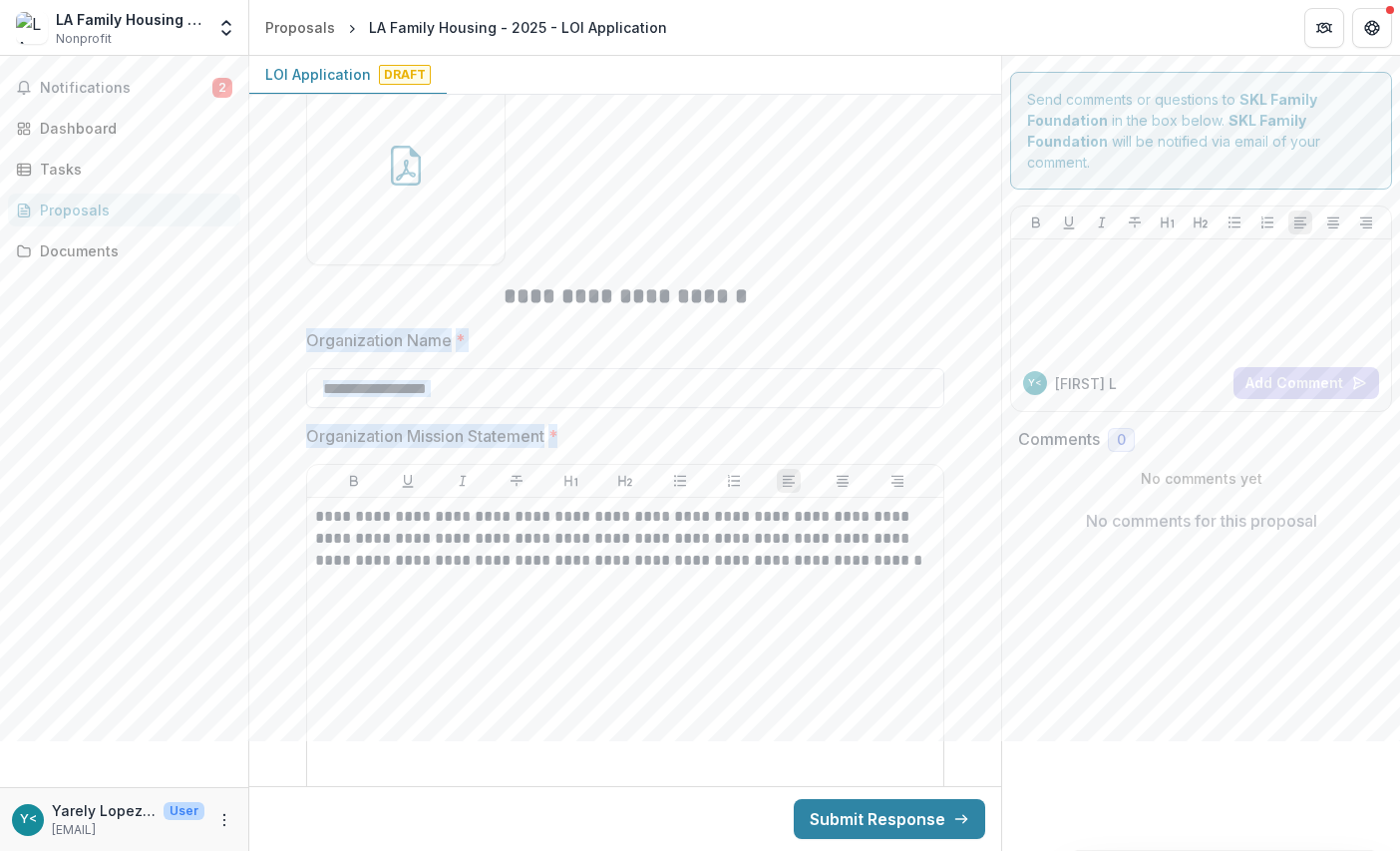 click on "**********" at bounding box center (625, 388) 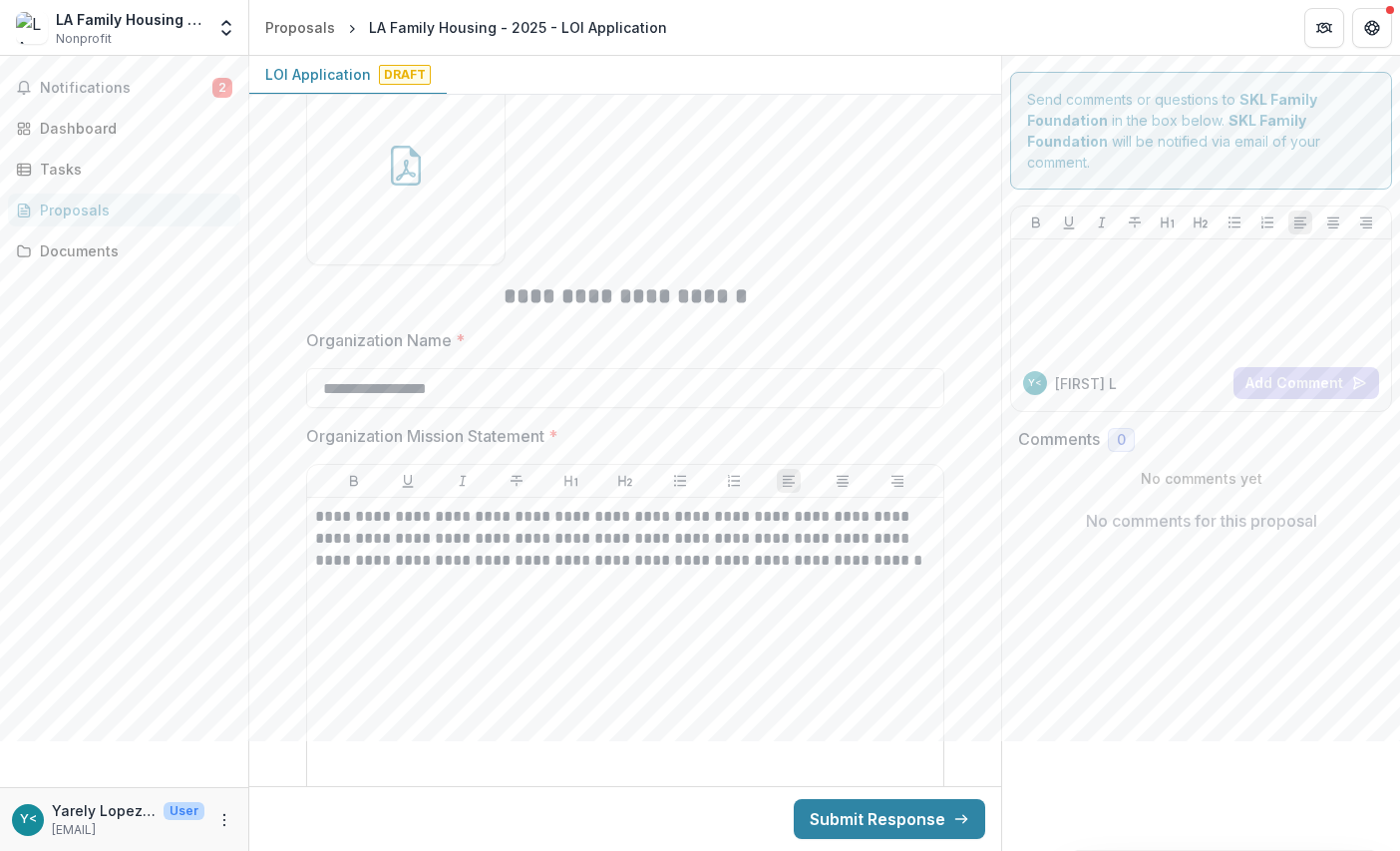 drag, startPoint x: 457, startPoint y: 383, endPoint x: 281, endPoint y: 372, distance: 176.34341 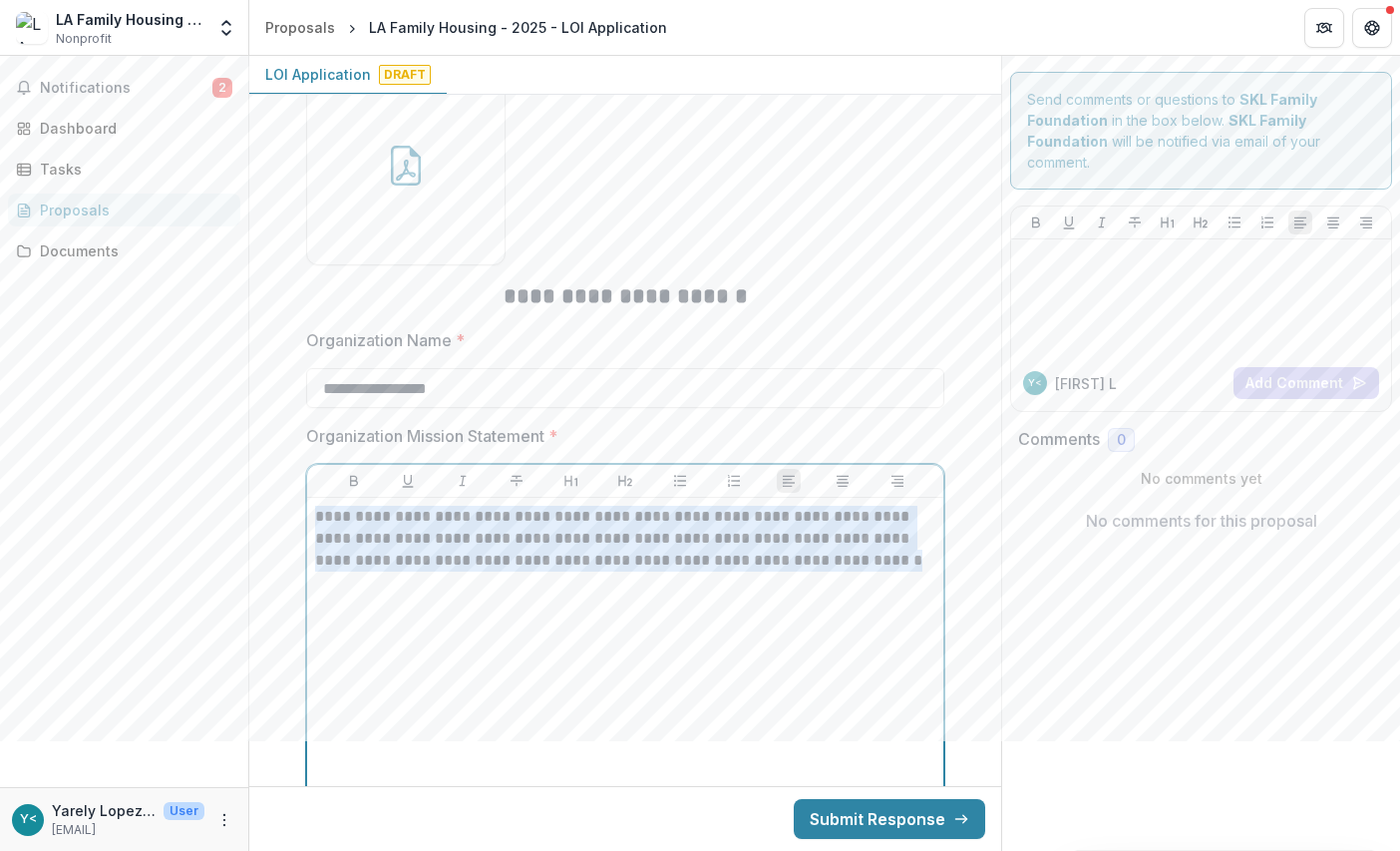 drag, startPoint x: 315, startPoint y: 514, endPoint x: 913, endPoint y: 571, distance: 600.7104 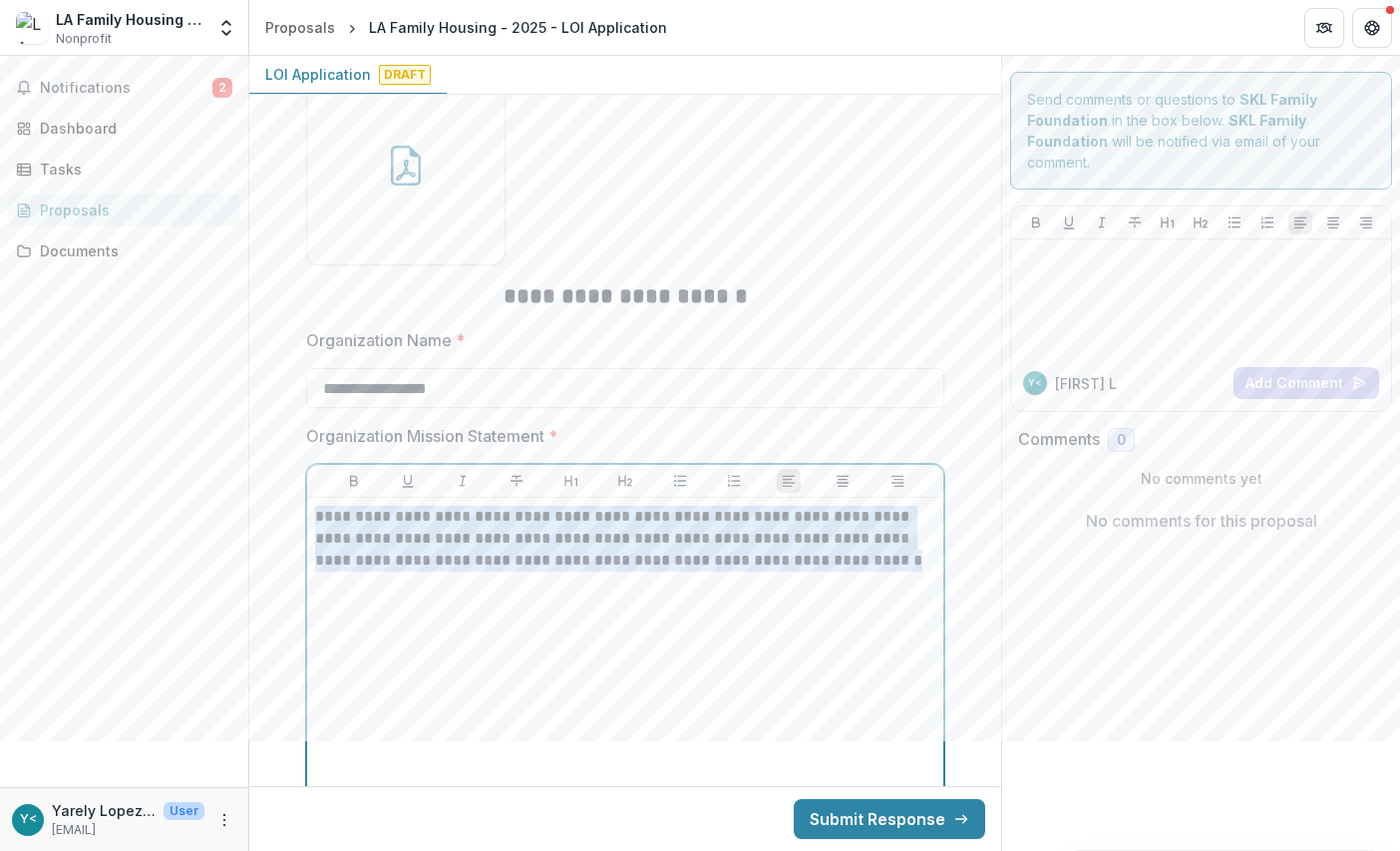 click on "**********" at bounding box center [625, 539] 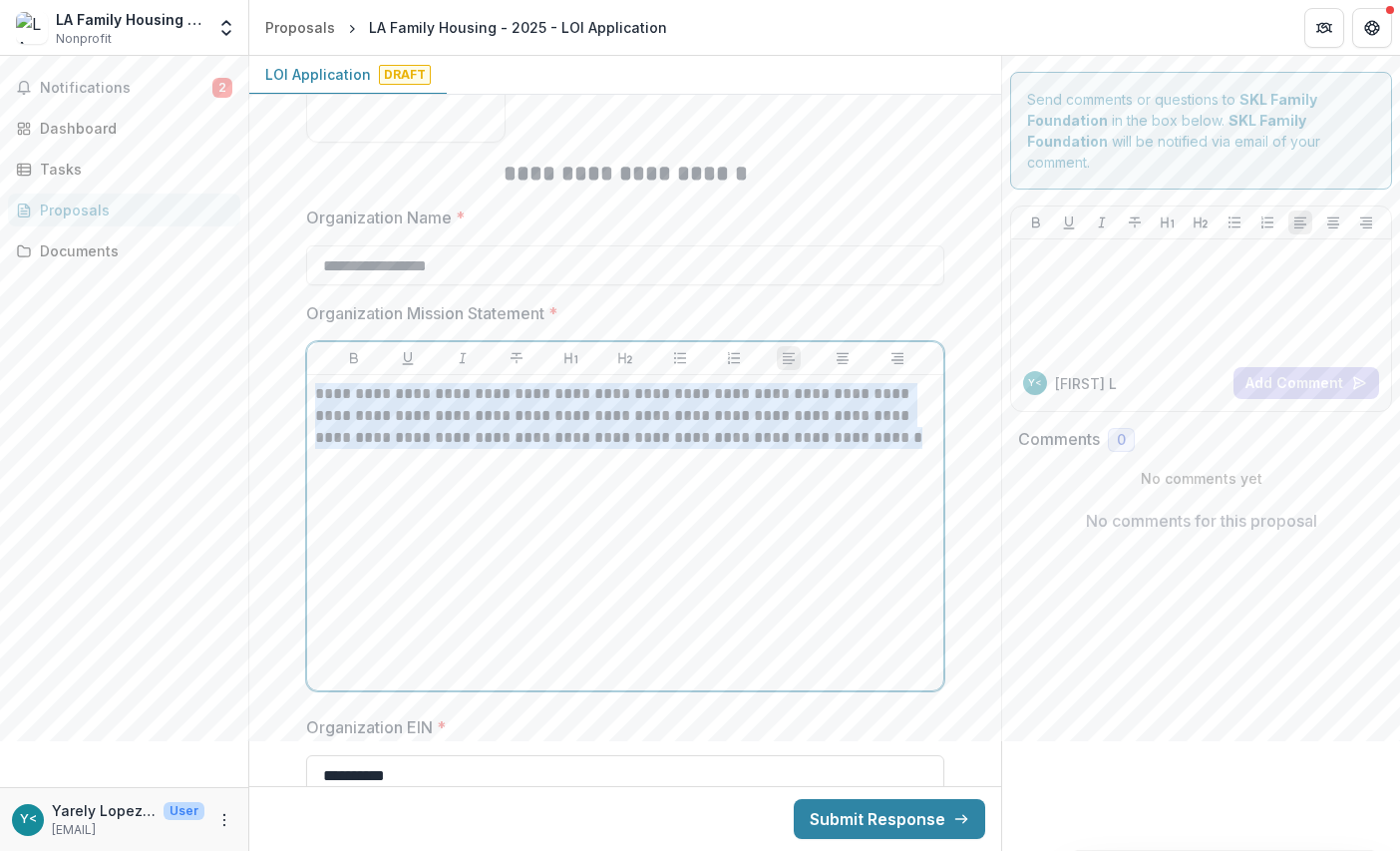 scroll, scrollTop: 1097, scrollLeft: 0, axis: vertical 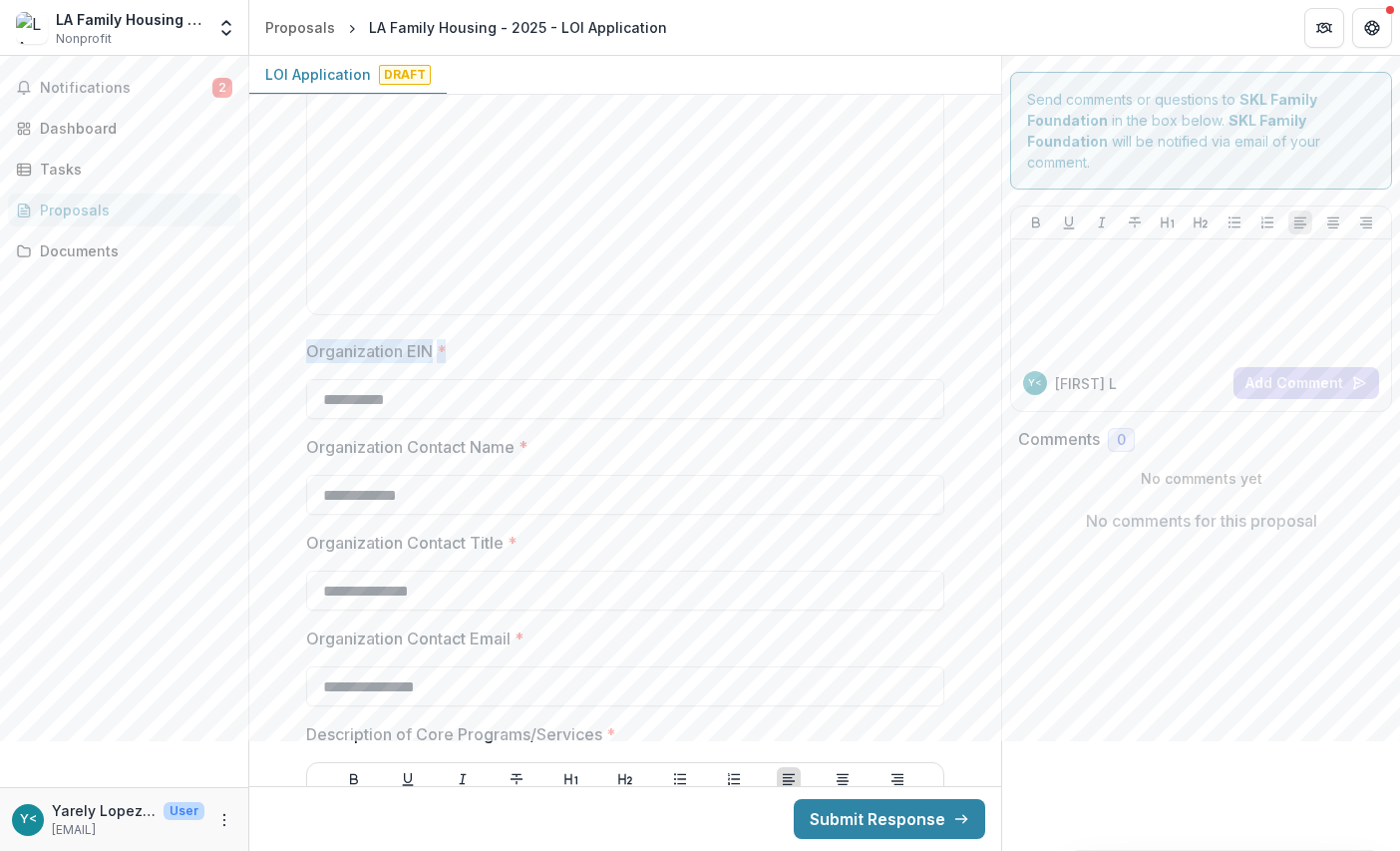drag, startPoint x: 303, startPoint y: 353, endPoint x: 460, endPoint y: 348, distance: 157.0796 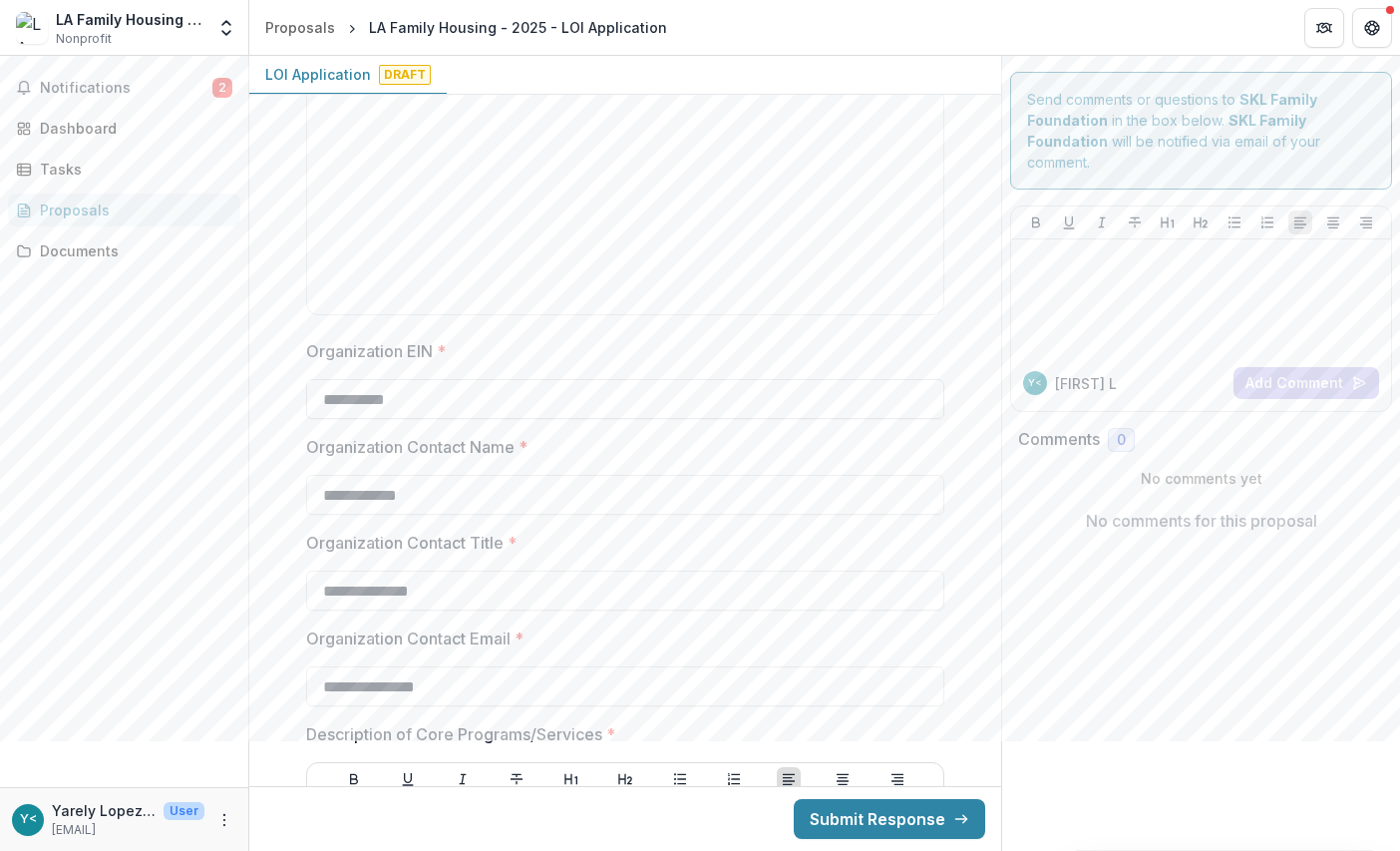 drag, startPoint x: 426, startPoint y: 401, endPoint x: 310, endPoint y: 401, distance: 116 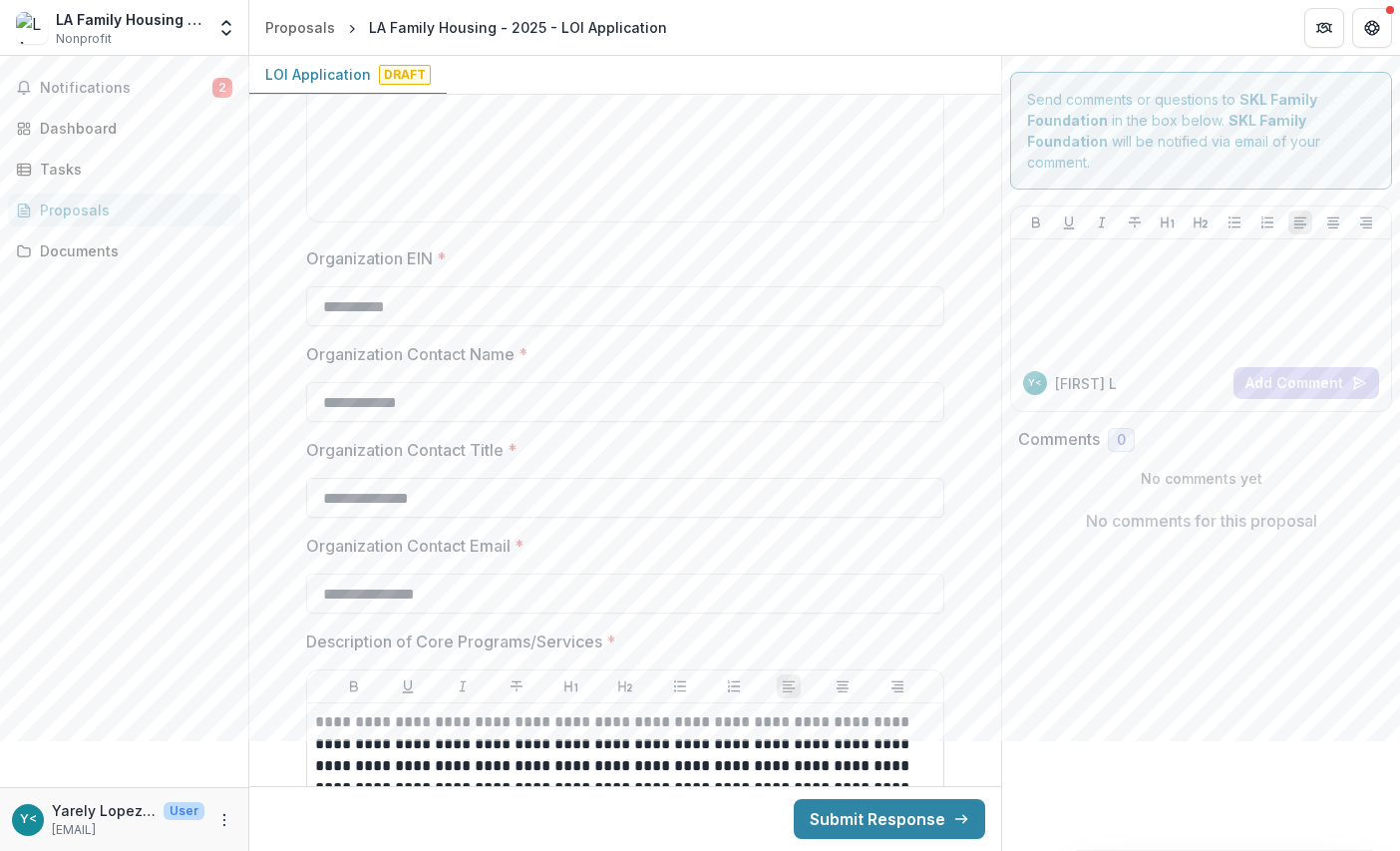 scroll, scrollTop: 1297, scrollLeft: 0, axis: vertical 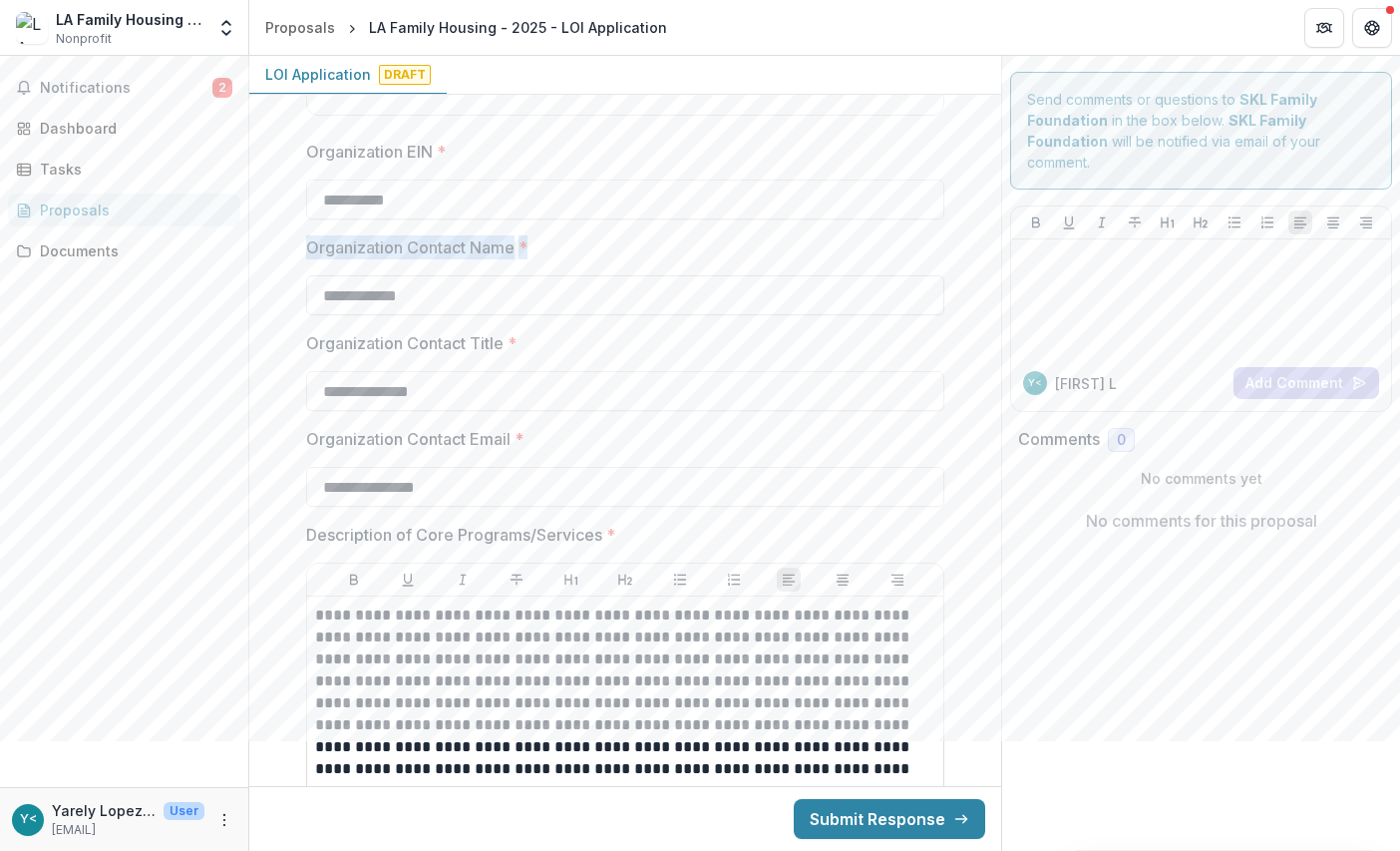 drag, startPoint x: 302, startPoint y: 244, endPoint x: 499, endPoint y: 306, distance: 206.52603 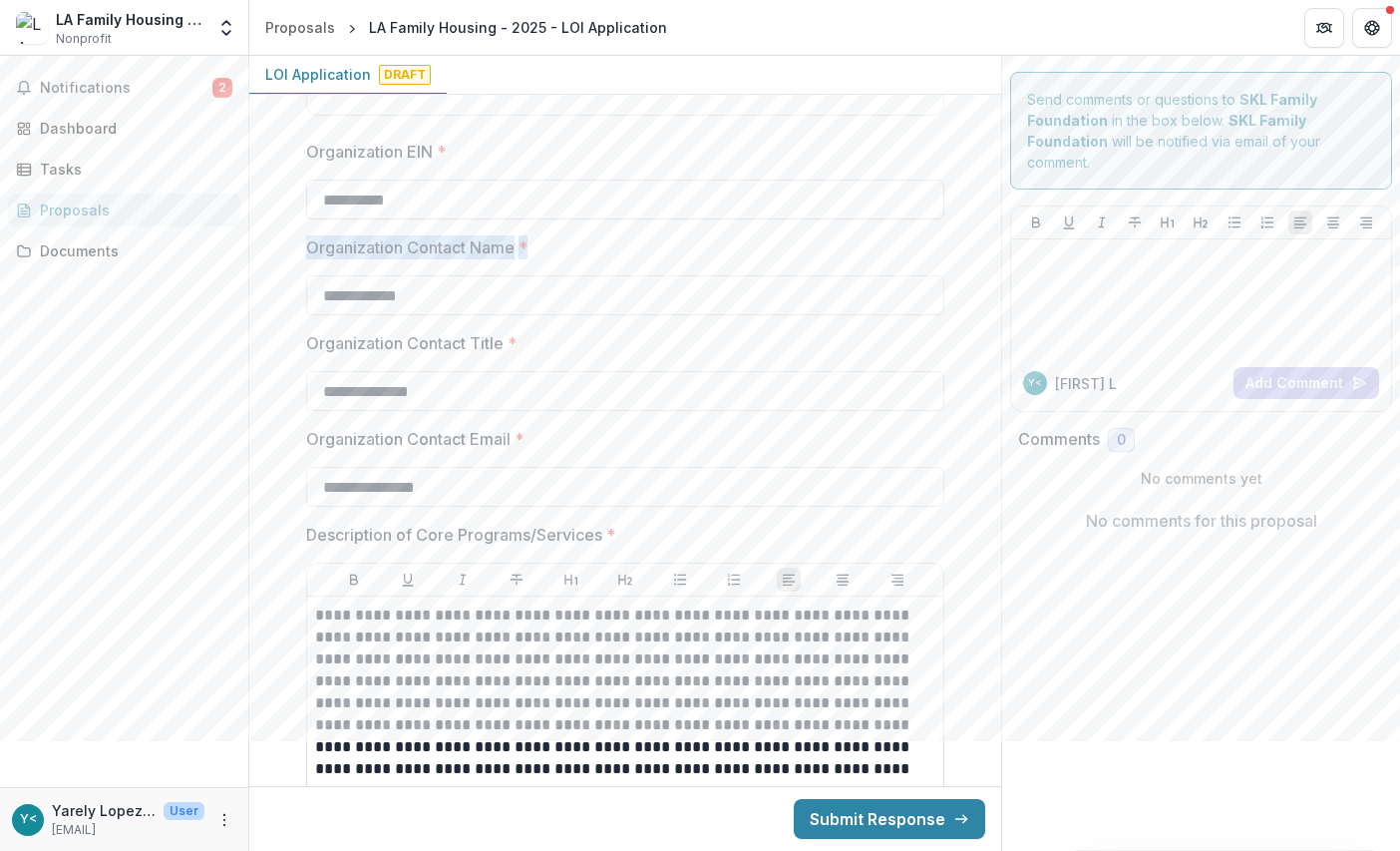 copy on "Organization Contact Name *" 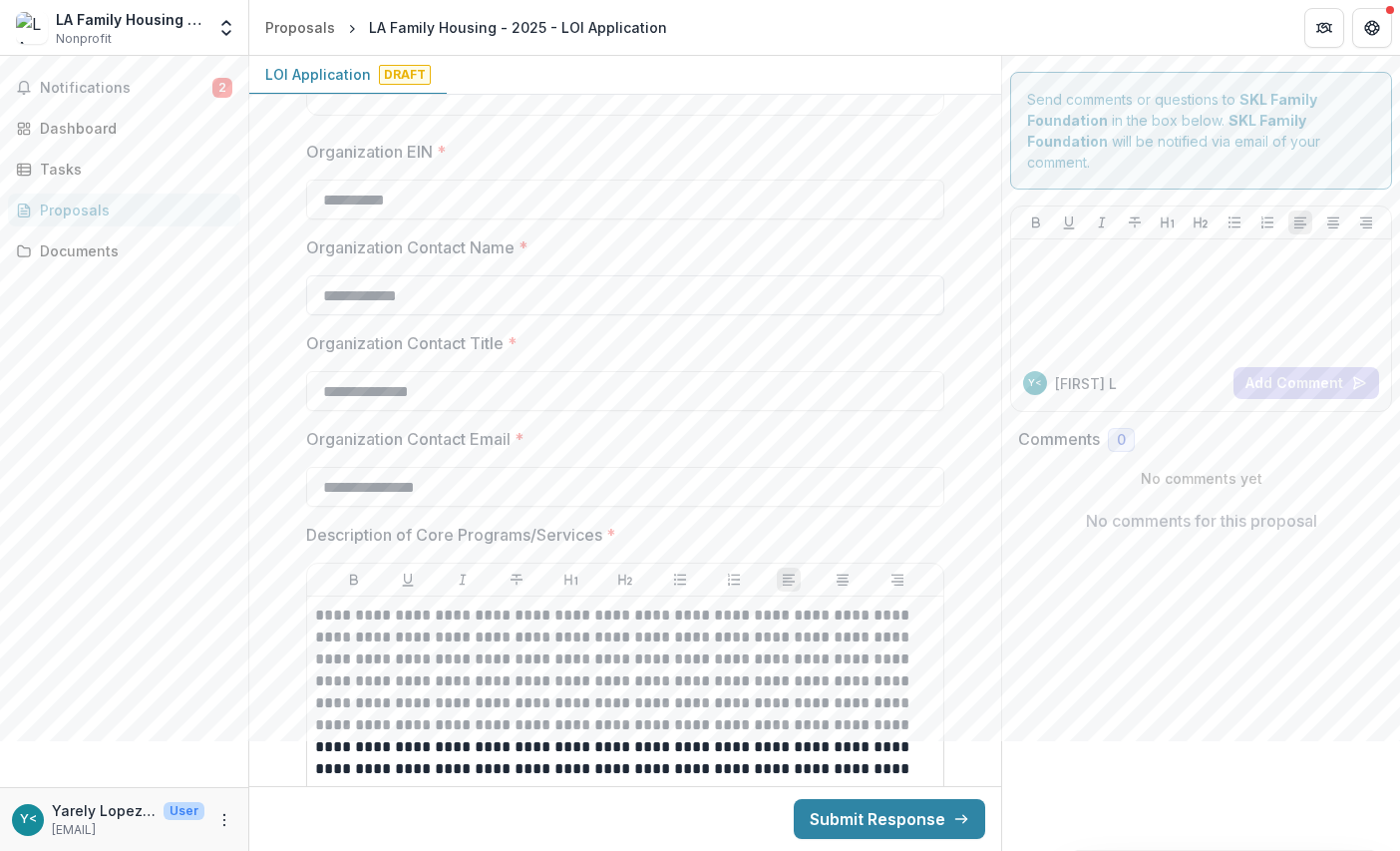 drag, startPoint x: 324, startPoint y: 294, endPoint x: 479, endPoint y: 291, distance: 155.02903 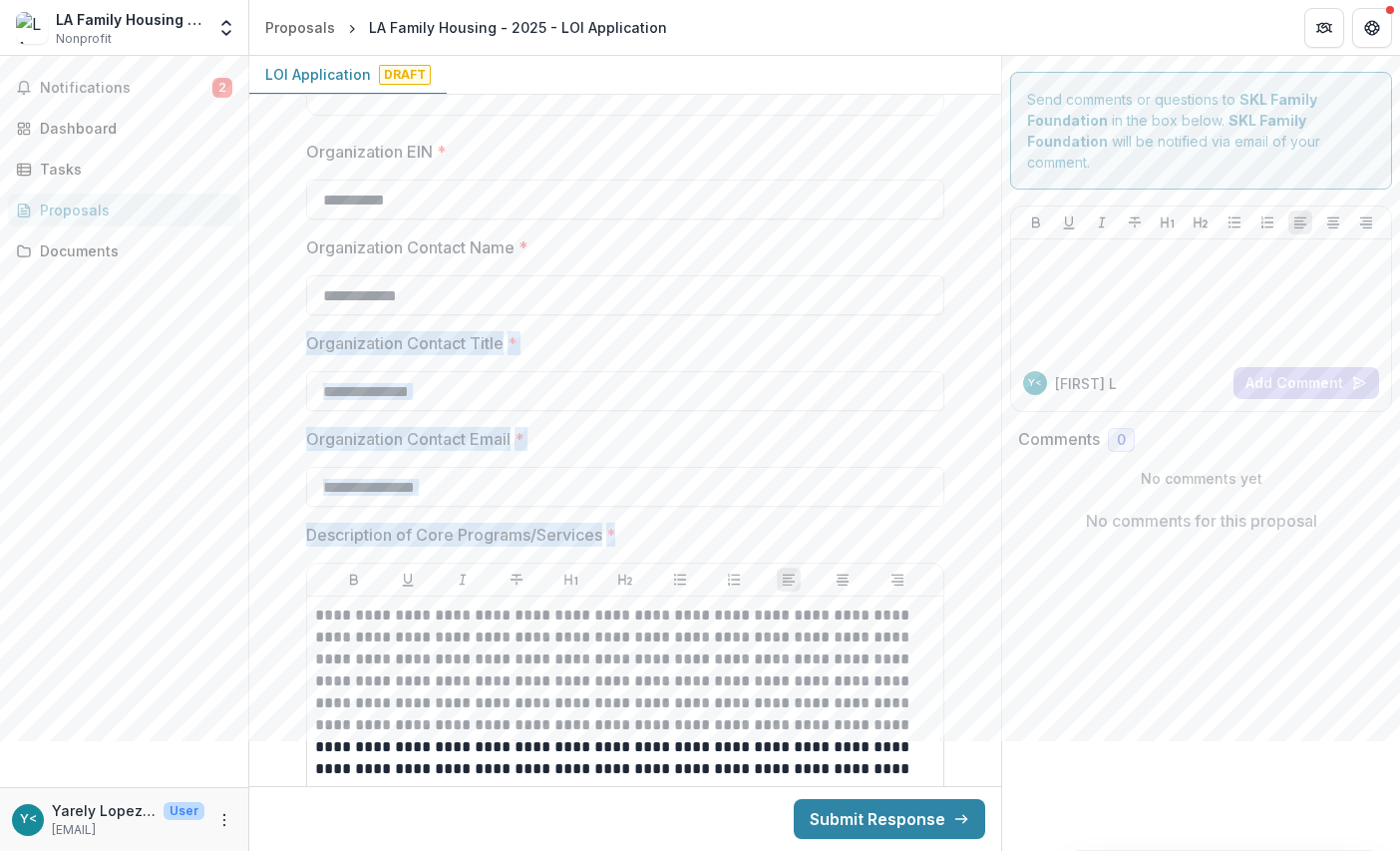drag, startPoint x: 307, startPoint y: 343, endPoint x: 652, endPoint y: 534, distance: 394.34249 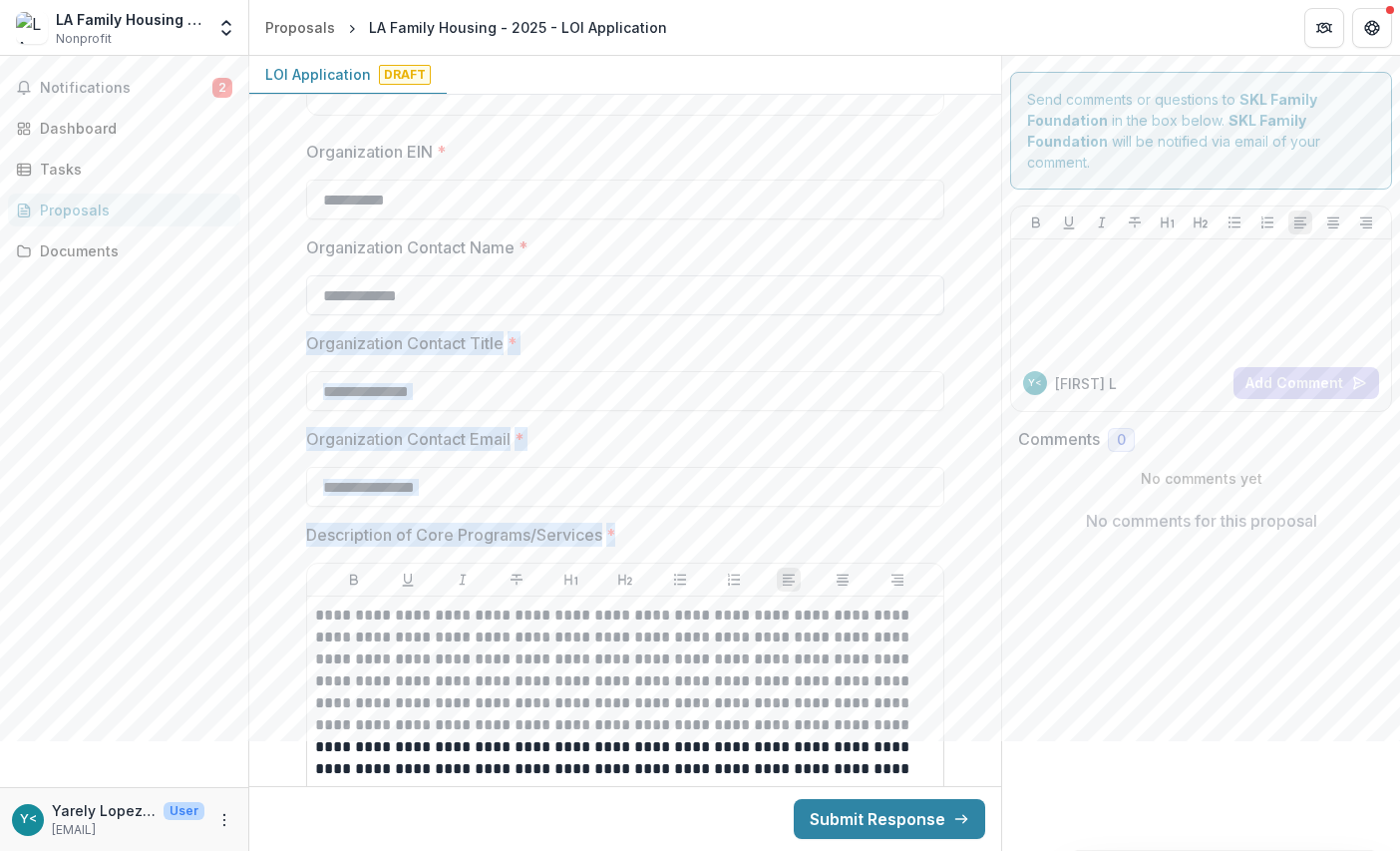 copy on "Organization Contact Title * Organization Contact Email * Description of Core Programs/Services *" 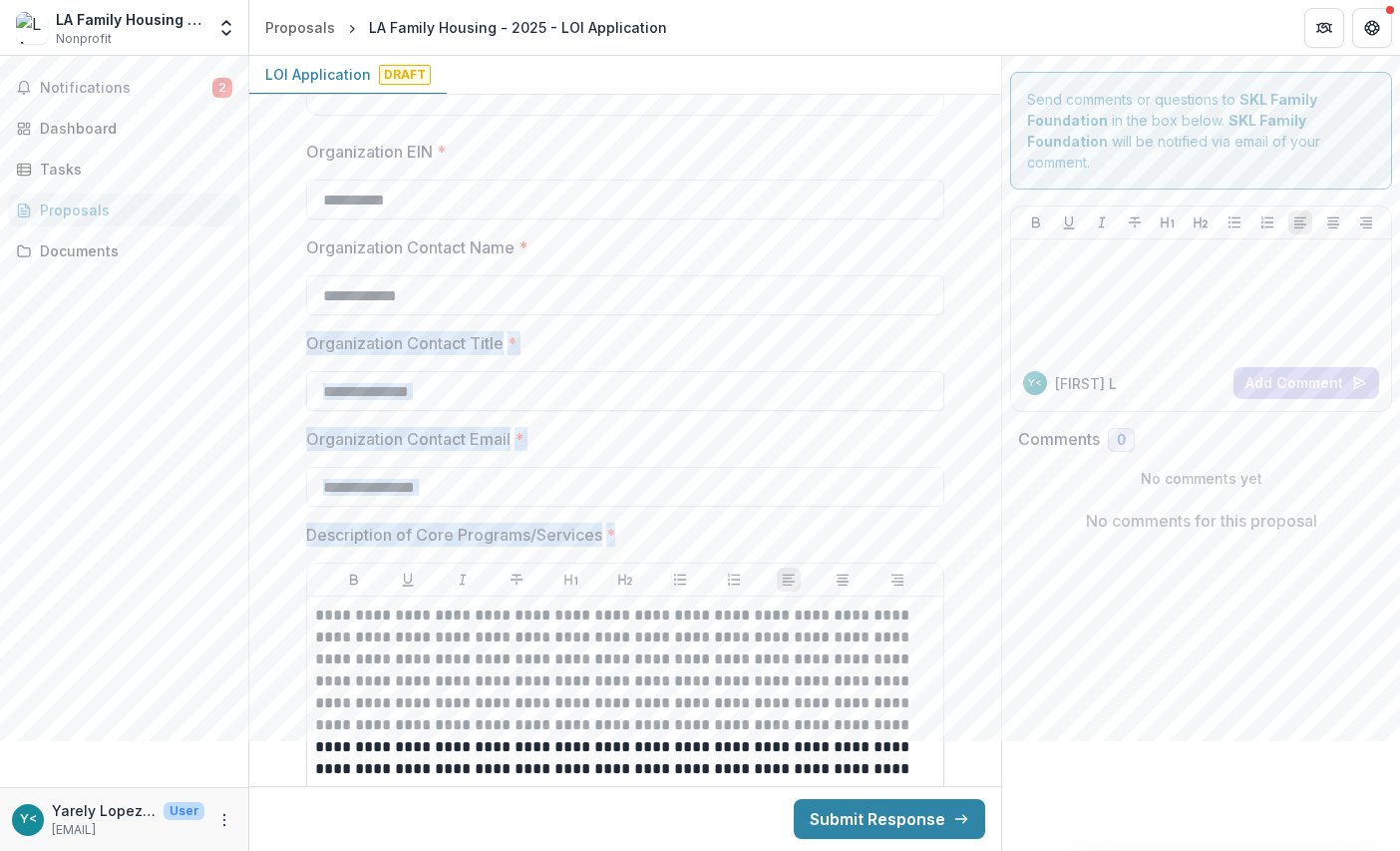 drag, startPoint x: 424, startPoint y: 396, endPoint x: 448, endPoint y: 397, distance: 24.020824 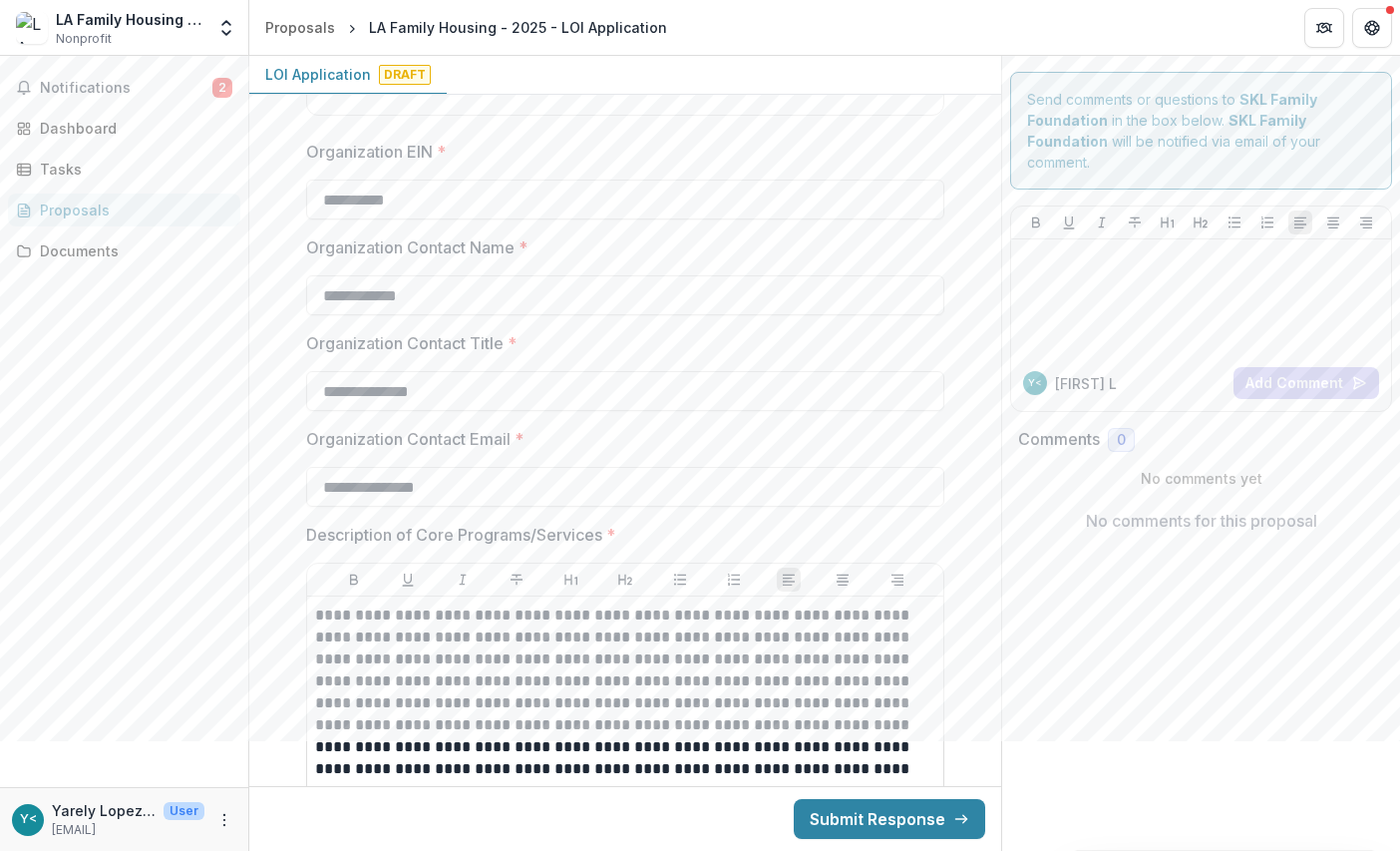 drag, startPoint x: 453, startPoint y: 391, endPoint x: 280, endPoint y: 398, distance: 173.14156 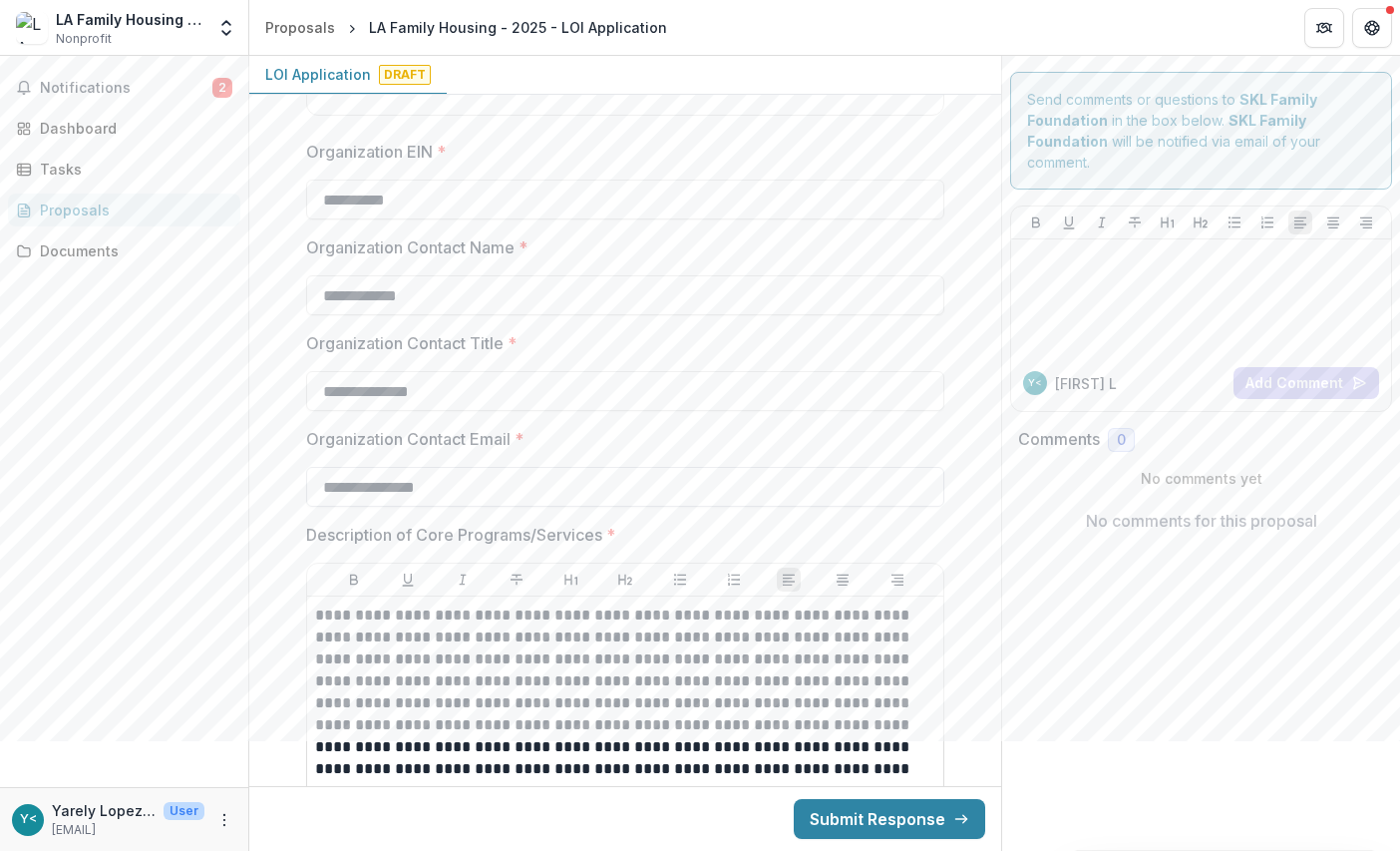 drag, startPoint x: 448, startPoint y: 489, endPoint x: 306, endPoint y: 494, distance: 142.088 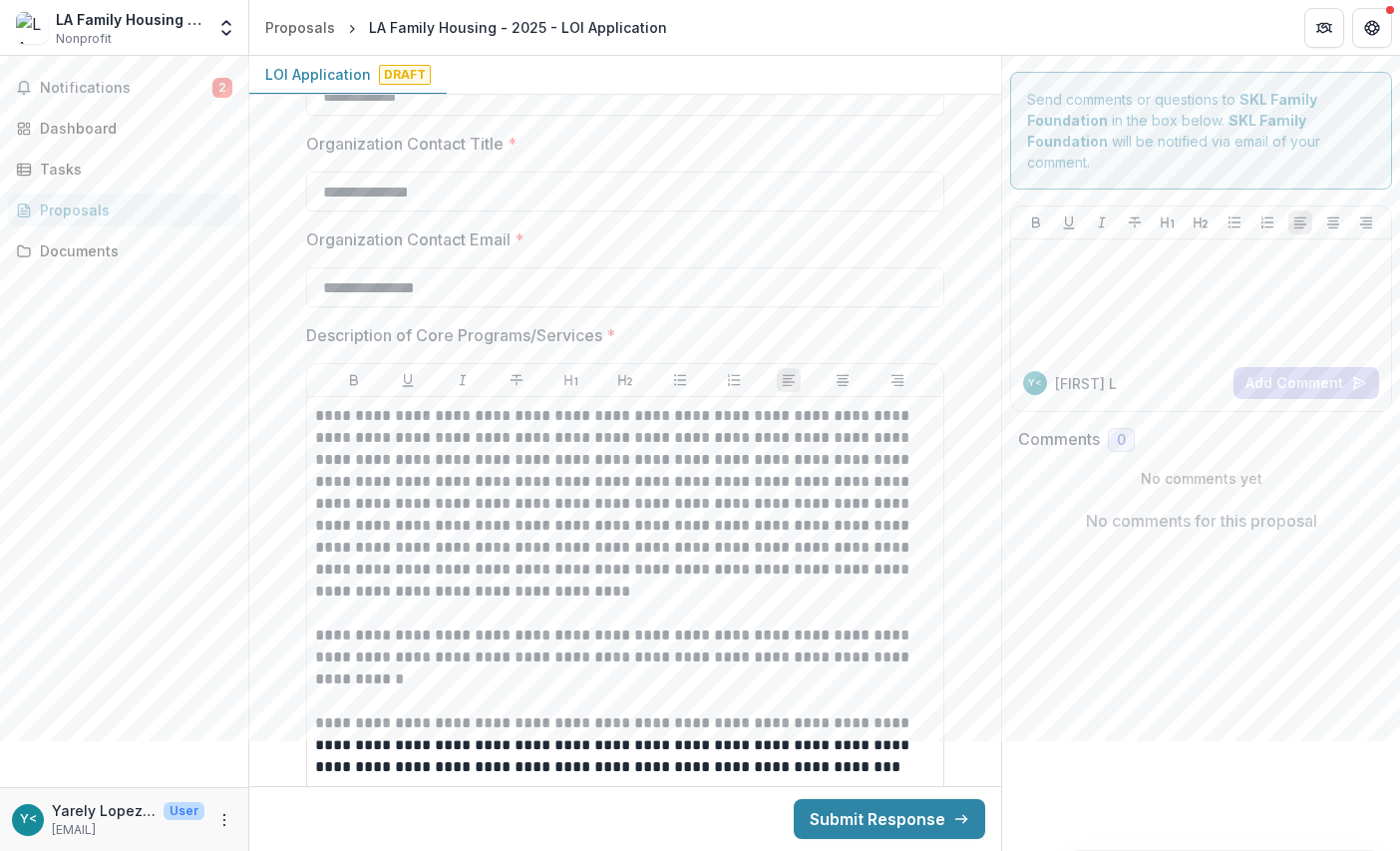 scroll, scrollTop: 1596, scrollLeft: 0, axis: vertical 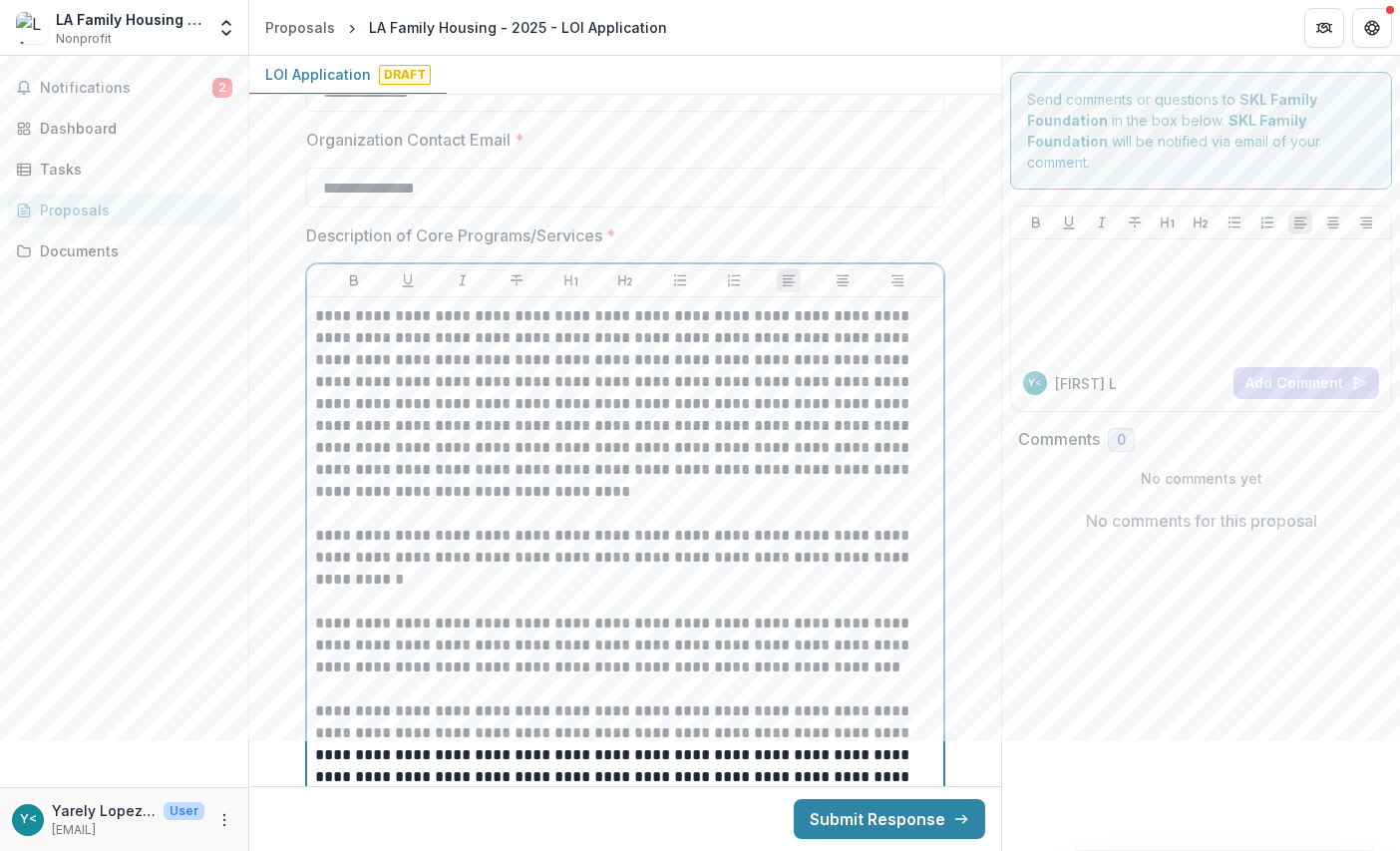click on "**********" at bounding box center [625, 404] 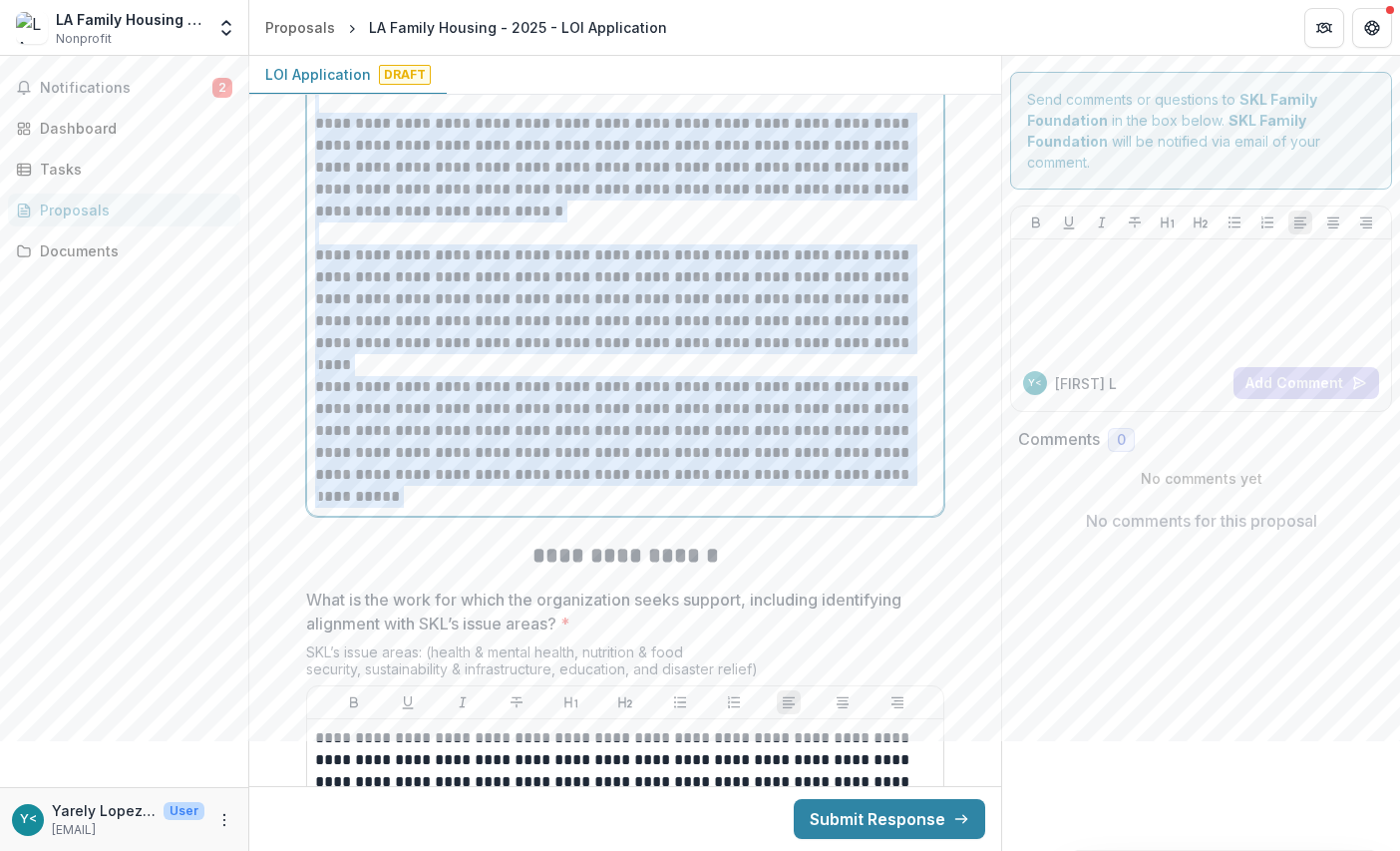 scroll, scrollTop: 2195, scrollLeft: 0, axis: vertical 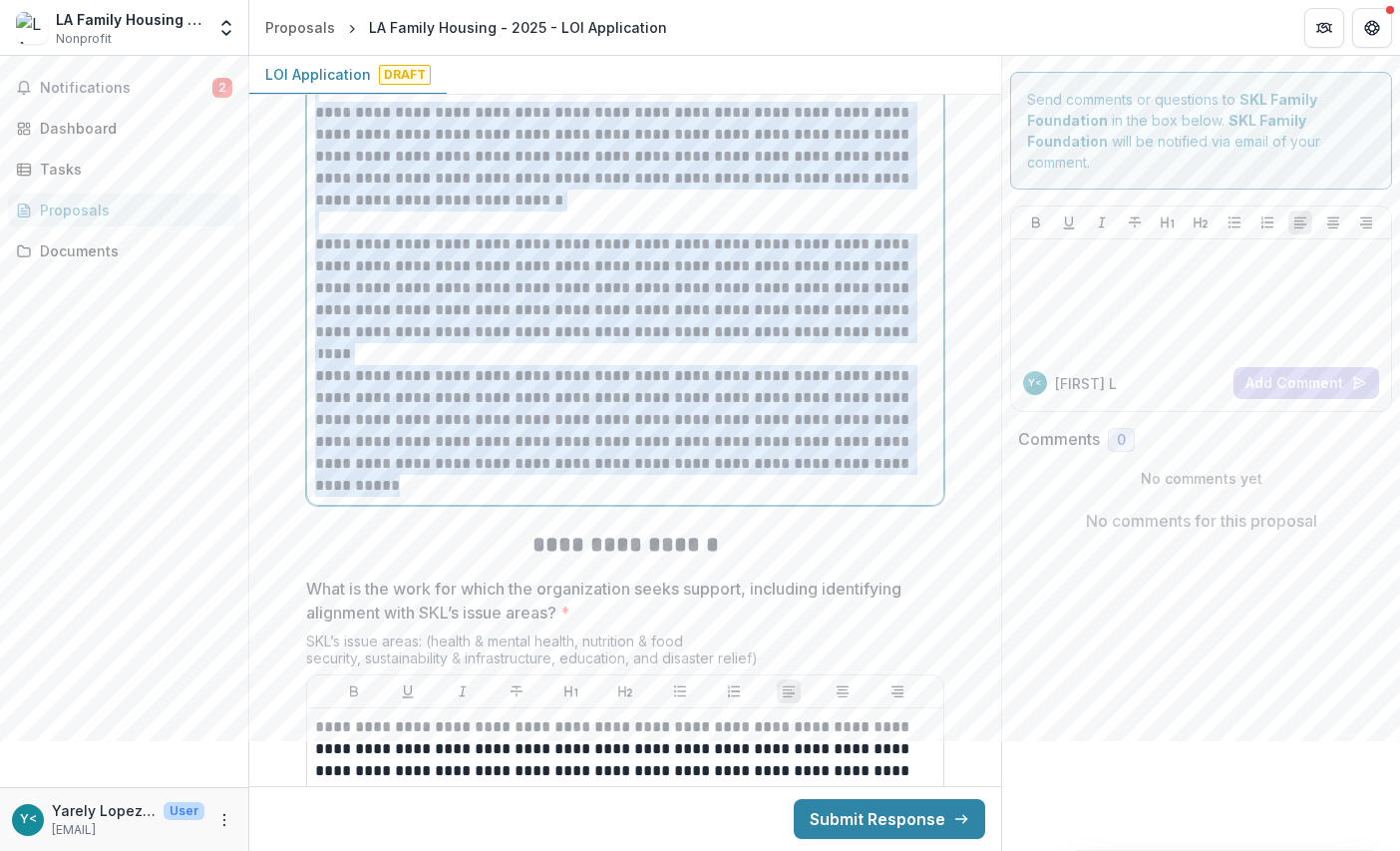 drag, startPoint x: 312, startPoint y: 313, endPoint x: 917, endPoint y: 456, distance: 621.6703 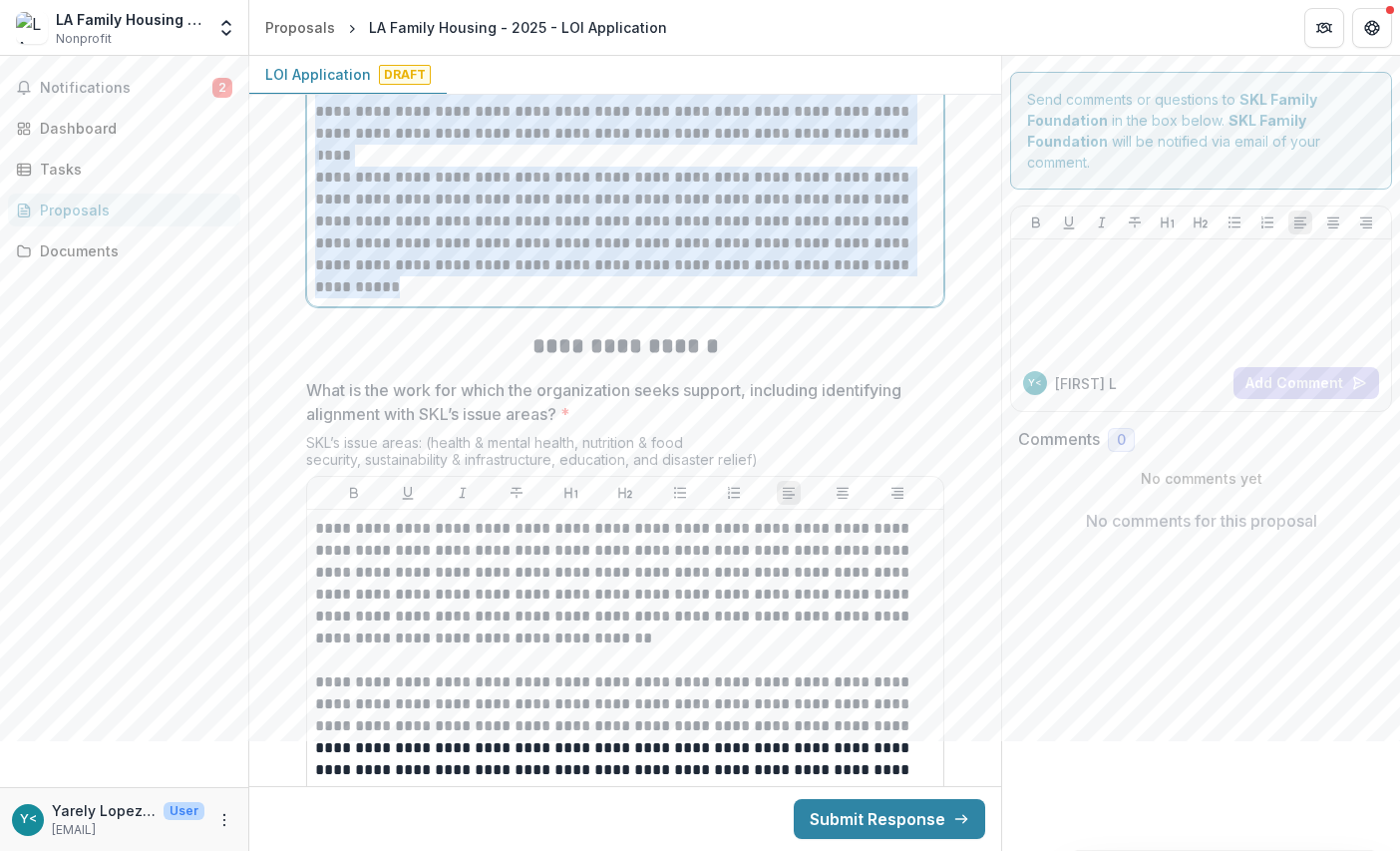 scroll, scrollTop: 2394, scrollLeft: 0, axis: vertical 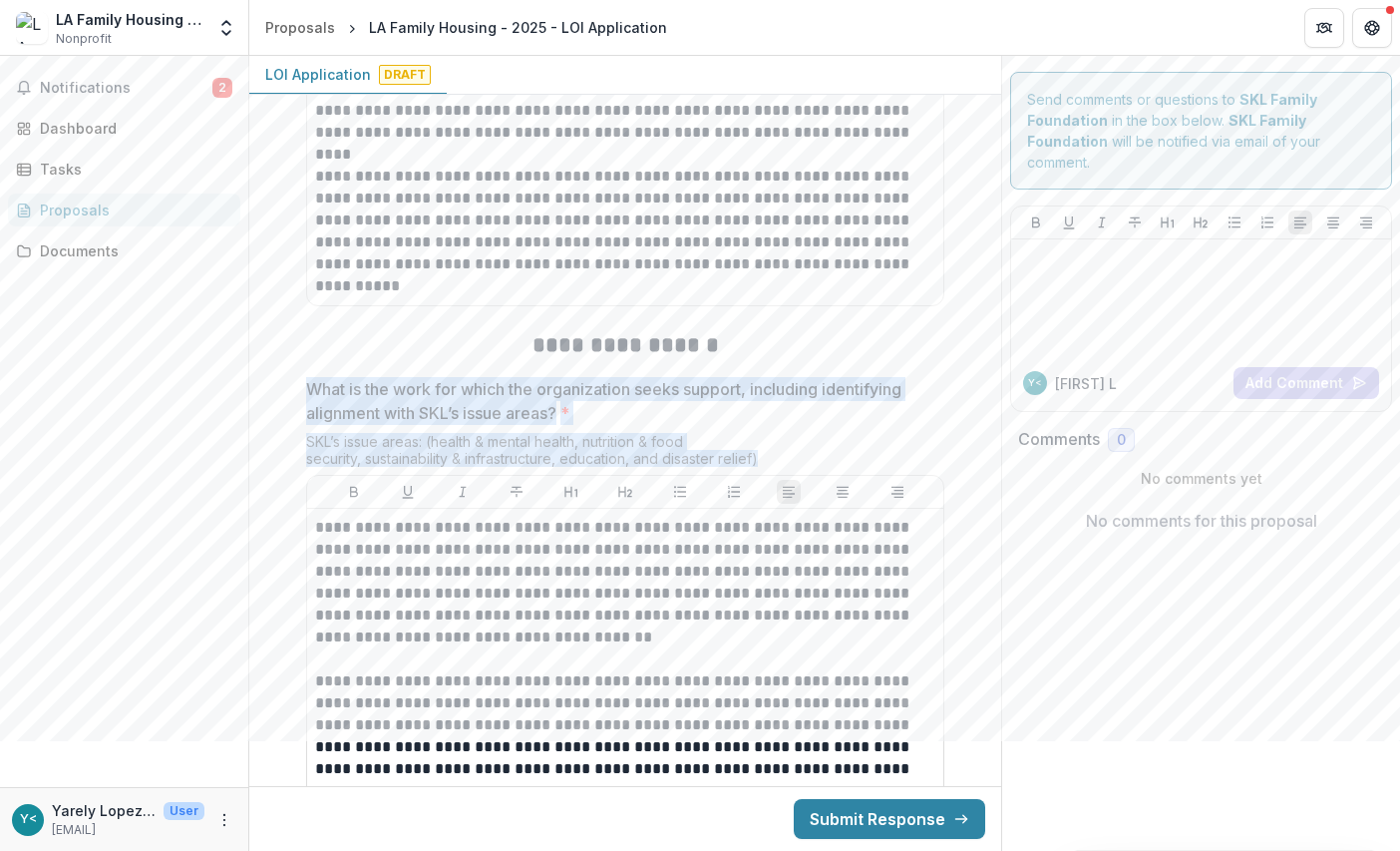 drag, startPoint x: 300, startPoint y: 384, endPoint x: 769, endPoint y: 461, distance: 475.2789 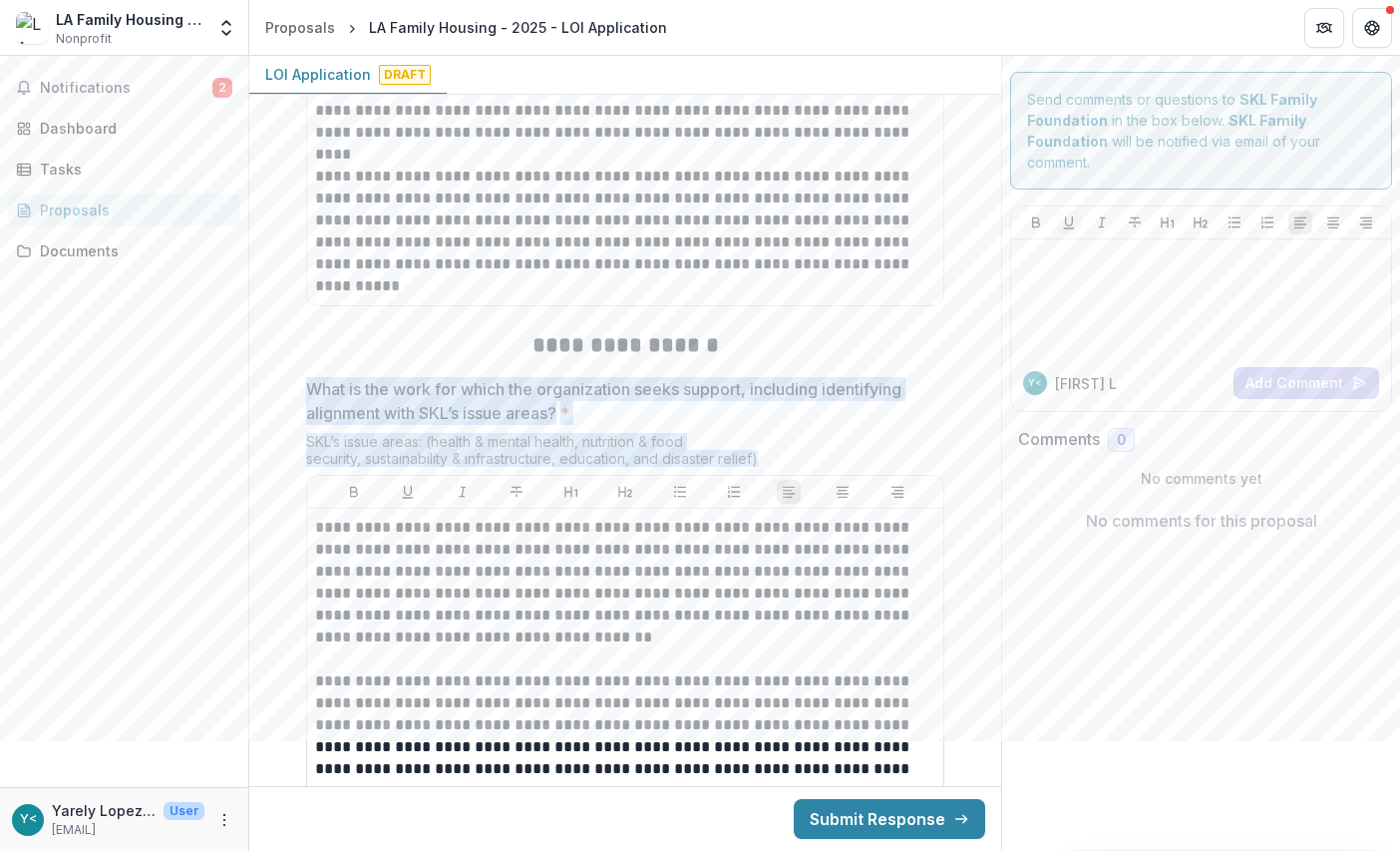 copy on "What is the work for which the organization seeks support, including identifying alignment with SKL’s issue areas? * SKL’s issue areas: (health & mental health, nutrition & food
security, sustainability & infrastructure, education, and disaster relief)" 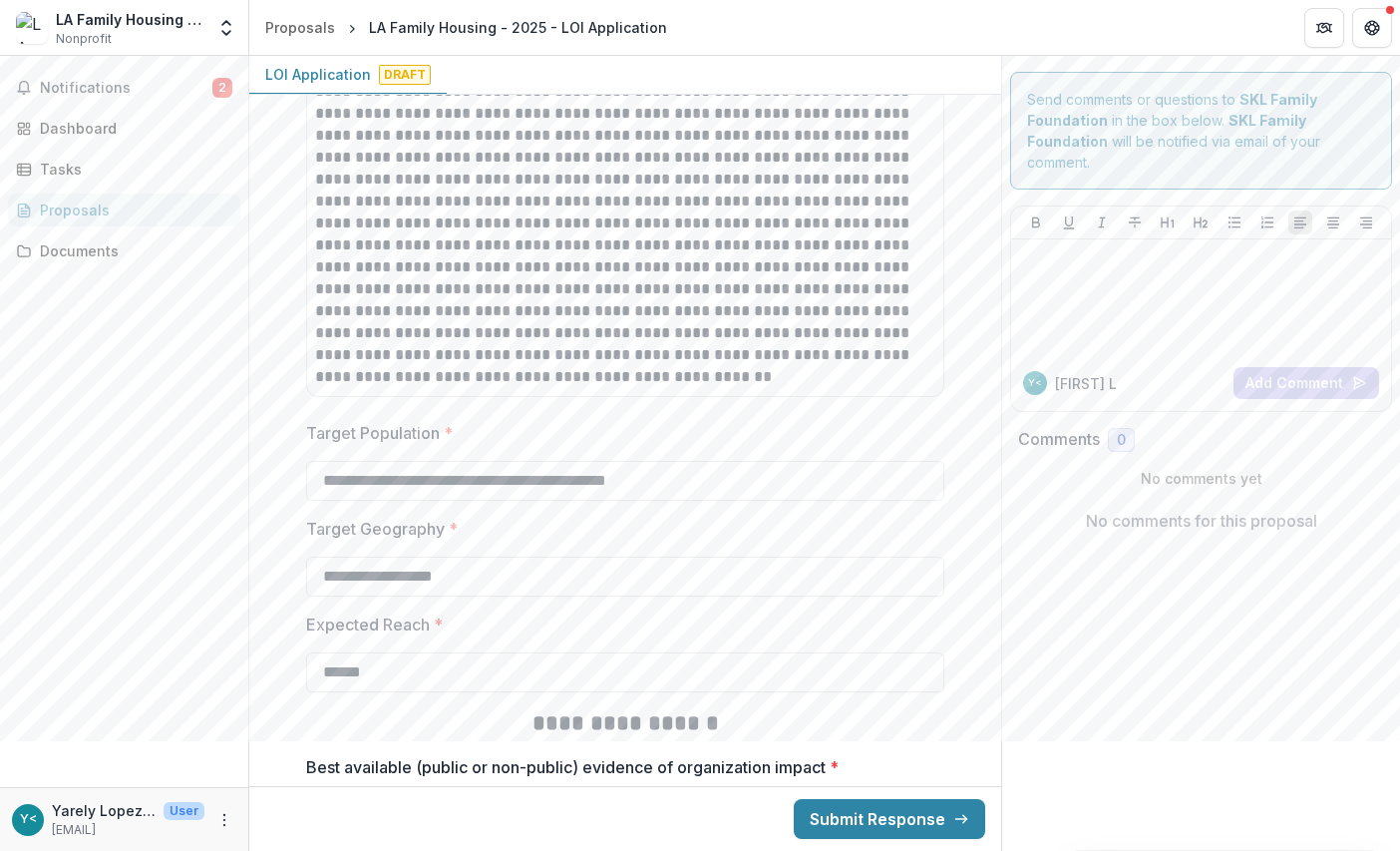 scroll, scrollTop: 3891, scrollLeft: 0, axis: vertical 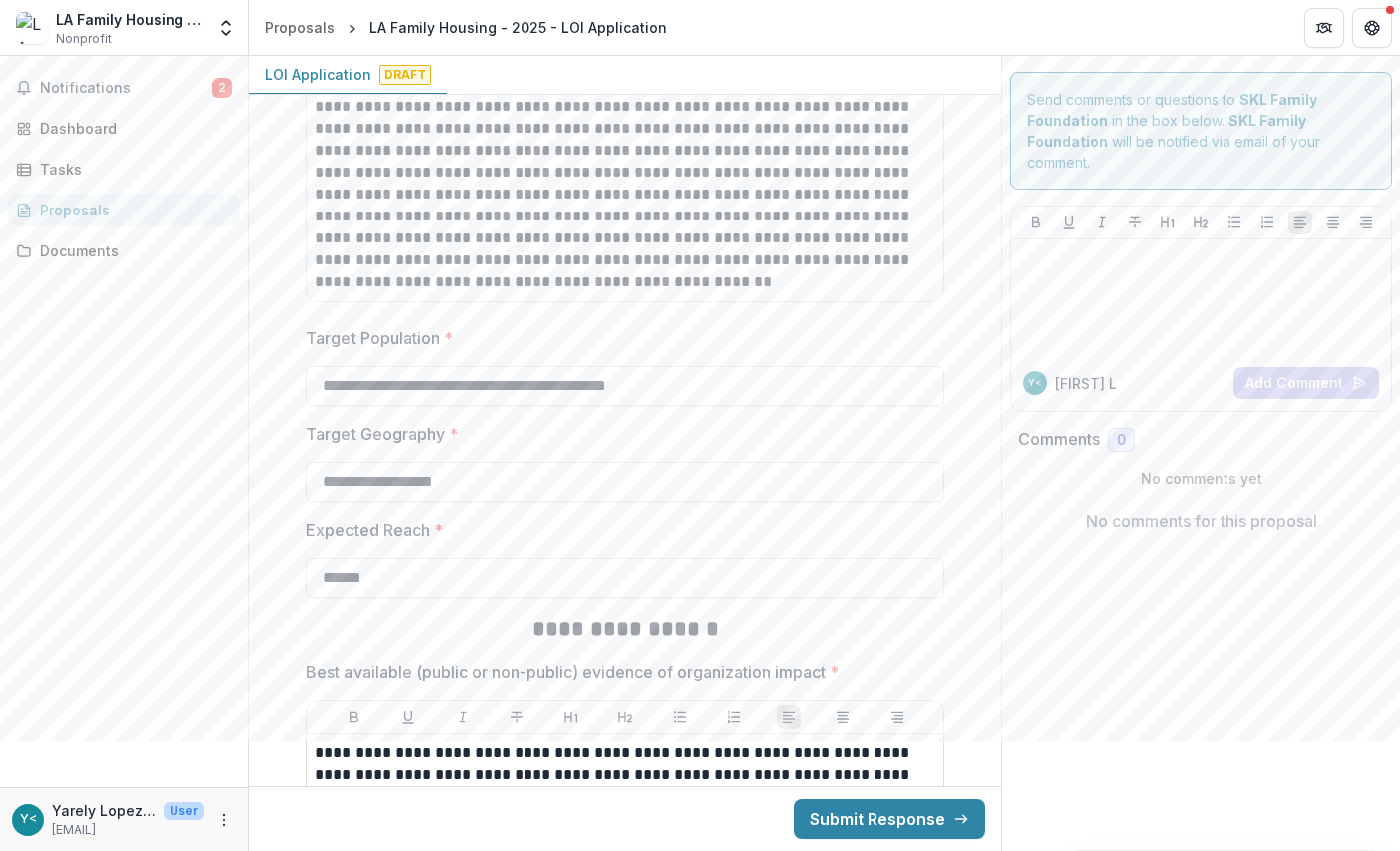 click on "Target Population *" at bounding box center [619, 338] 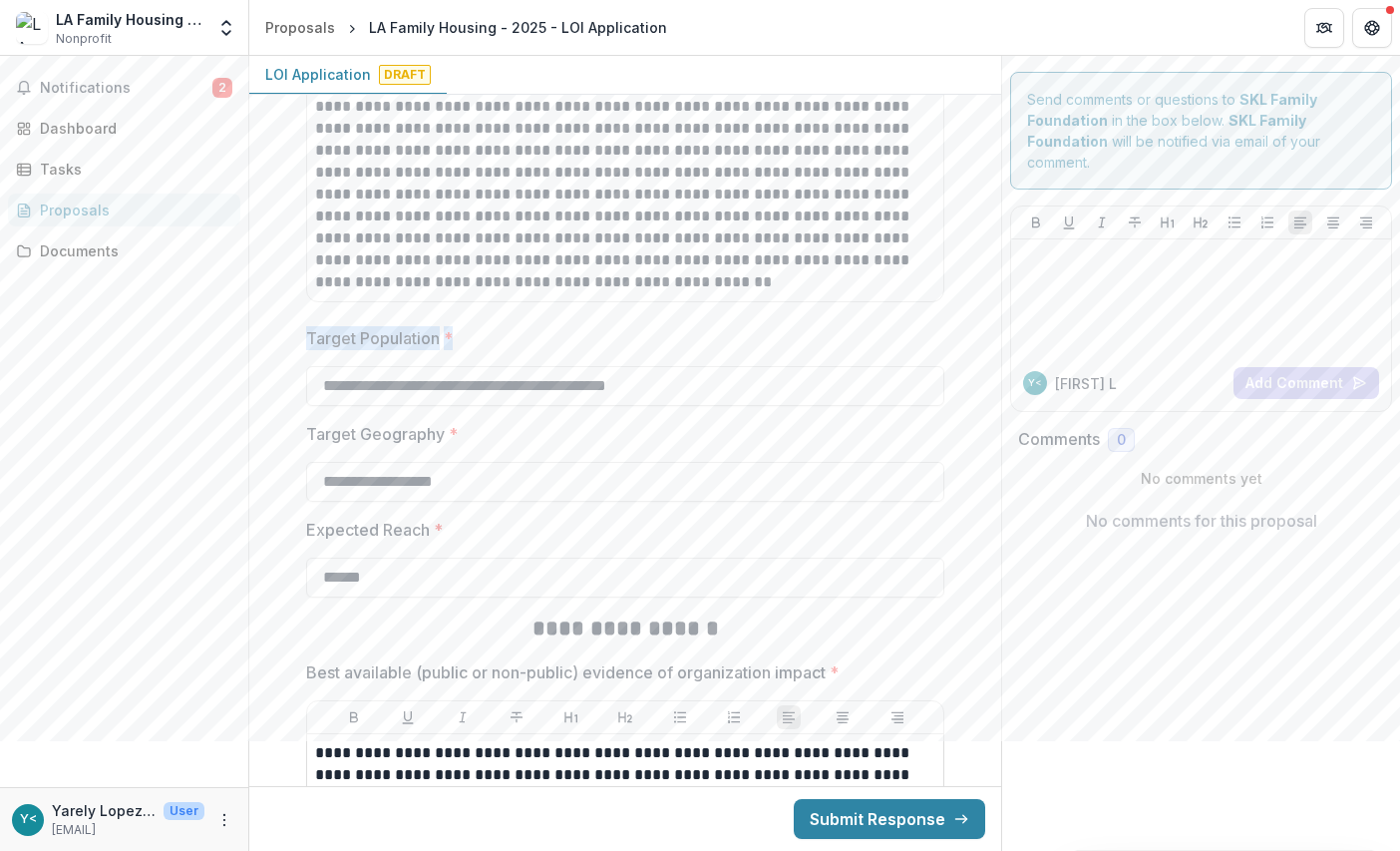 drag, startPoint x: 303, startPoint y: 330, endPoint x: 459, endPoint y: 347, distance: 156.92355 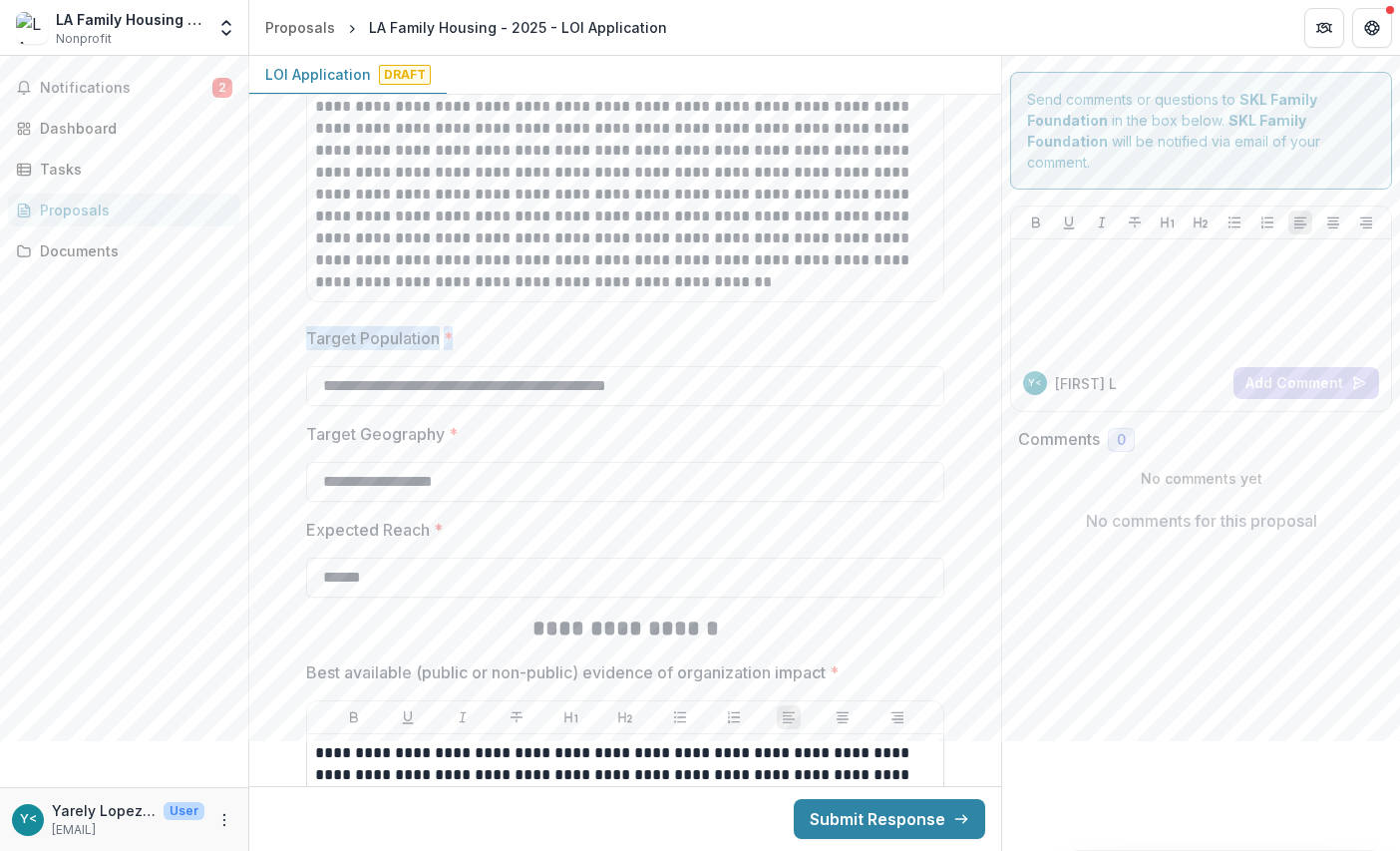 copy on "Target Population *" 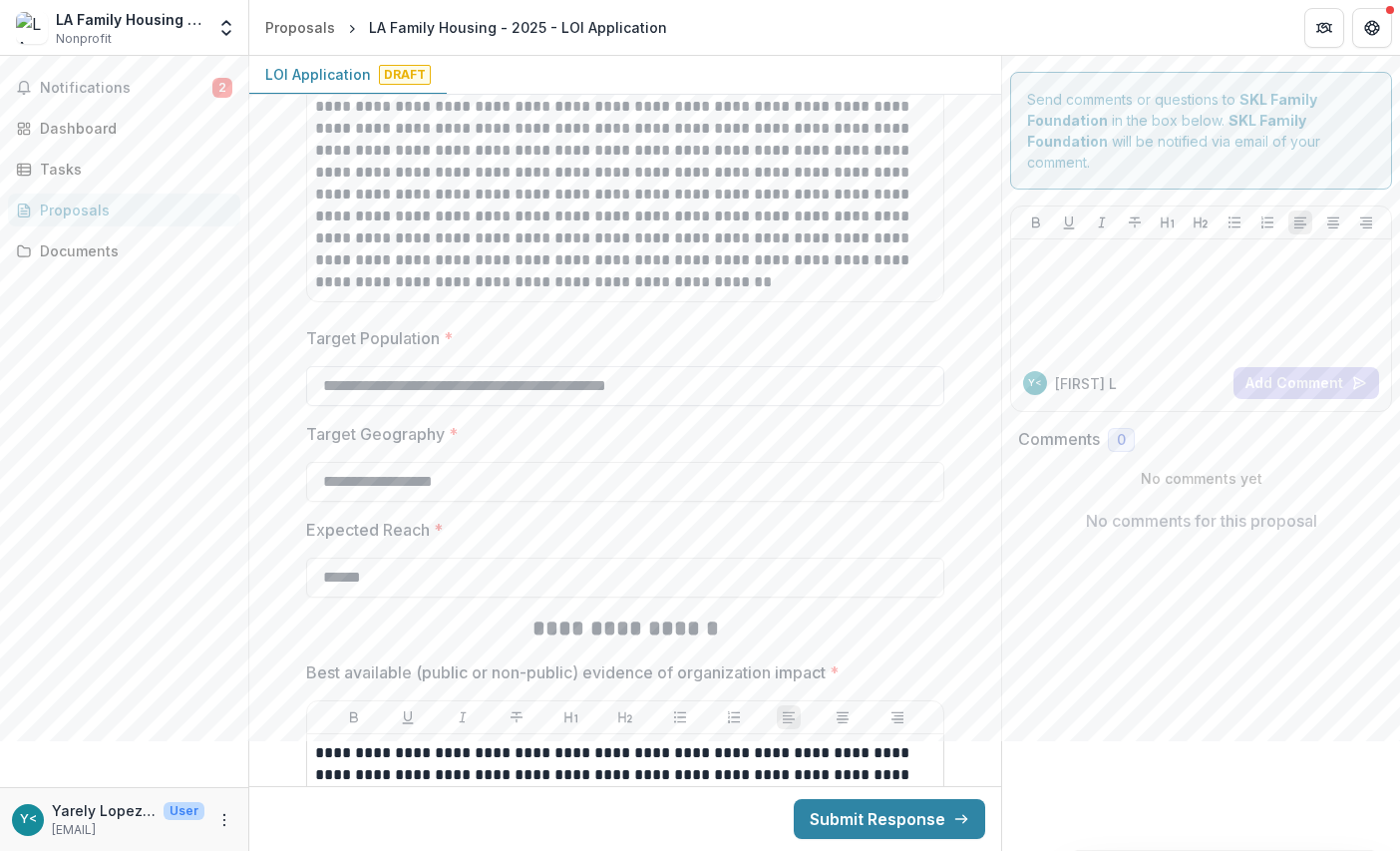 drag, startPoint x: 322, startPoint y: 388, endPoint x: 753, endPoint y: 390, distance: 431.00464 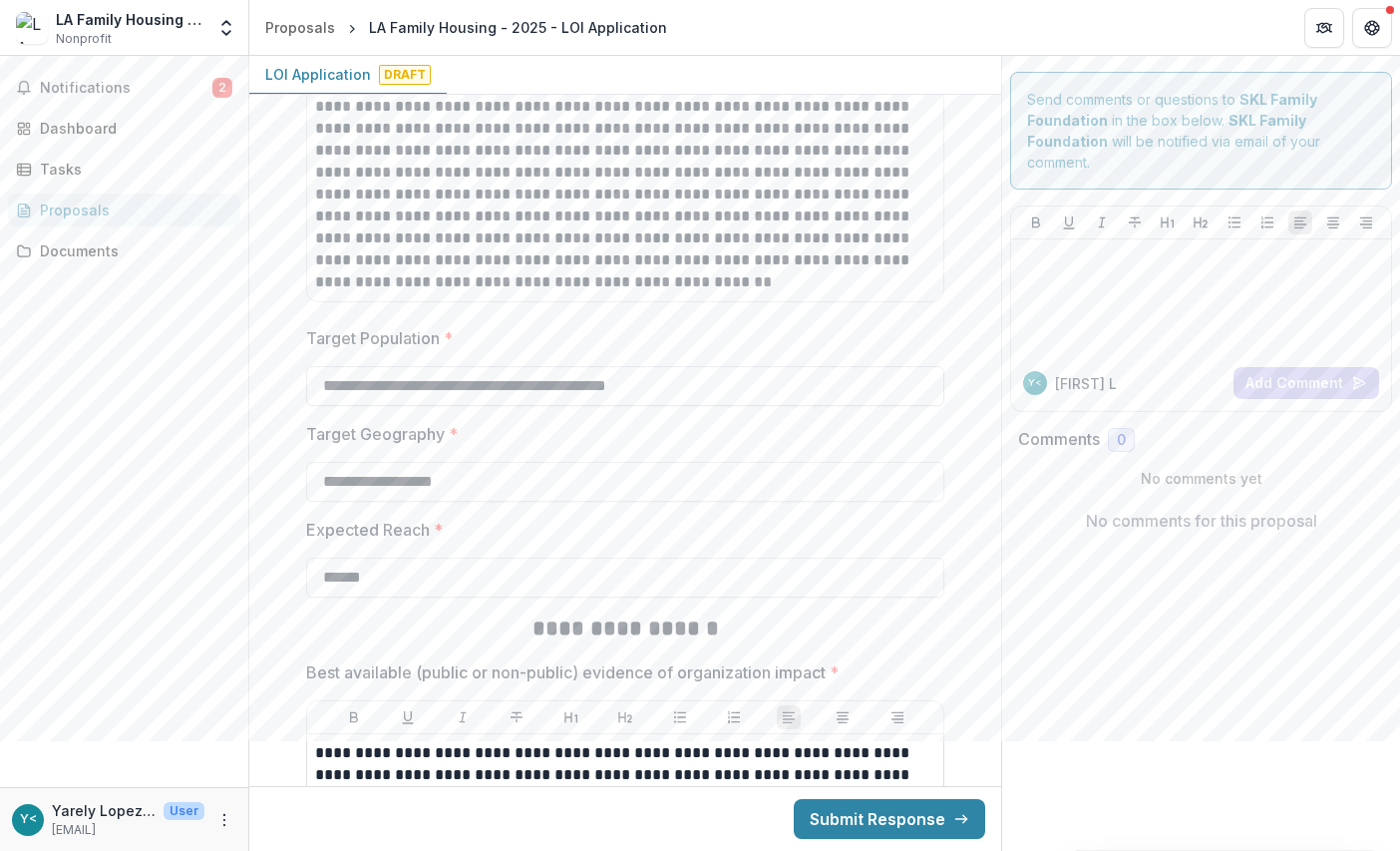 click on "**********" at bounding box center (625, 386) 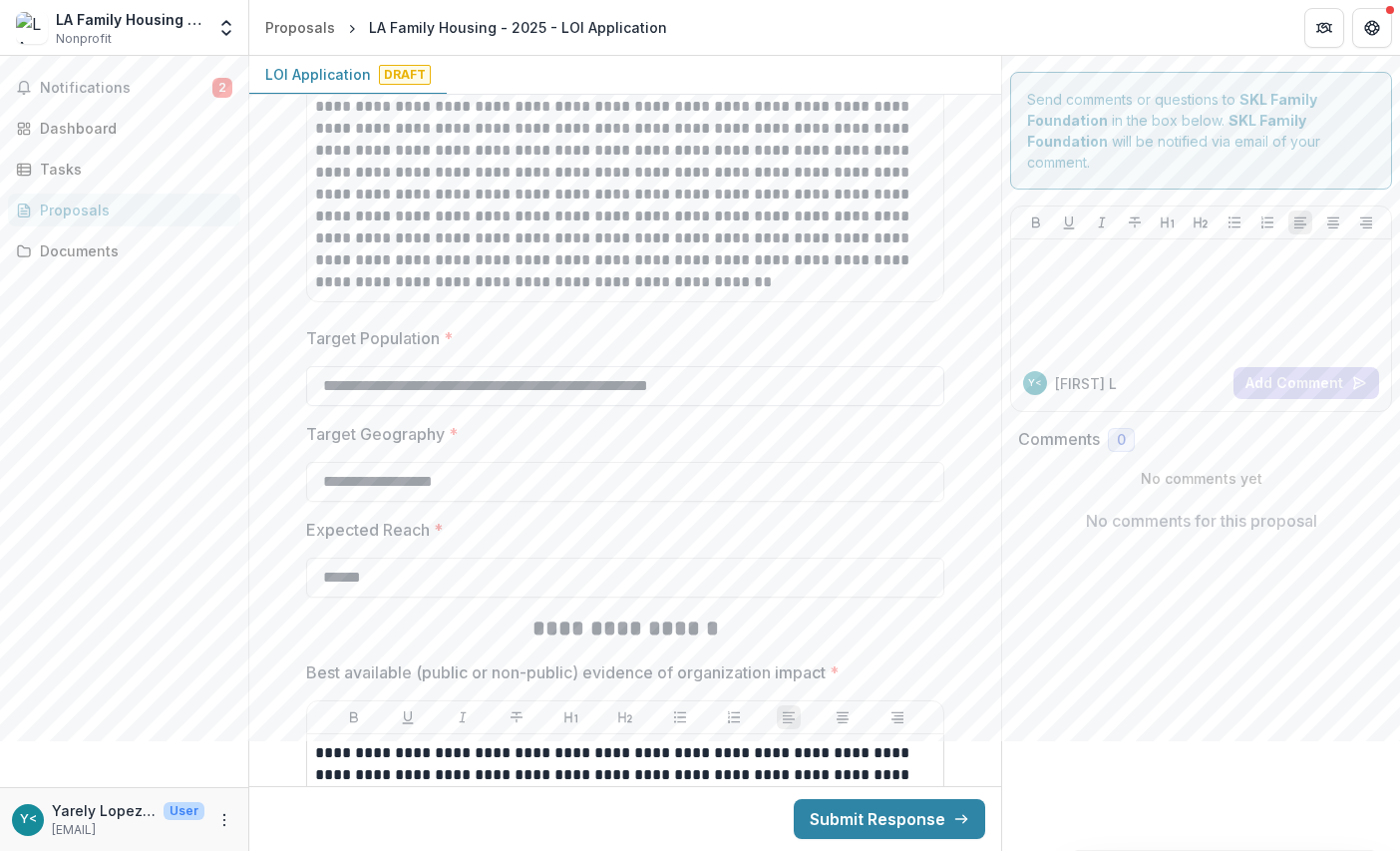 click on "**********" at bounding box center [625, 386] 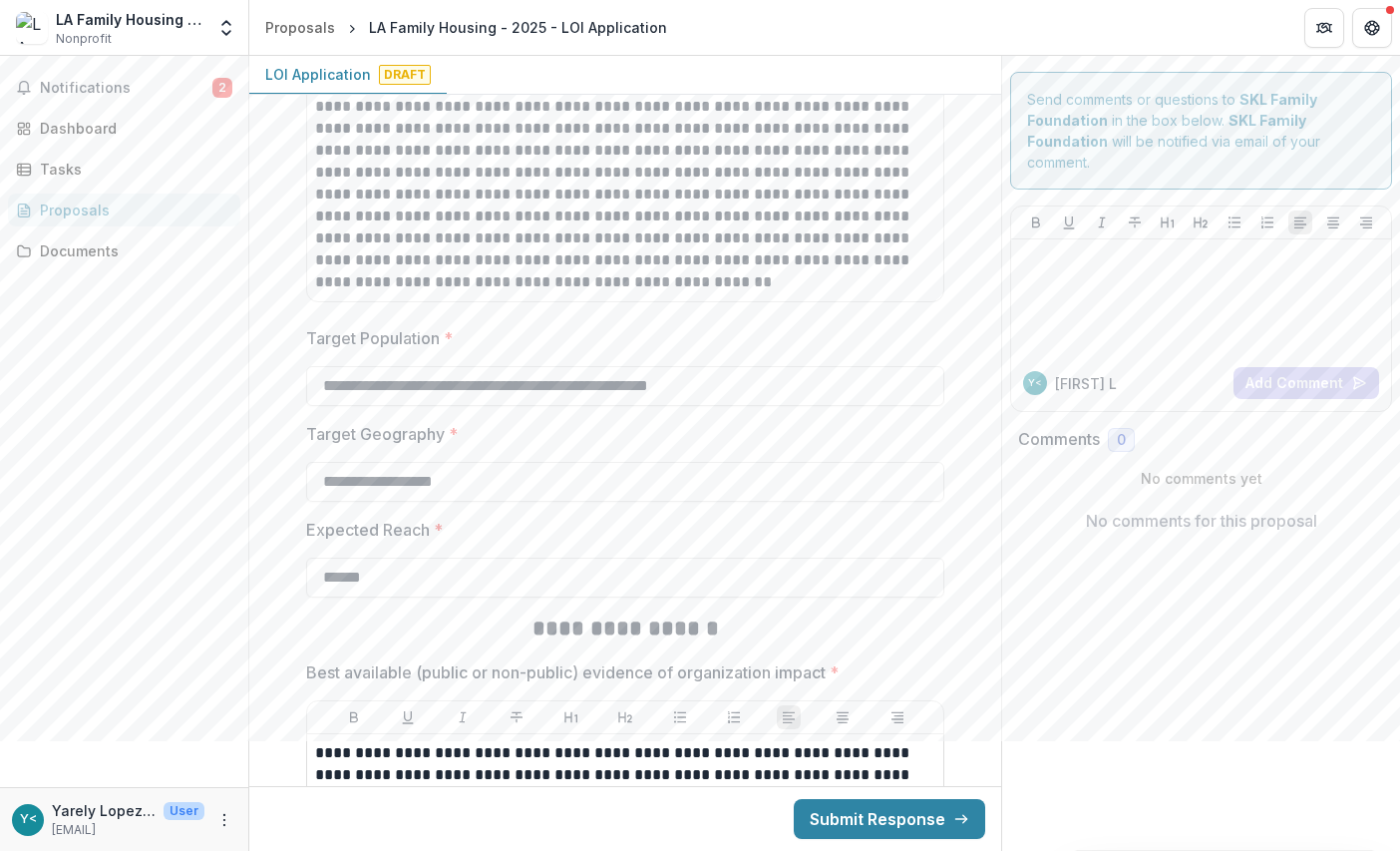 type on "**********" 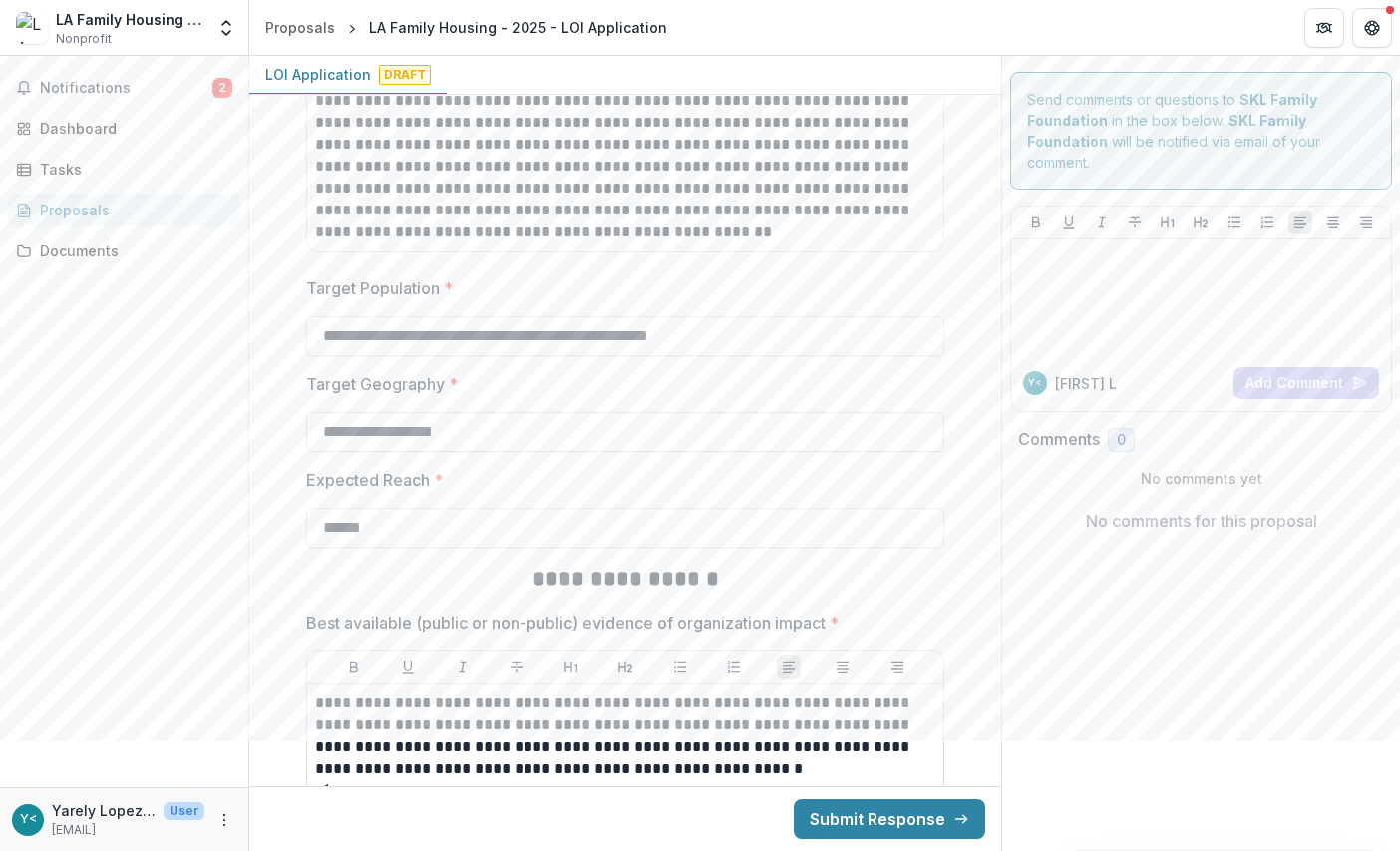 scroll, scrollTop: 3991, scrollLeft: 0, axis: vertical 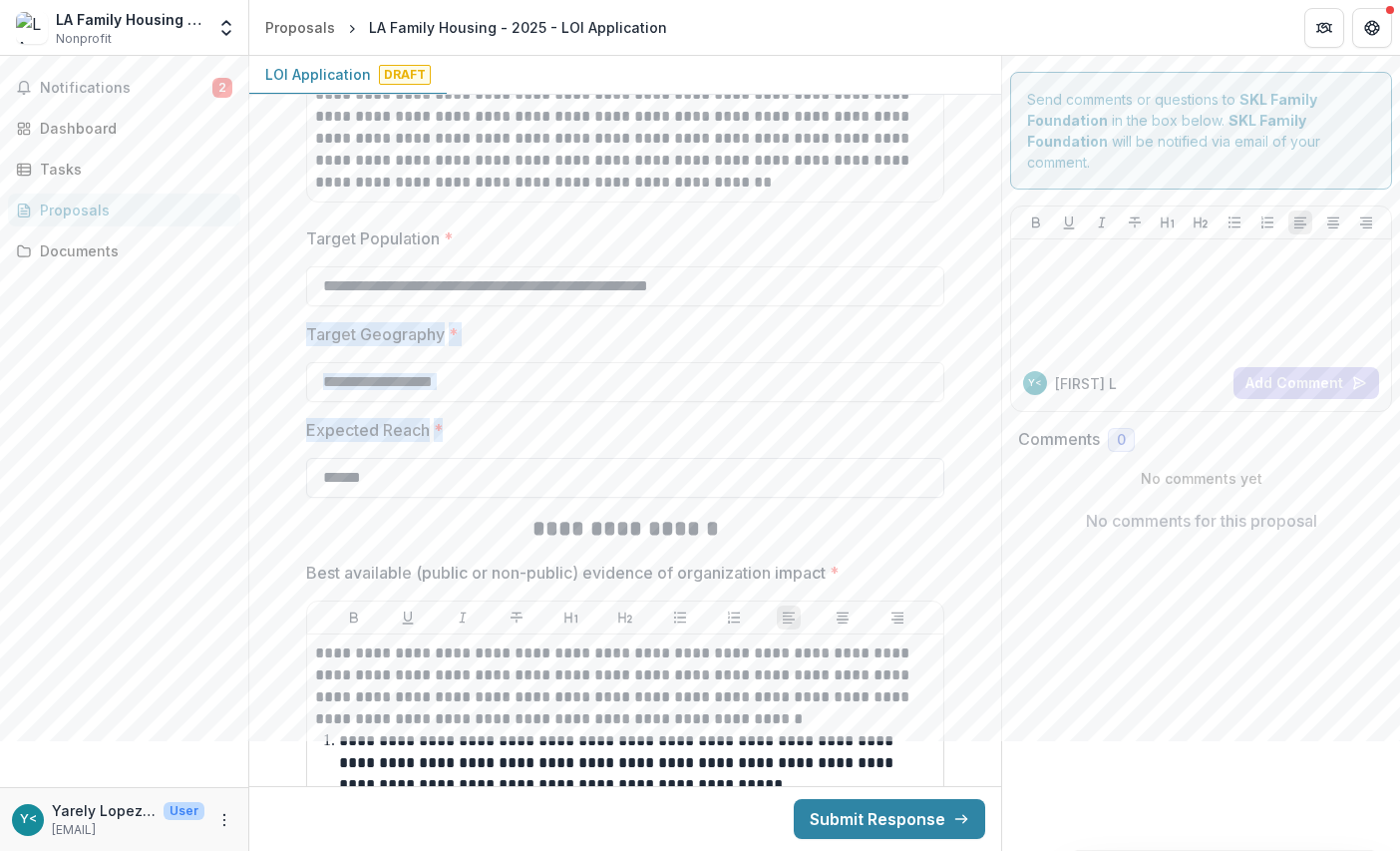 drag, startPoint x: 300, startPoint y: 330, endPoint x: 472, endPoint y: 497, distance: 239.73527 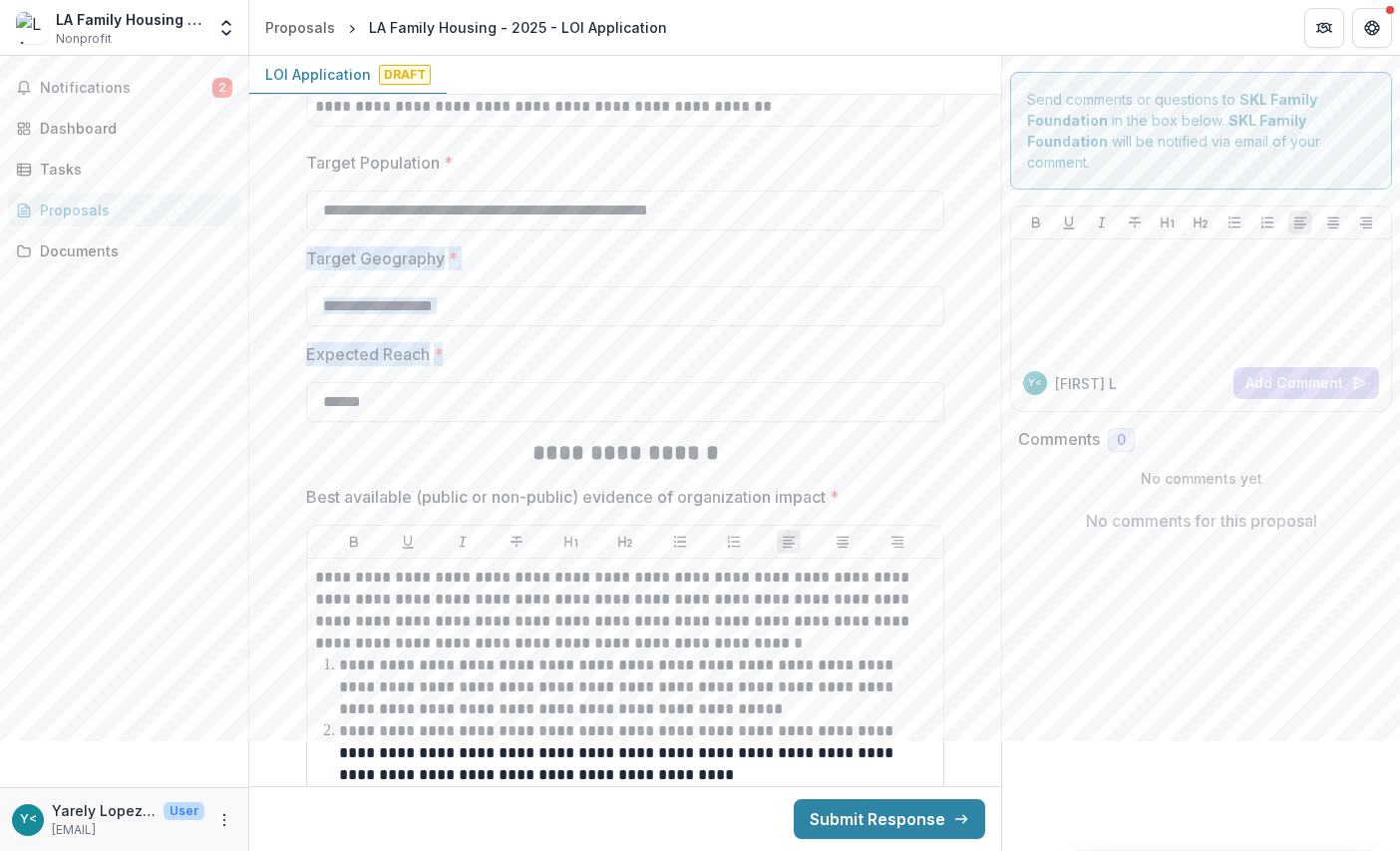 scroll, scrollTop: 4190, scrollLeft: 0, axis: vertical 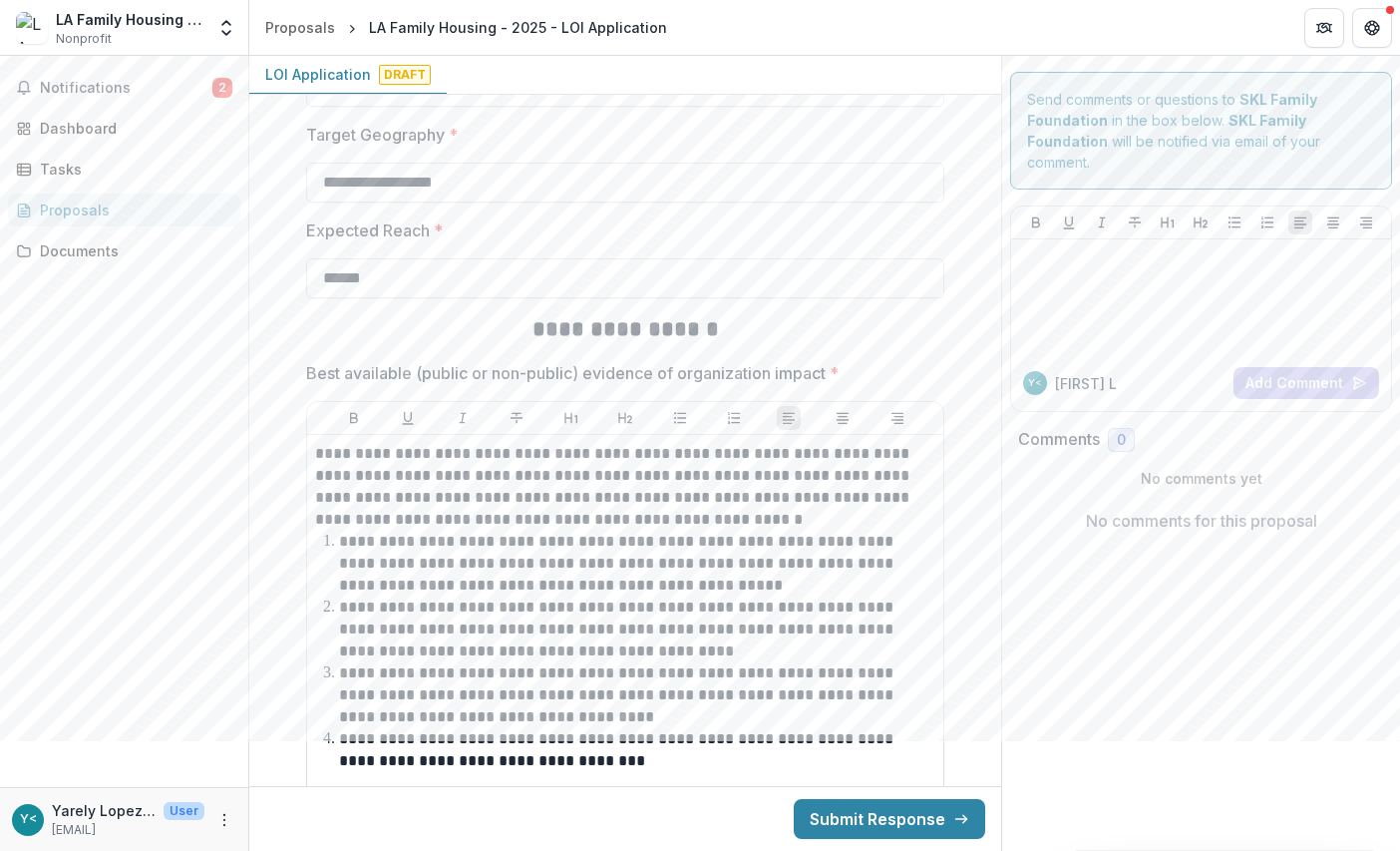 click on "**********" at bounding box center (625, 1131) 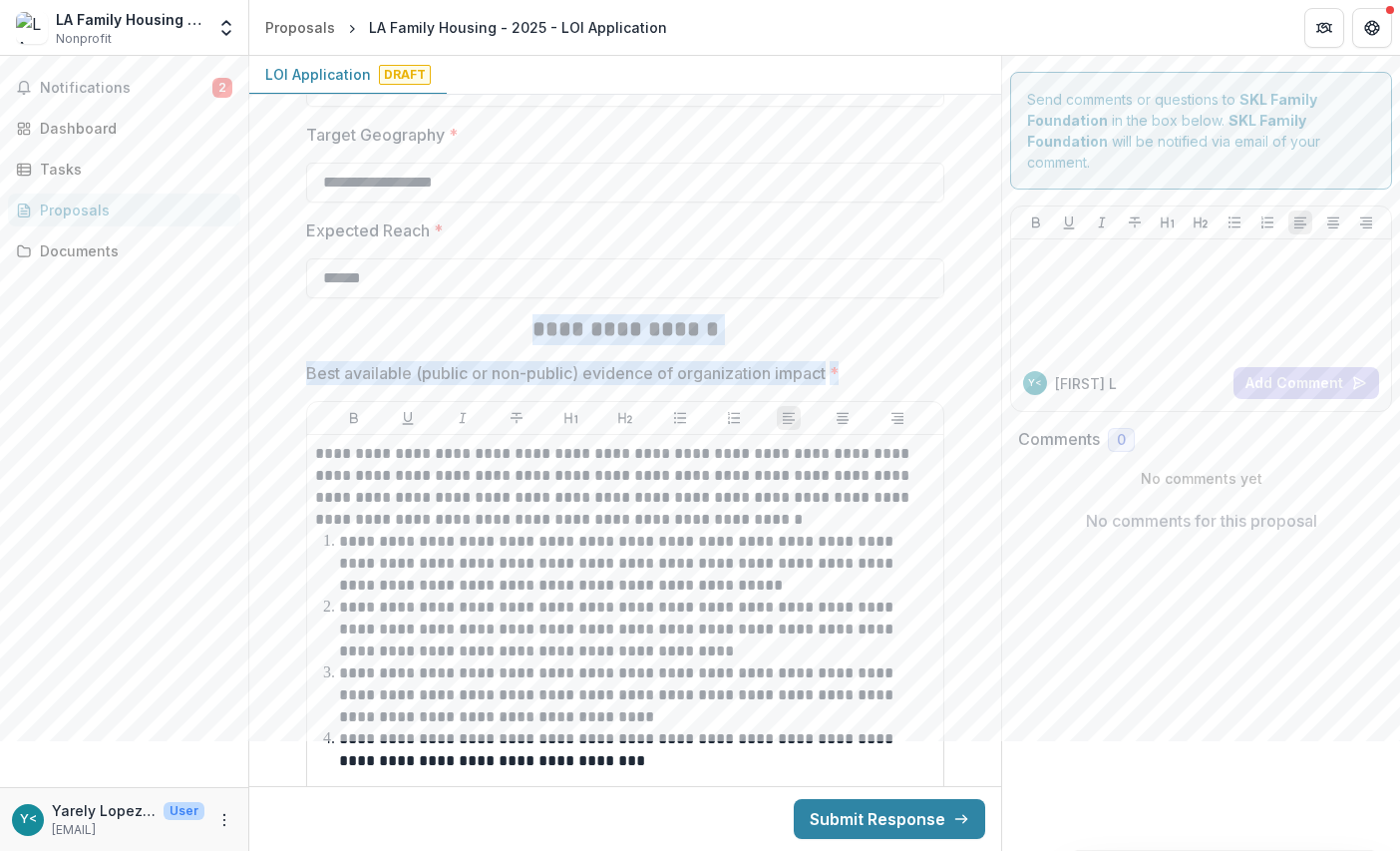 drag, startPoint x: 537, startPoint y: 328, endPoint x: 858, endPoint y: 384, distance: 325.8481 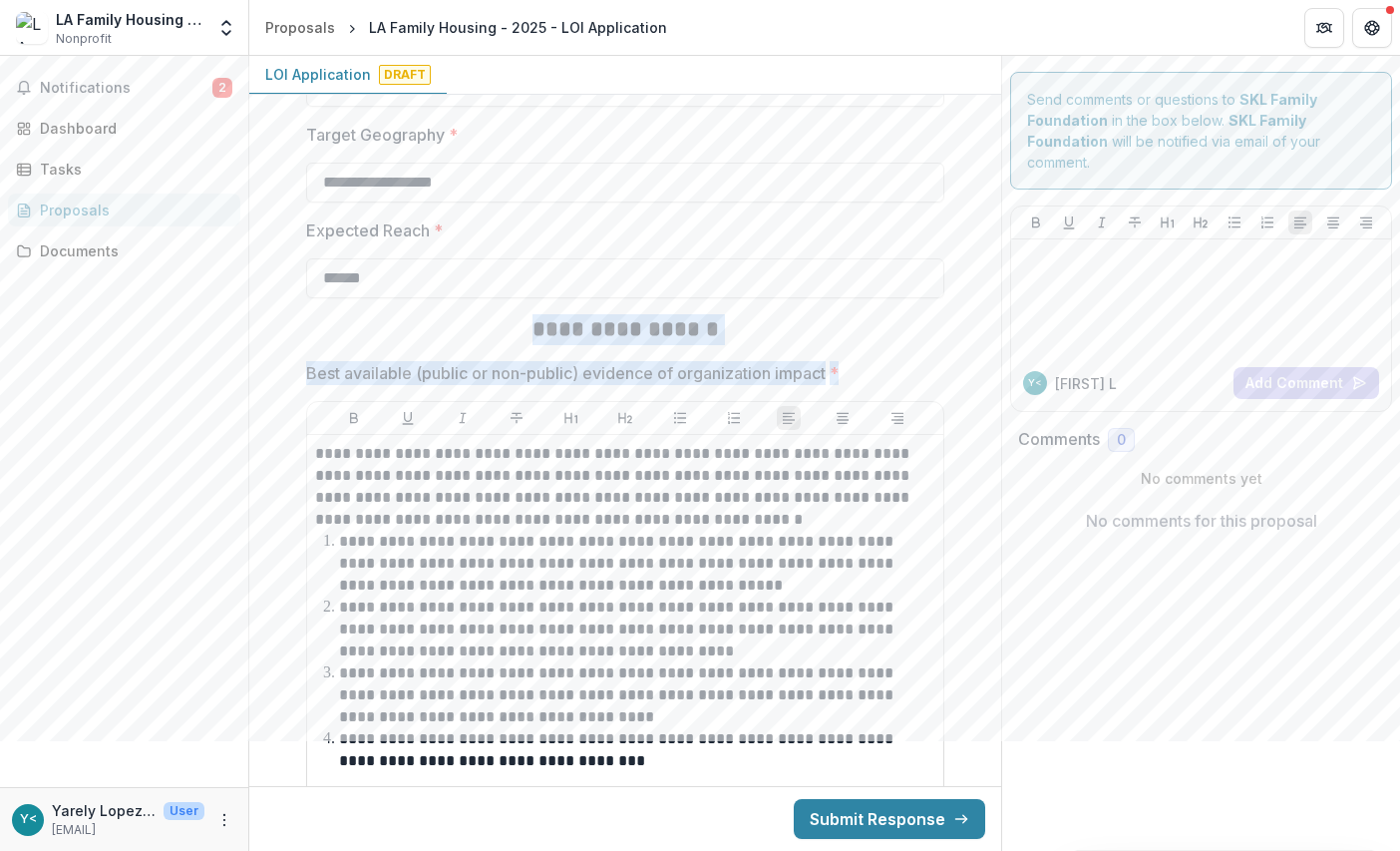 click on "**********" at bounding box center (625, 1131) 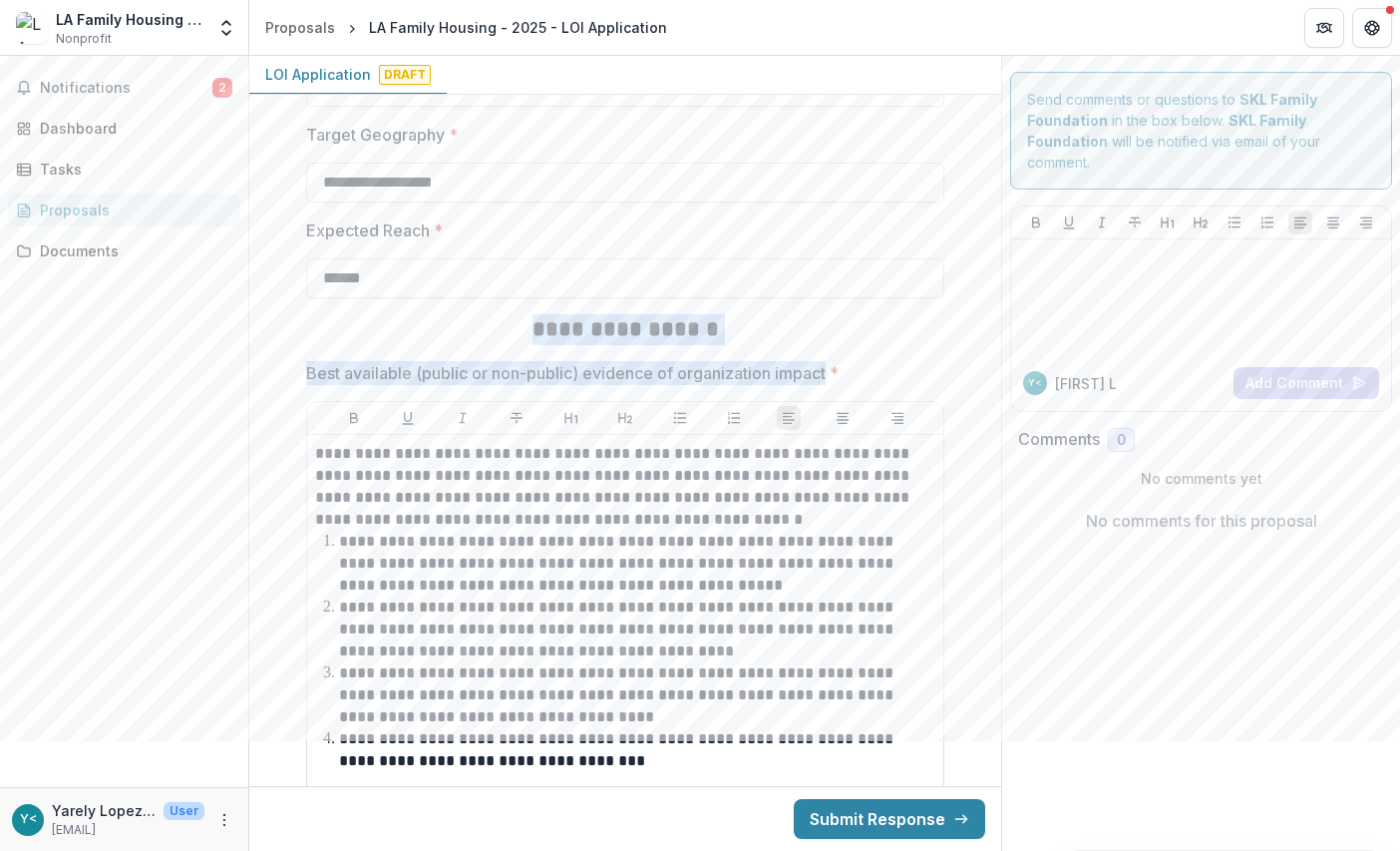 drag, startPoint x: 529, startPoint y: 329, endPoint x: 825, endPoint y: 365, distance: 298.18115 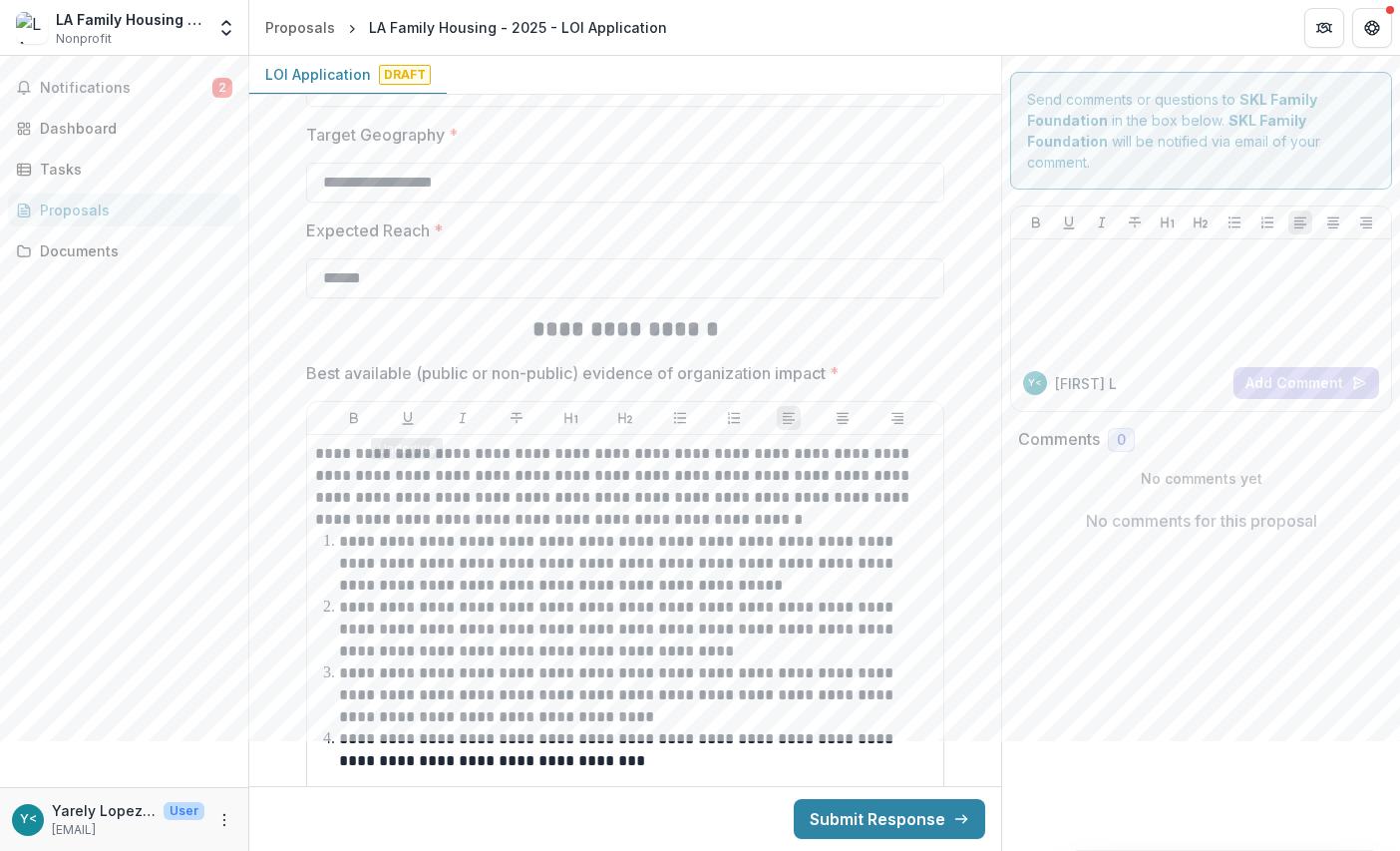drag, startPoint x: 344, startPoint y: 391, endPoint x: 301, endPoint y: 365, distance: 50.24938 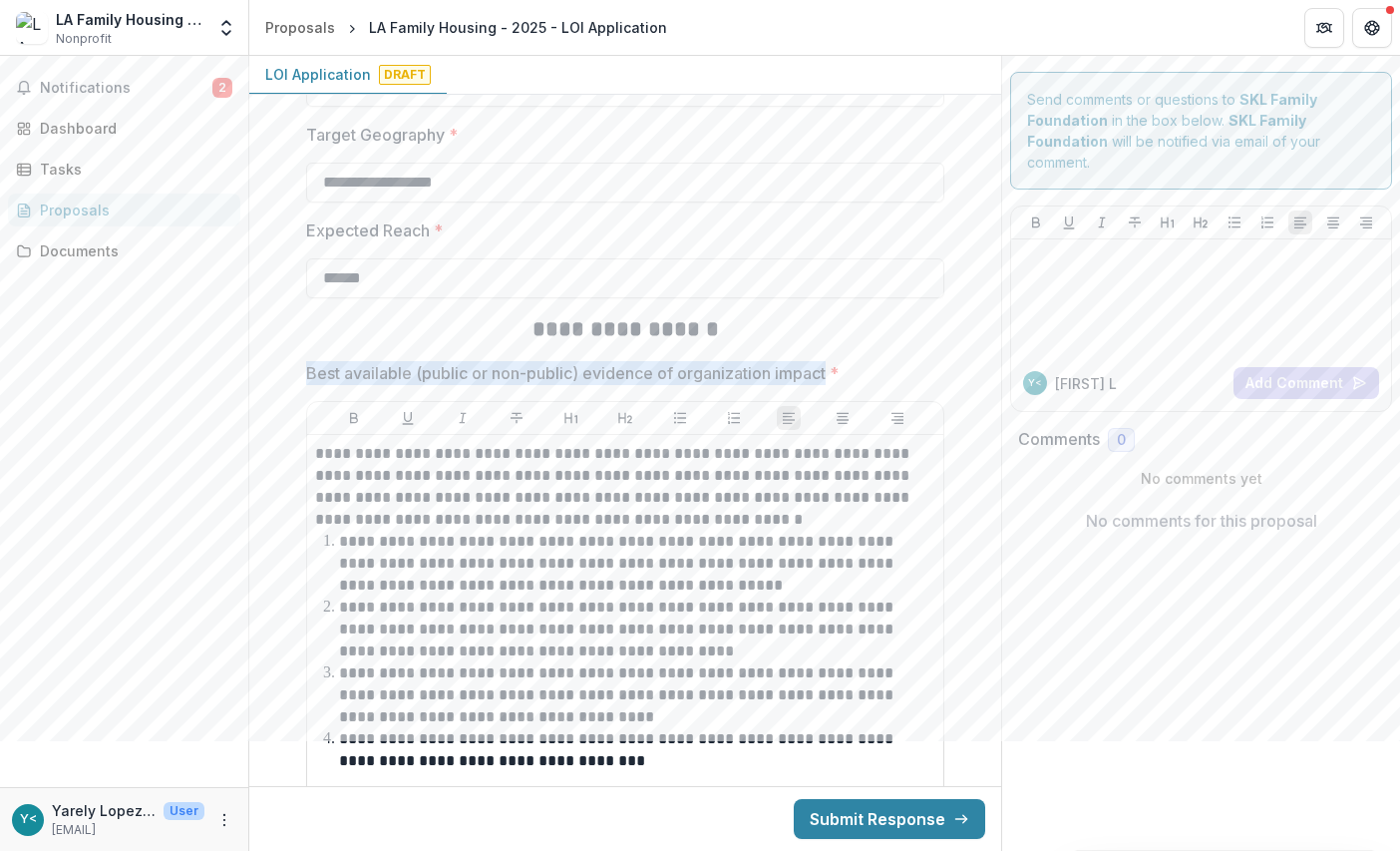 drag, startPoint x: 301, startPoint y: 367, endPoint x: 834, endPoint y: 378, distance: 533.1135 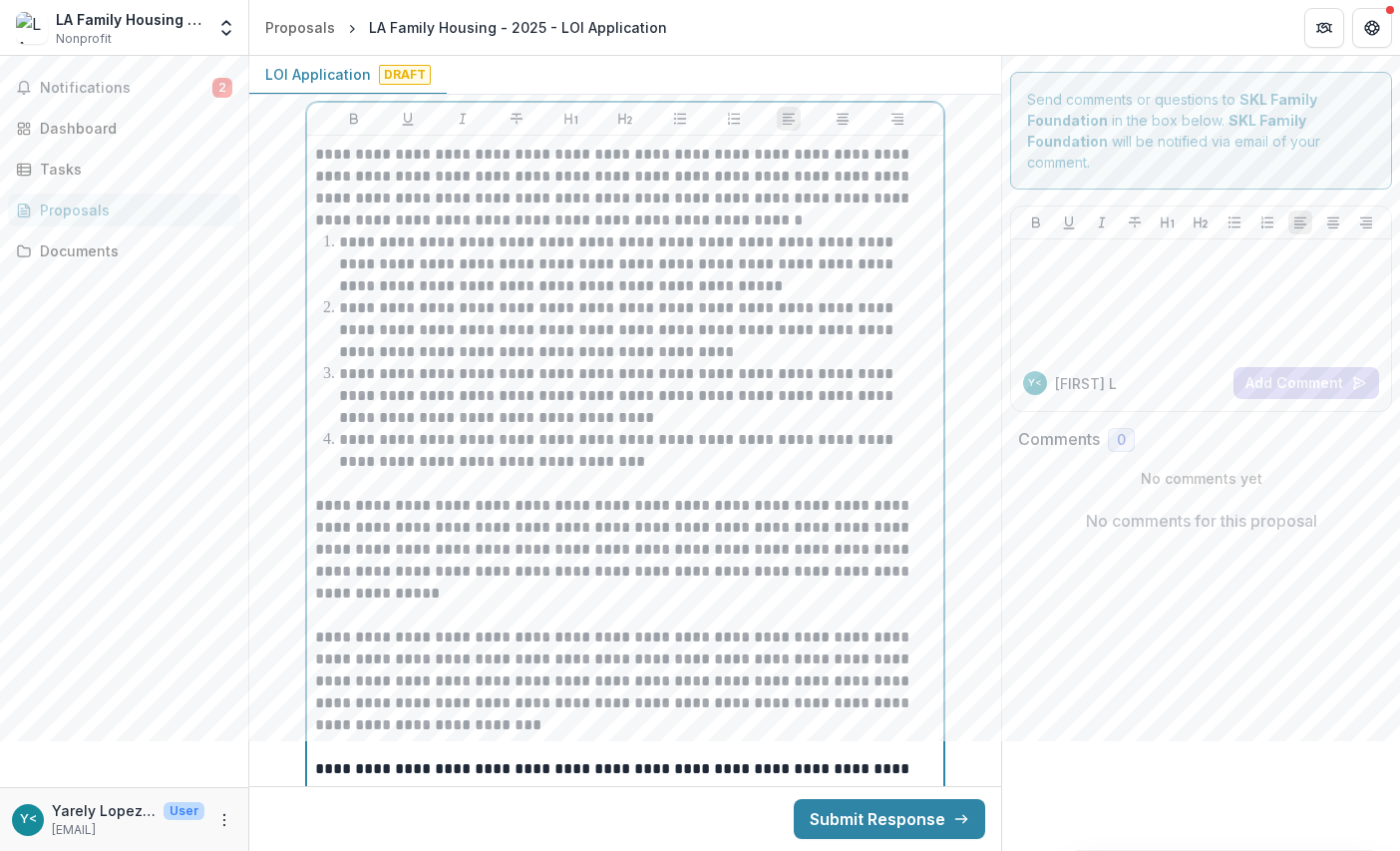 click on "**********" at bounding box center (637, 451) 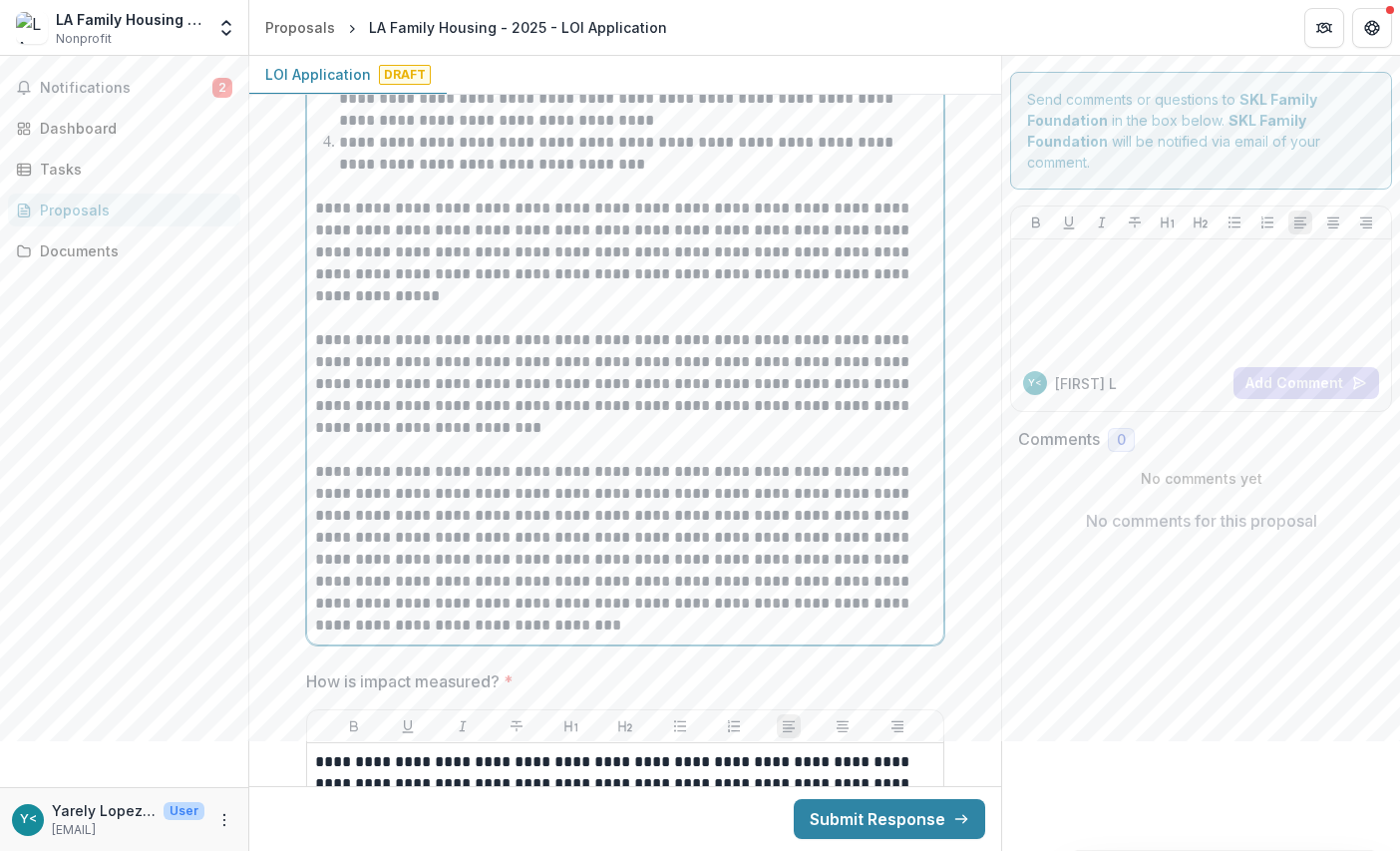scroll, scrollTop: 4789, scrollLeft: 0, axis: vertical 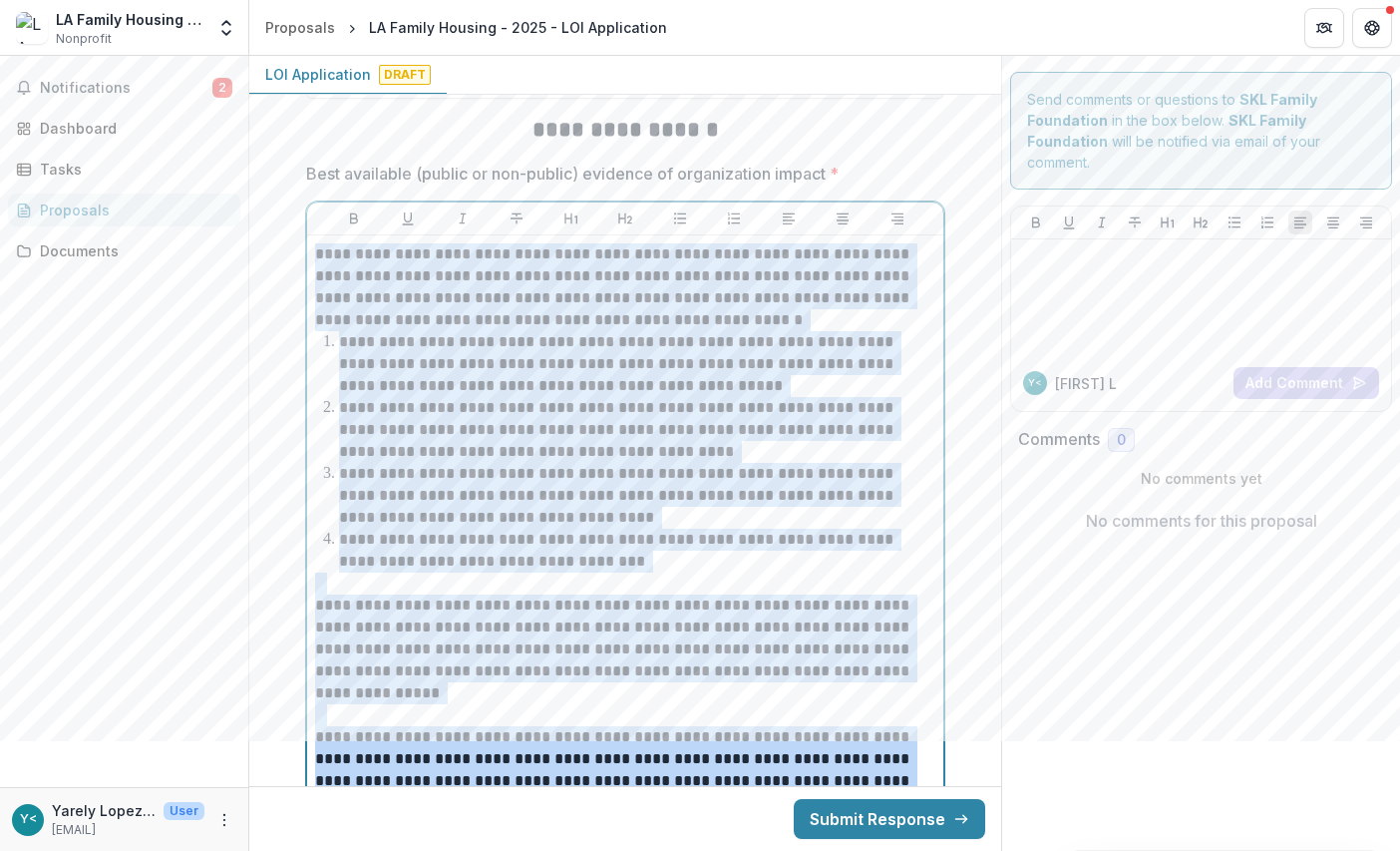 drag, startPoint x: 522, startPoint y: 632, endPoint x: 295, endPoint y: 258, distance: 437.49857 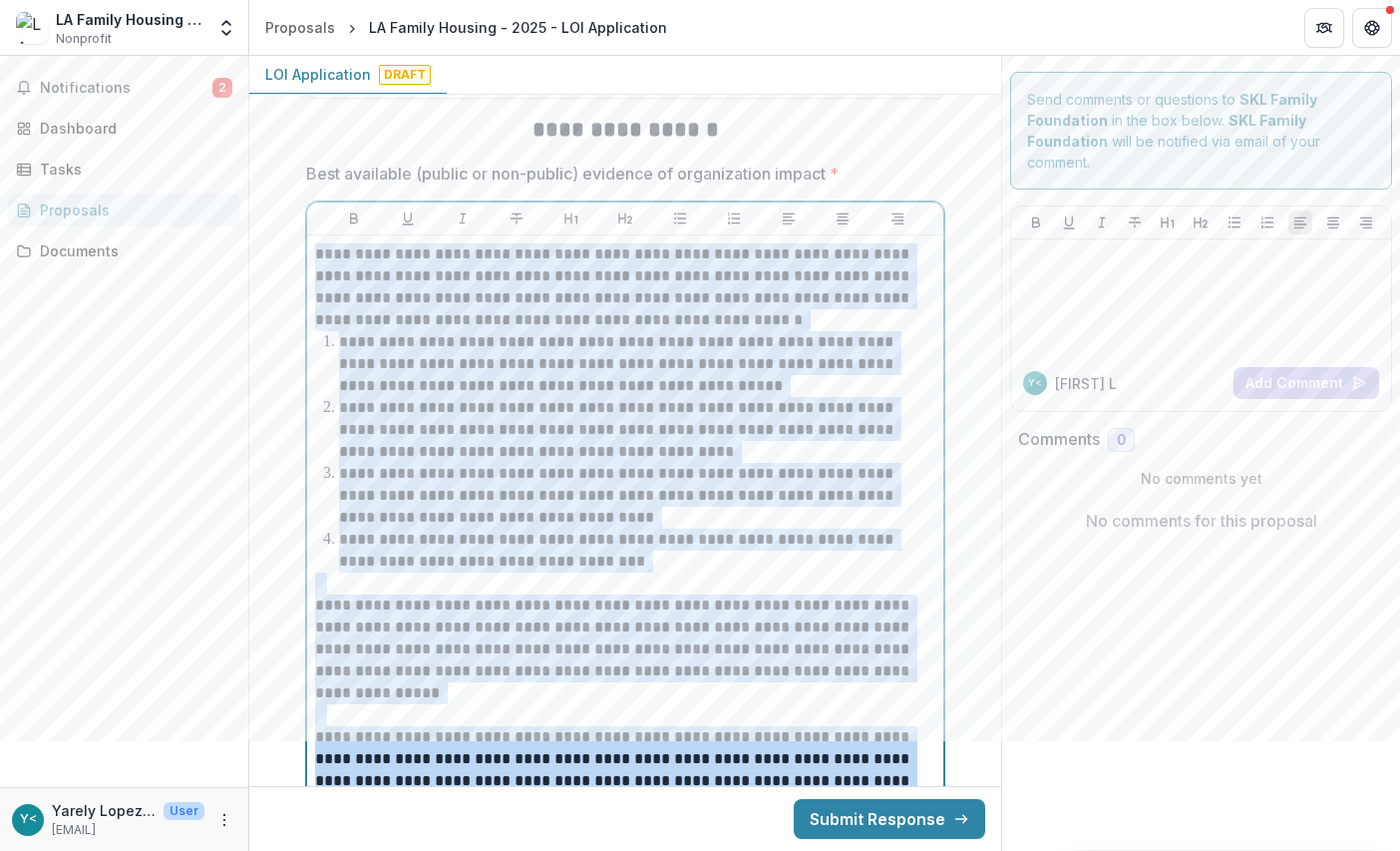 click on "**********" at bounding box center [625, 932] 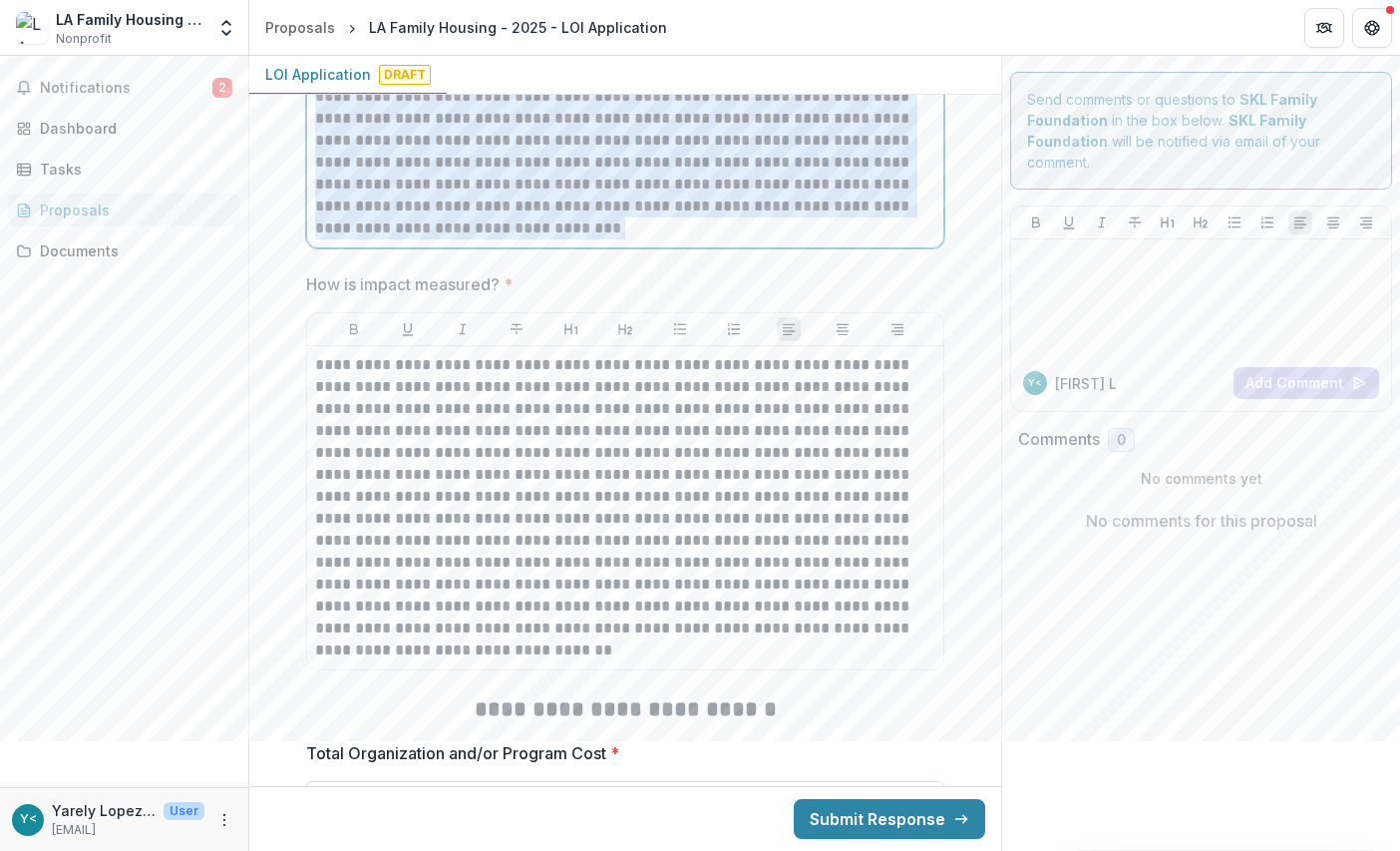 scroll, scrollTop: 5188, scrollLeft: 0, axis: vertical 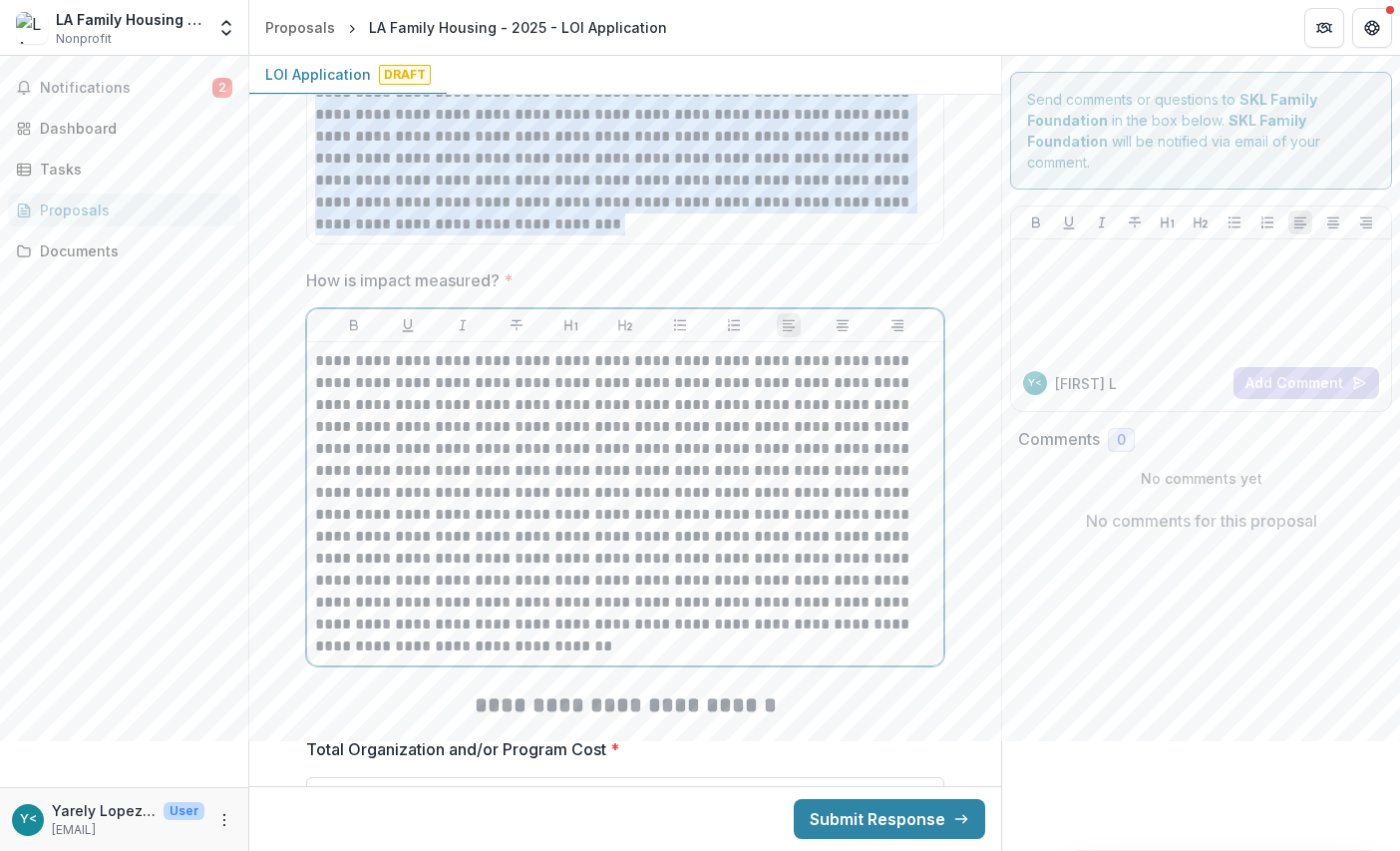 click on "**********" at bounding box center (625, 504) 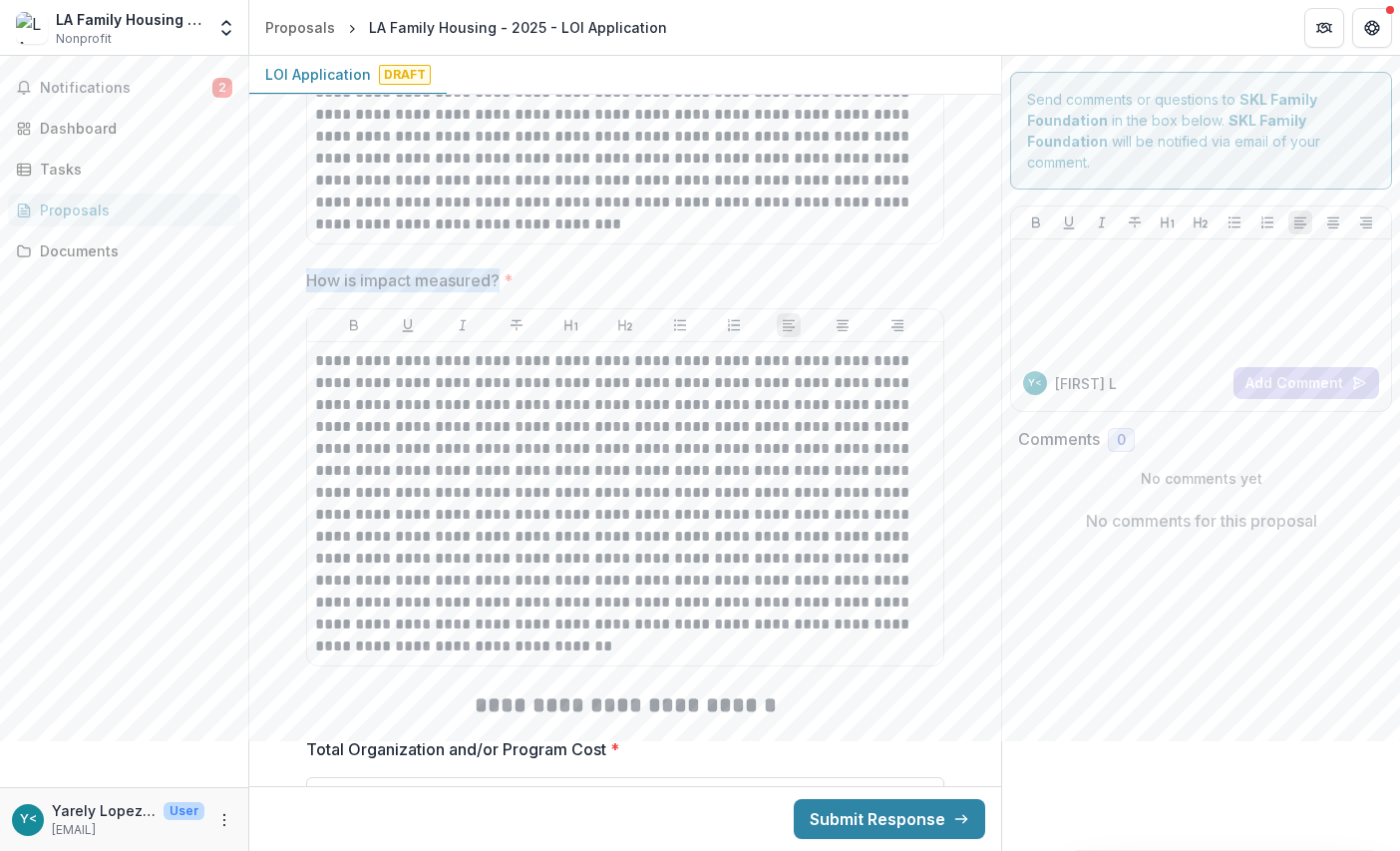 drag, startPoint x: 306, startPoint y: 279, endPoint x: 499, endPoint y: 273, distance: 193.09324 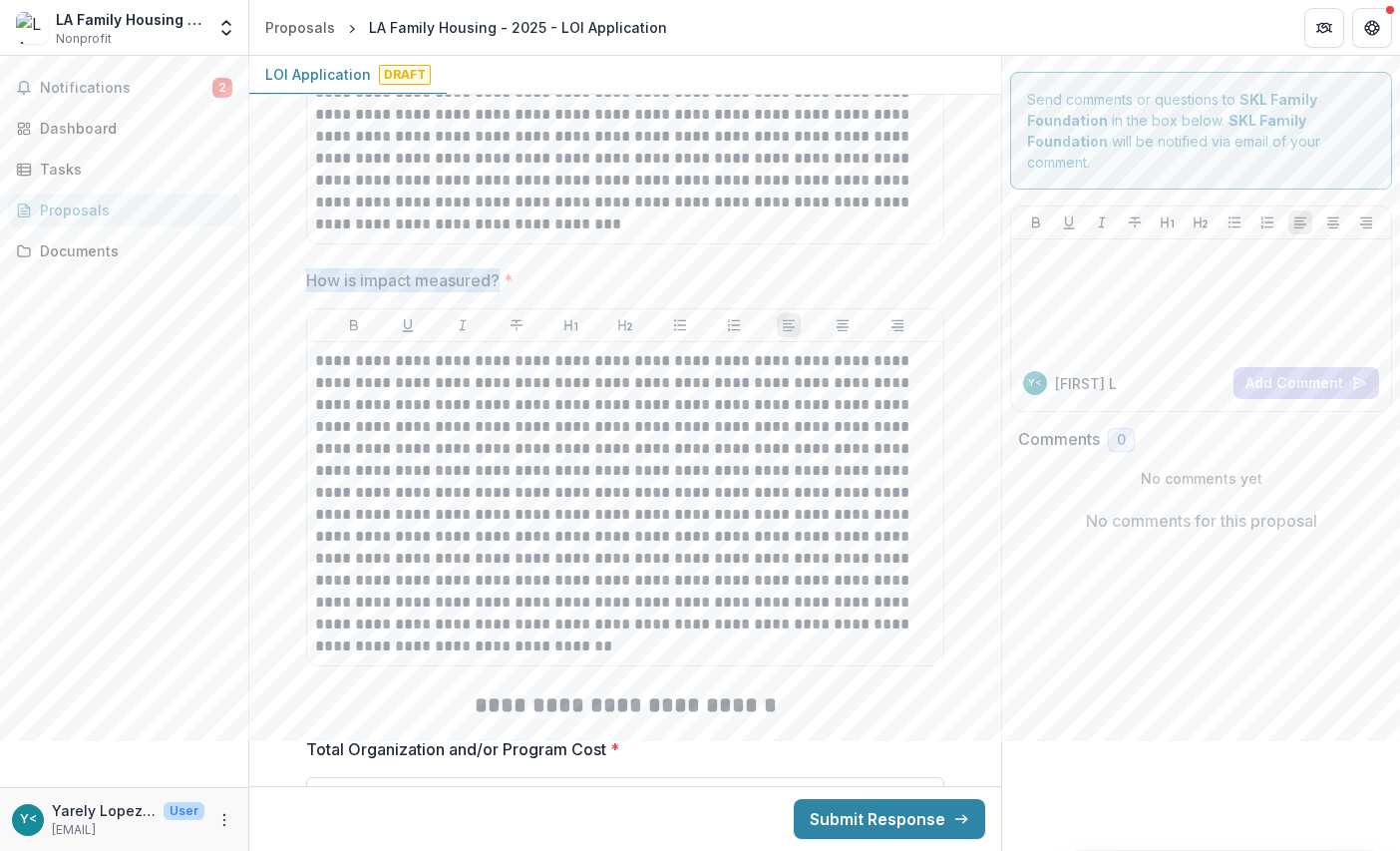 drag, startPoint x: 496, startPoint y: 280, endPoint x: 298, endPoint y: 282, distance: 198.0101 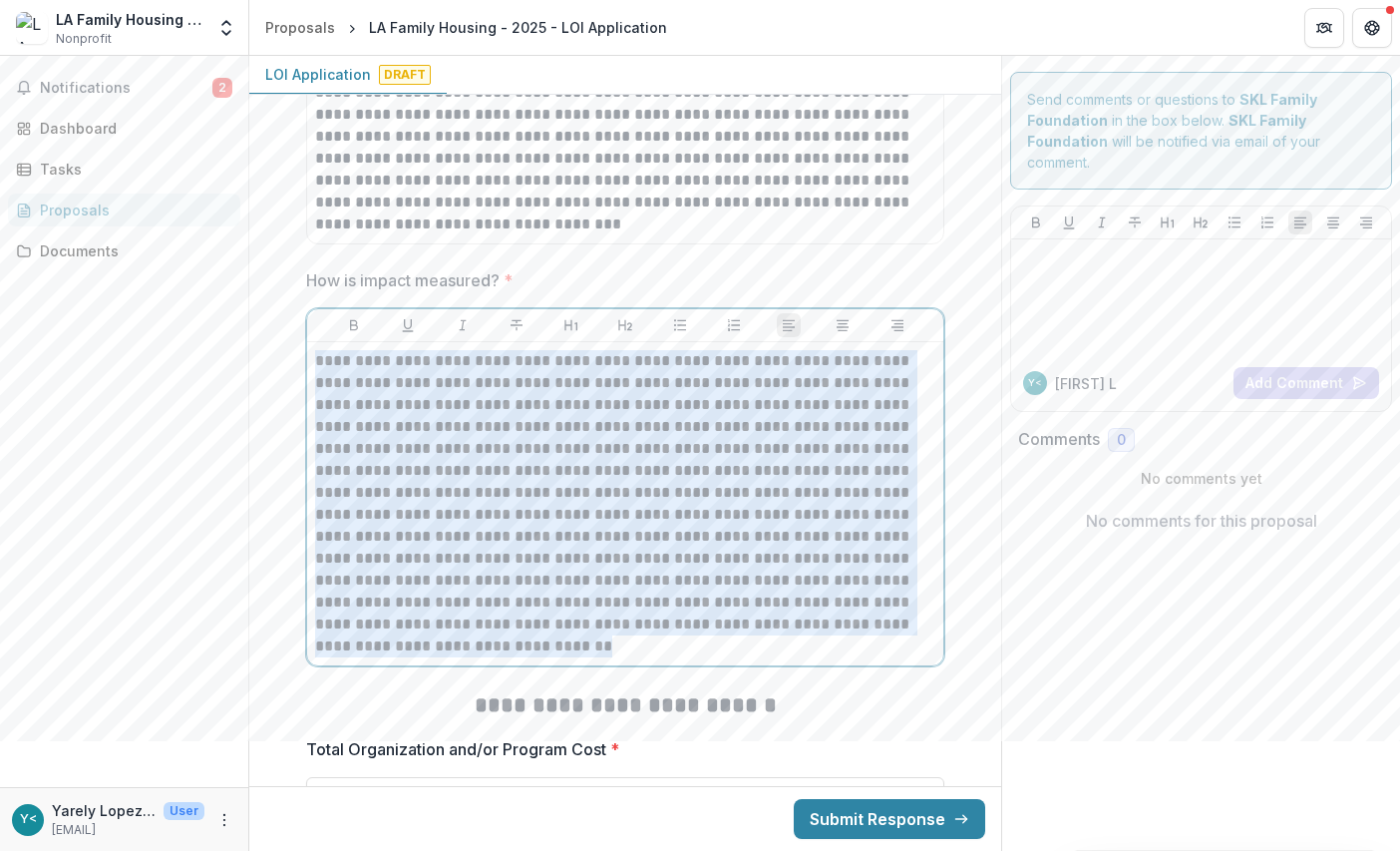 drag, startPoint x: 311, startPoint y: 354, endPoint x: 508, endPoint y: 649, distance: 354.73088 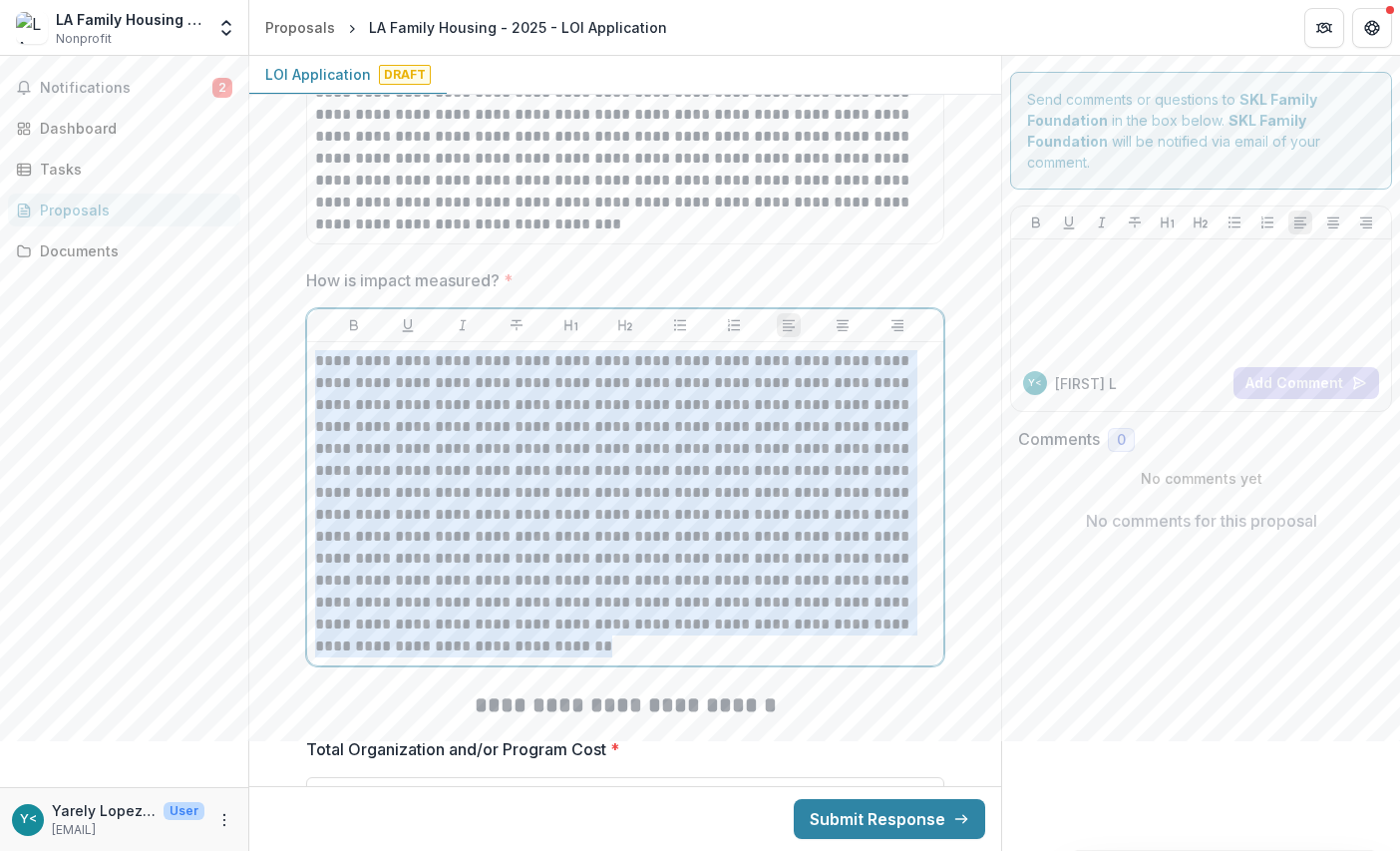 click on "**********" at bounding box center (625, 504) 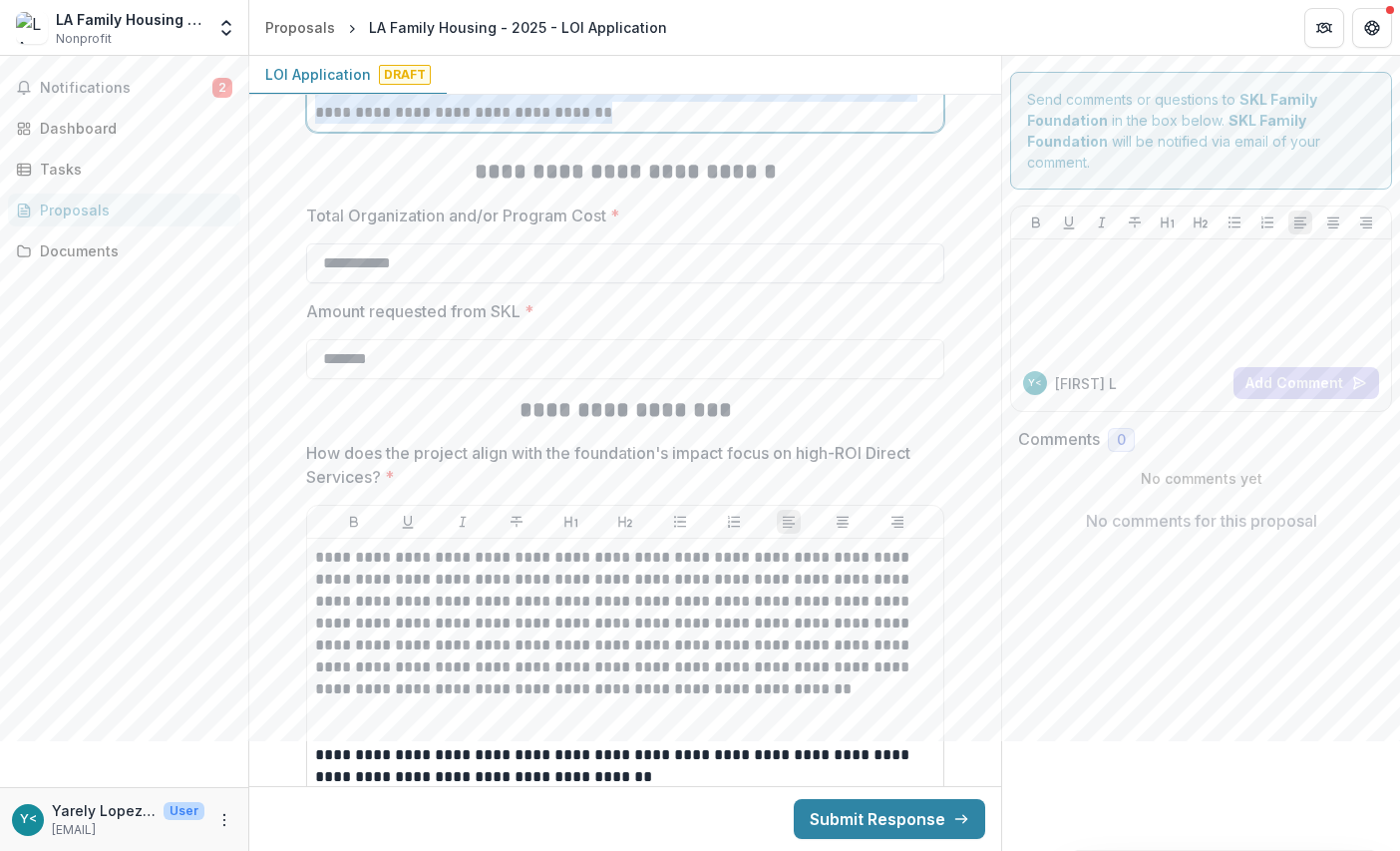 scroll, scrollTop: 5687, scrollLeft: 0, axis: vertical 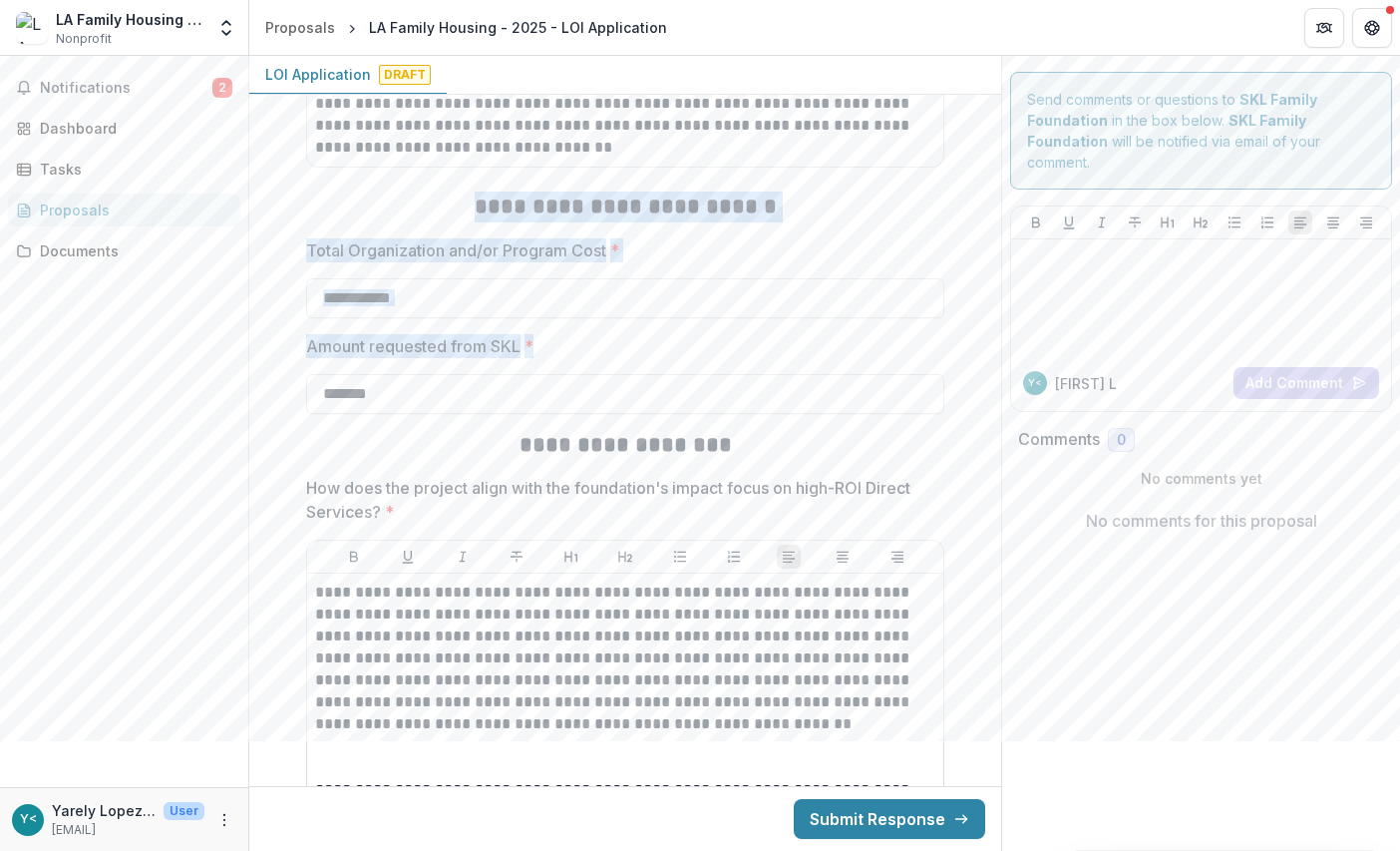 drag, startPoint x: 467, startPoint y: 196, endPoint x: 533, endPoint y: 329, distance: 148.47559 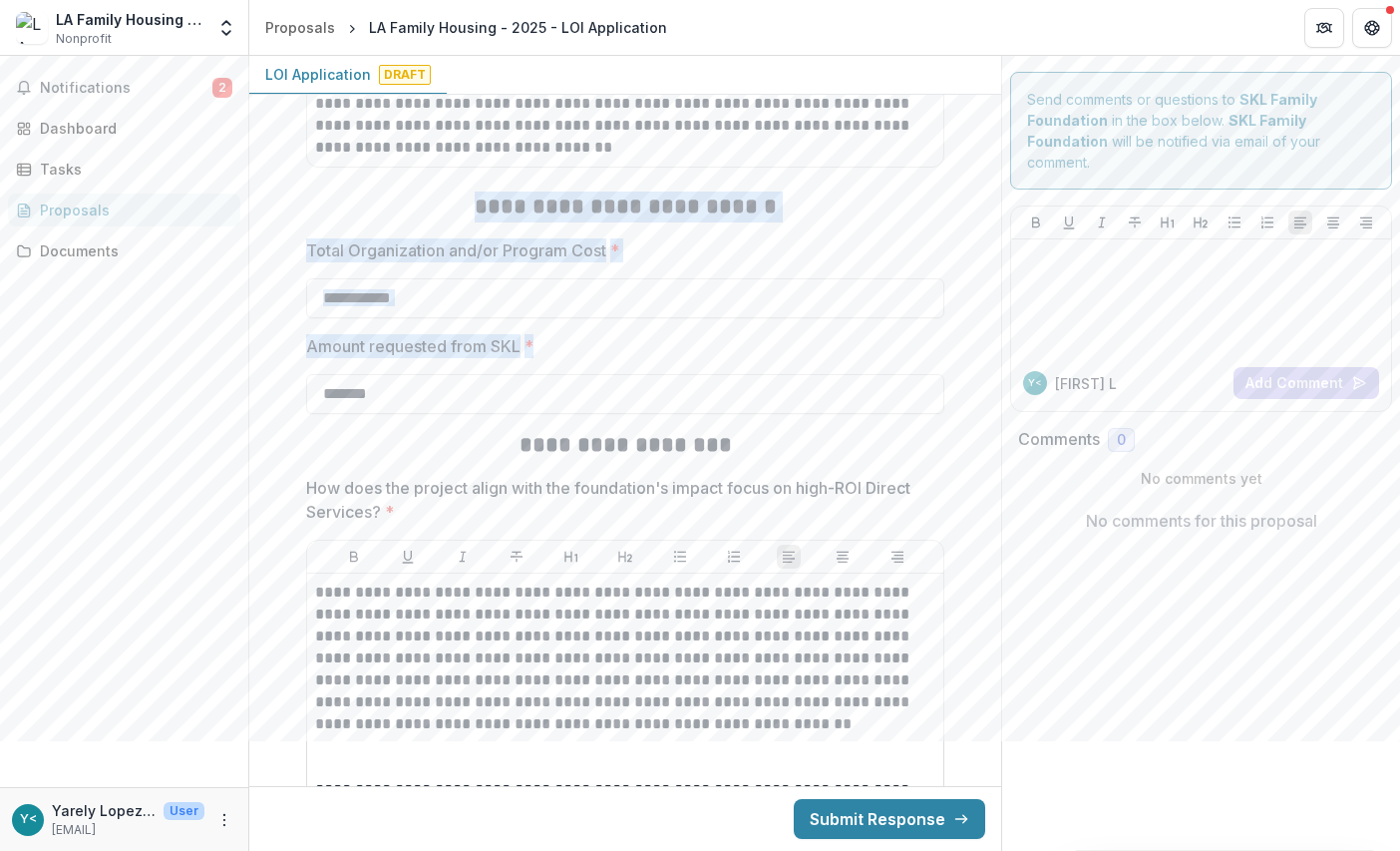 click on "**********" at bounding box center (625, 207) 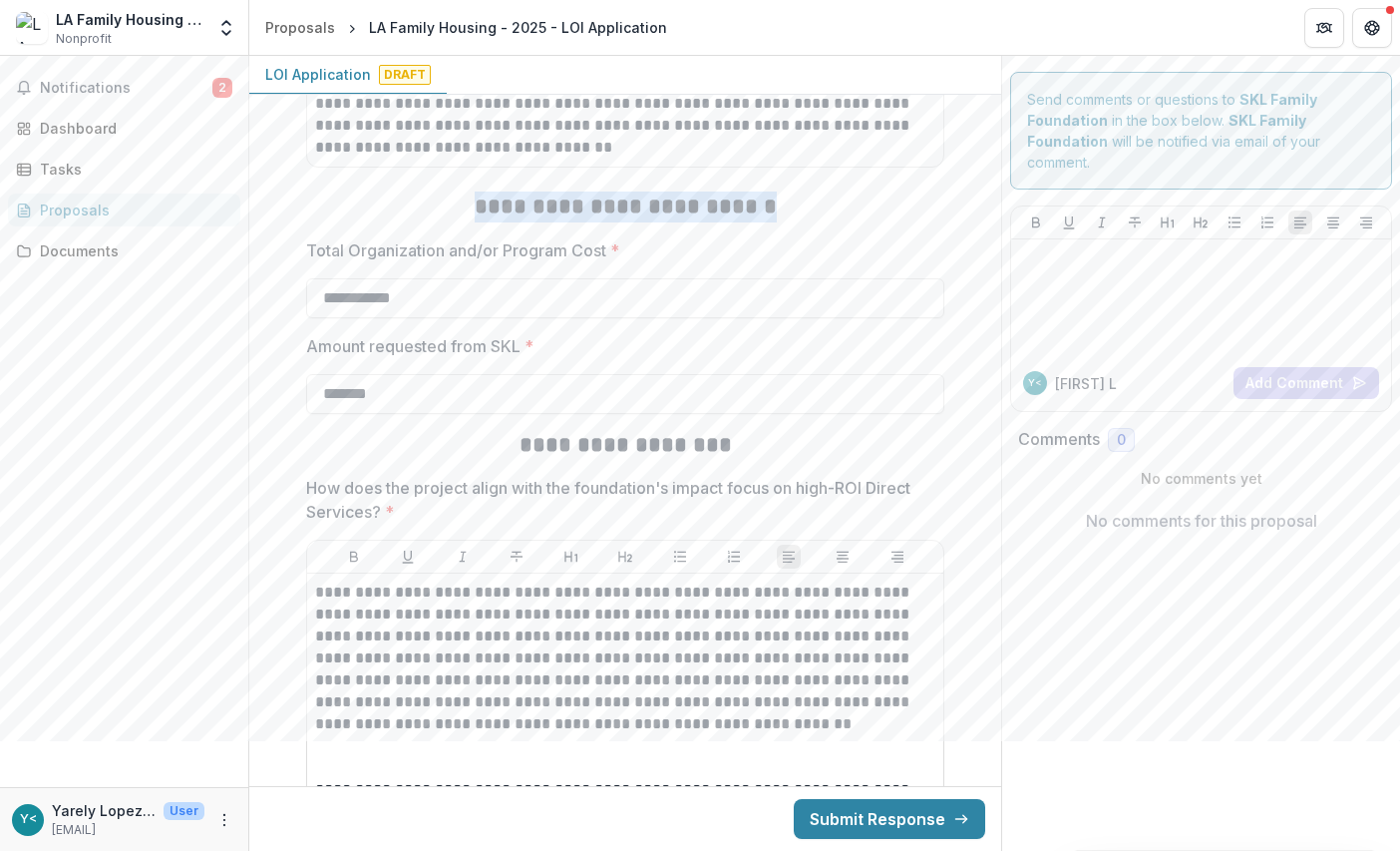 drag, startPoint x: 473, startPoint y: 198, endPoint x: 776, endPoint y: 192, distance: 303.0594 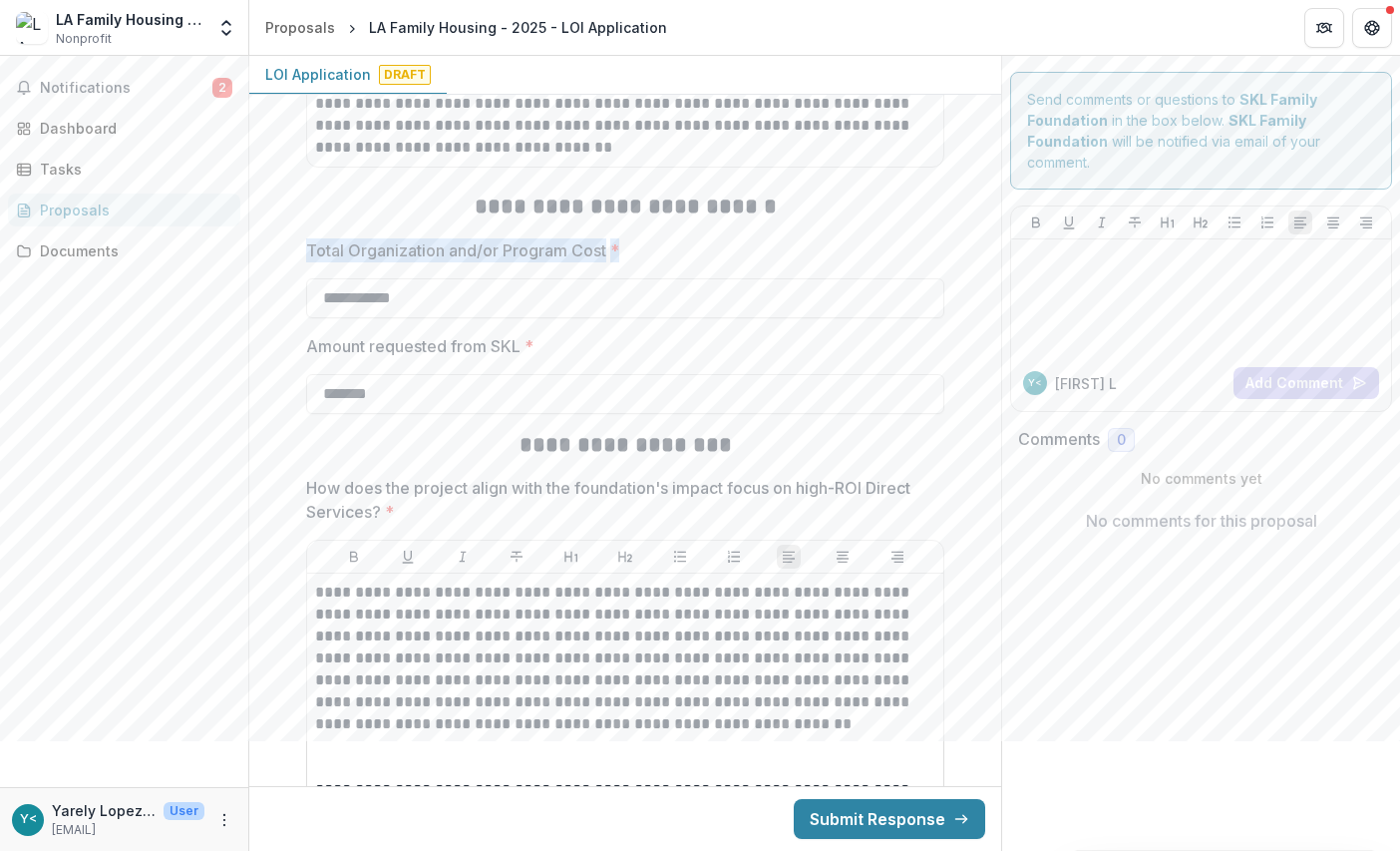 drag, startPoint x: 304, startPoint y: 246, endPoint x: 618, endPoint y: 253, distance: 314.07802 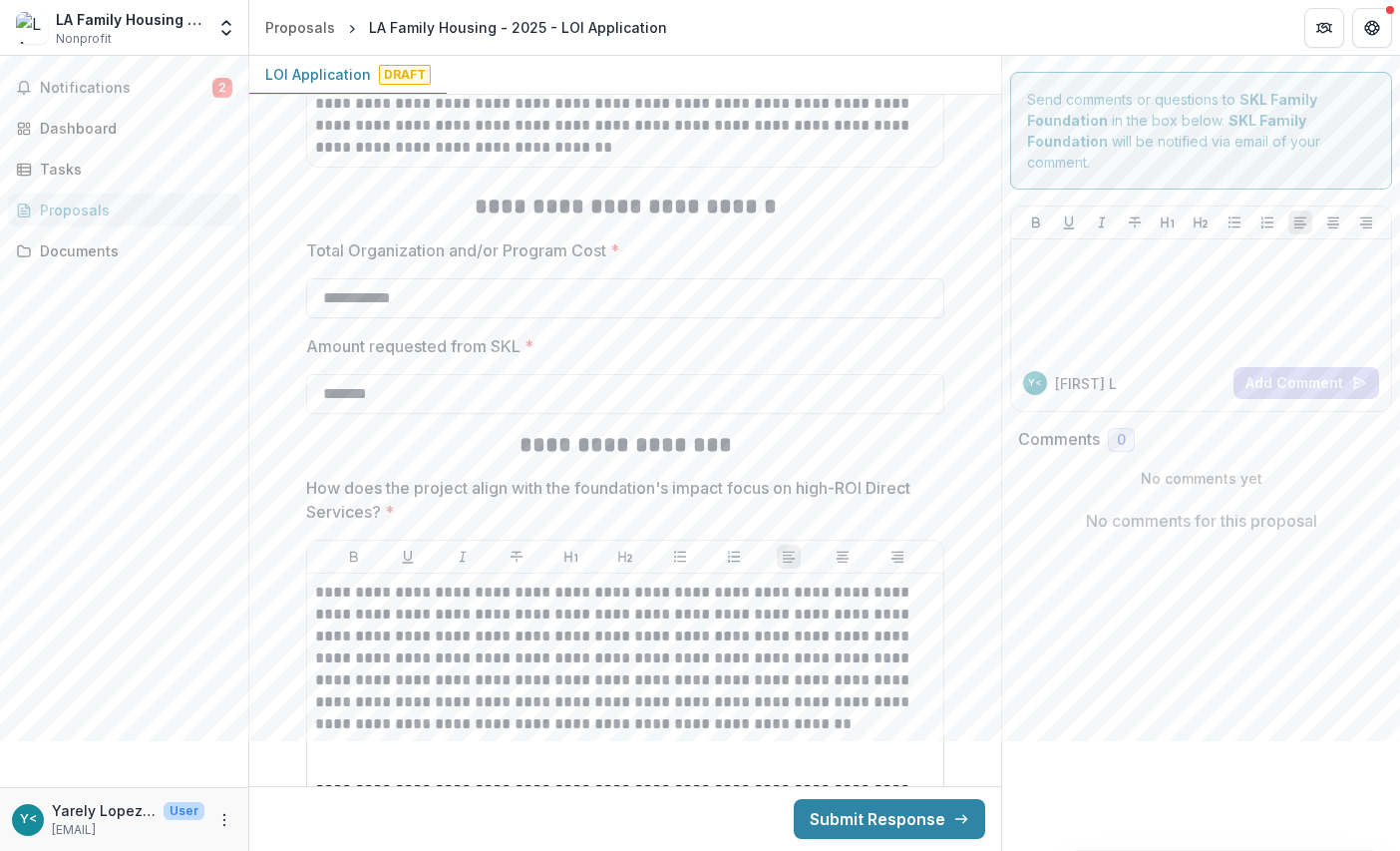 drag, startPoint x: 318, startPoint y: 298, endPoint x: 457, endPoint y: 289, distance: 139.29106 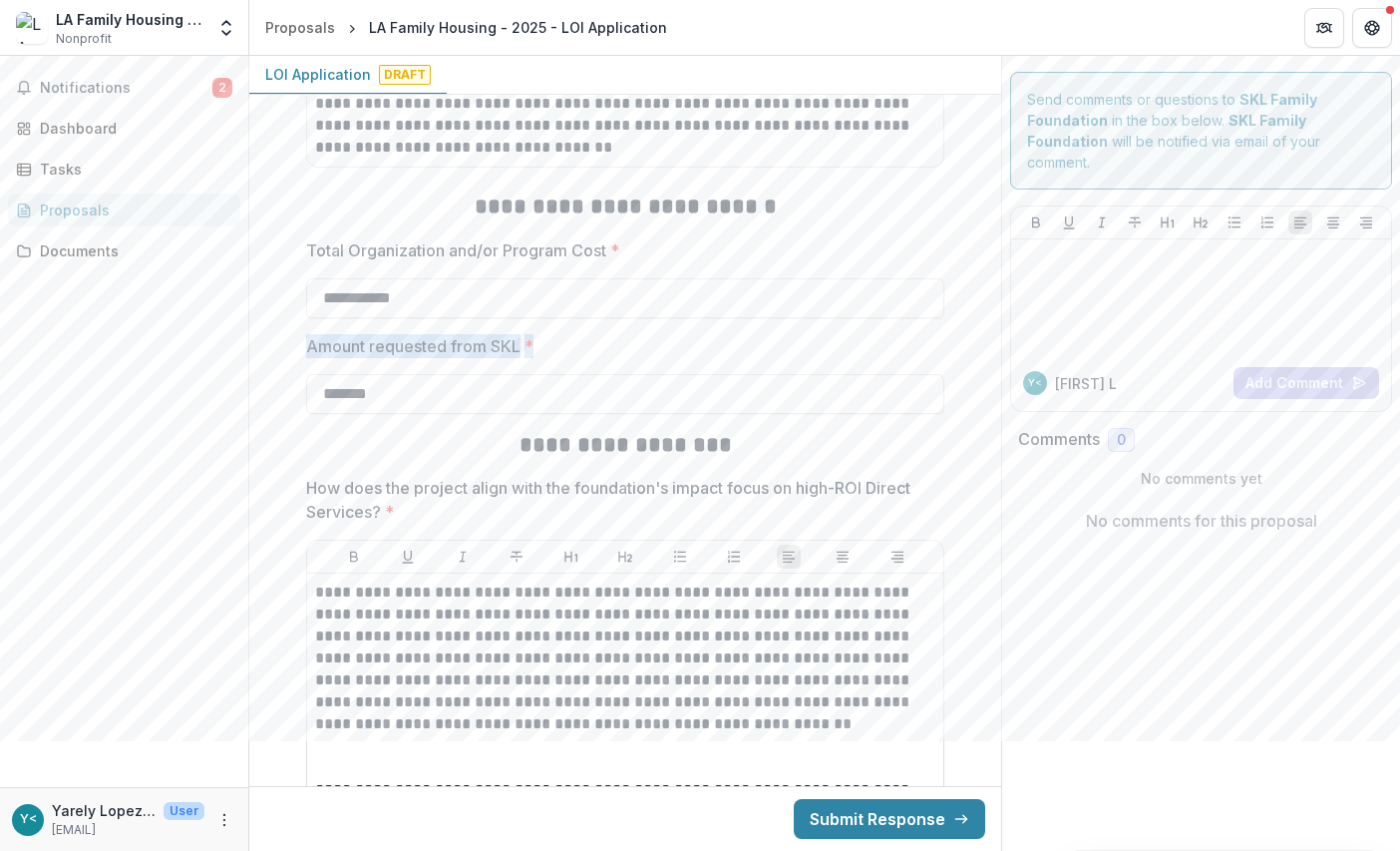 drag, startPoint x: 534, startPoint y: 346, endPoint x: 284, endPoint y: 355, distance: 250.1619 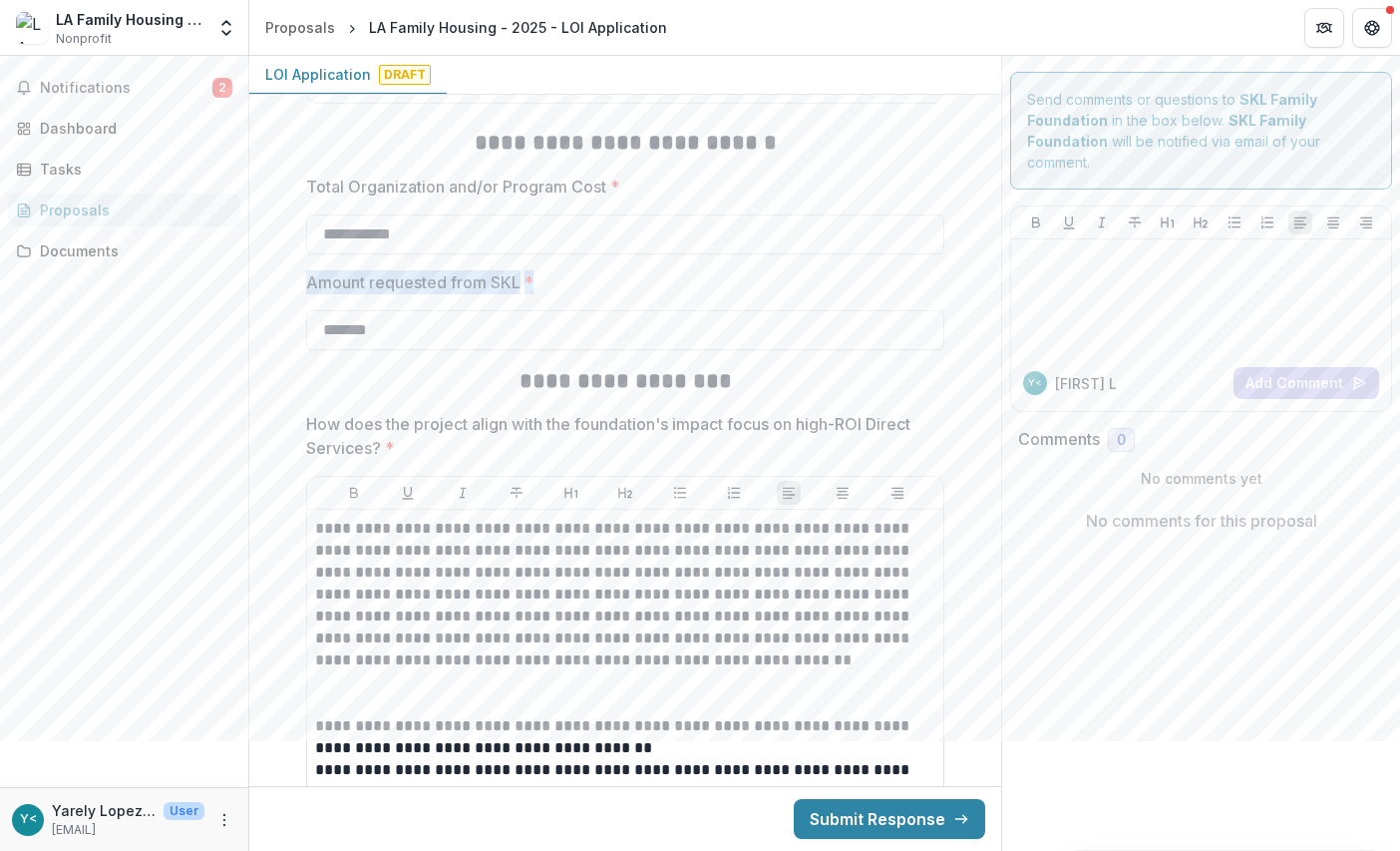 scroll, scrollTop: 5786, scrollLeft: 0, axis: vertical 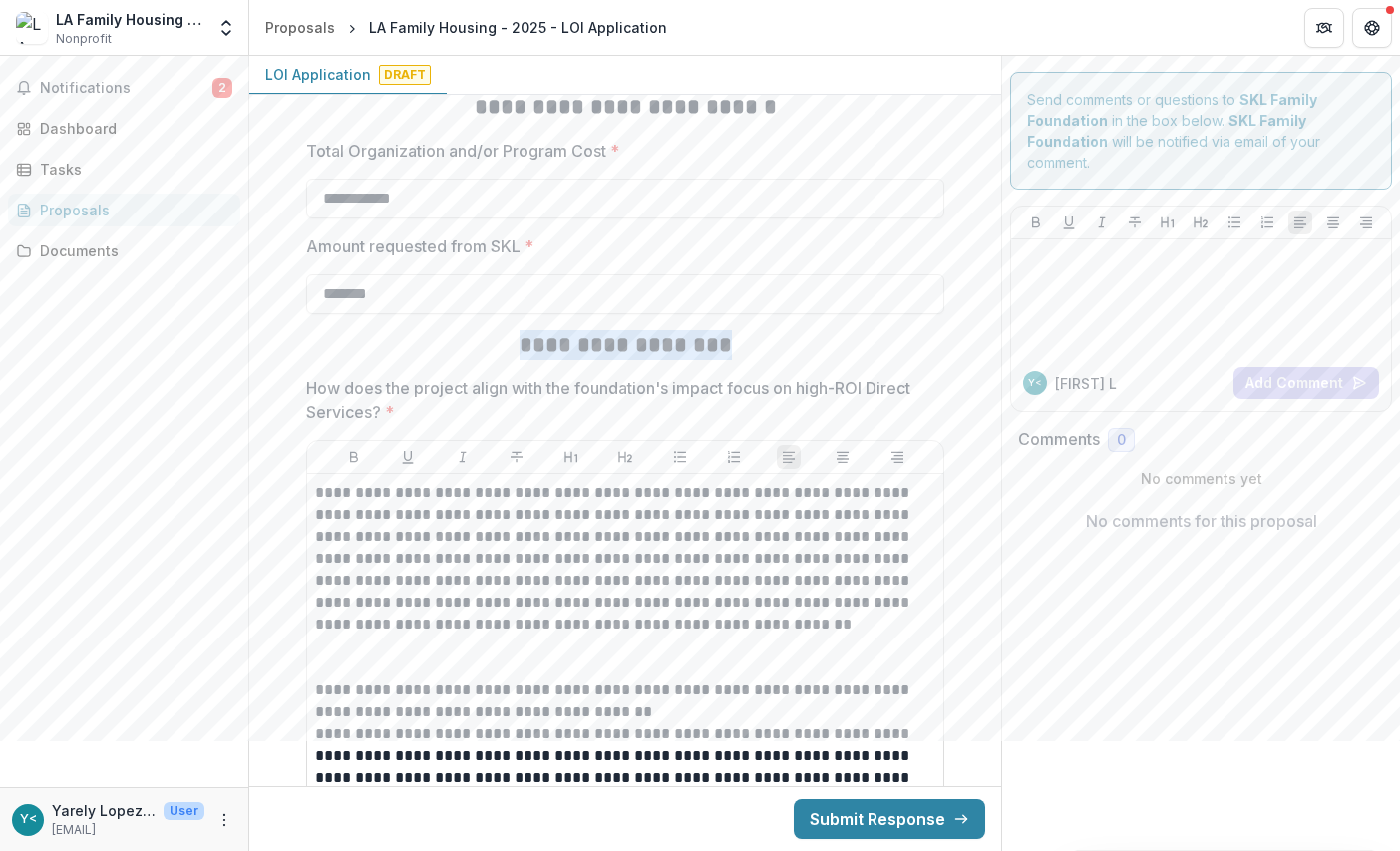 drag, startPoint x: 513, startPoint y: 347, endPoint x: 742, endPoint y: 343, distance: 229.03493 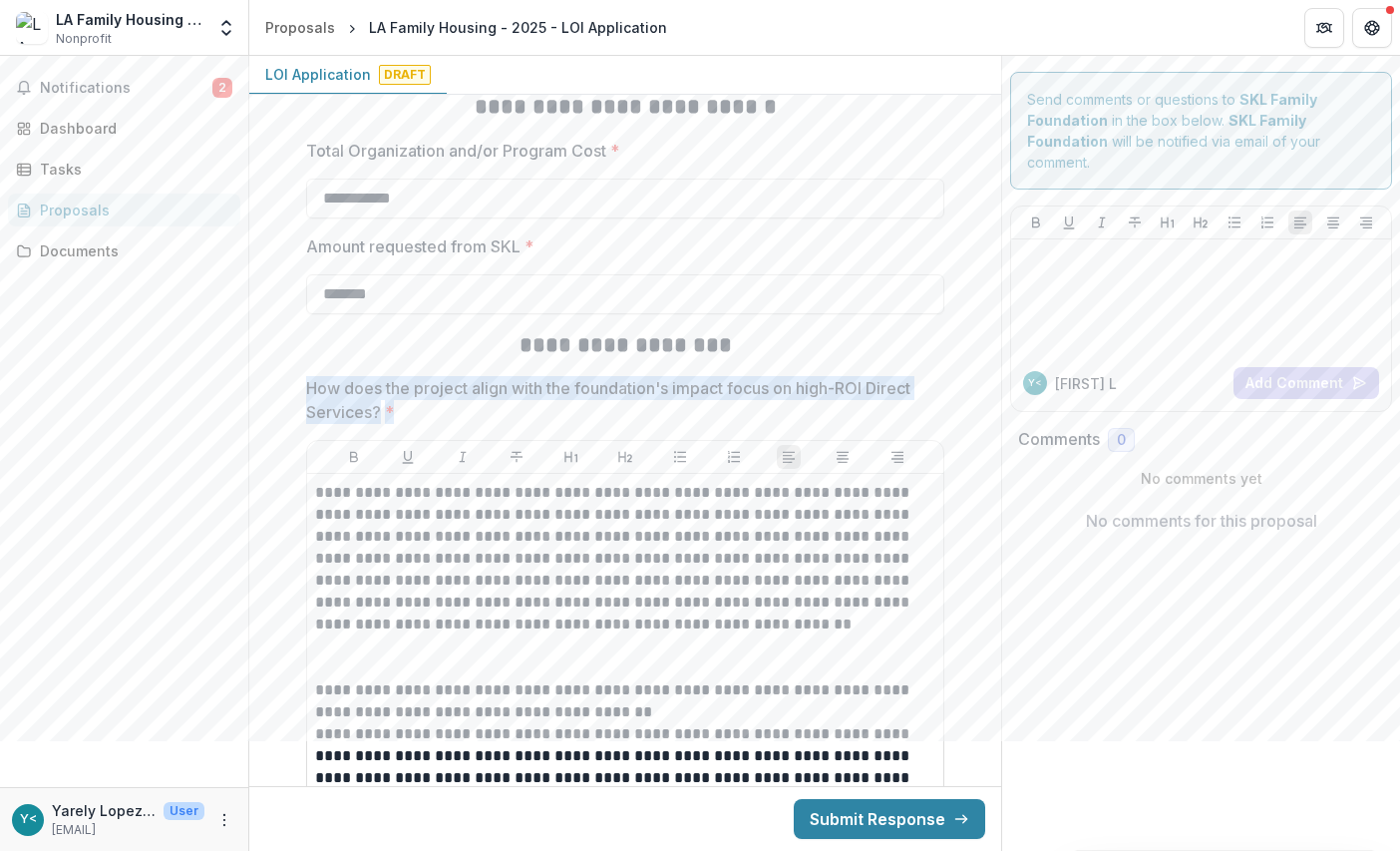 drag, startPoint x: 303, startPoint y: 380, endPoint x: 408, endPoint y: 417, distance: 111.32834 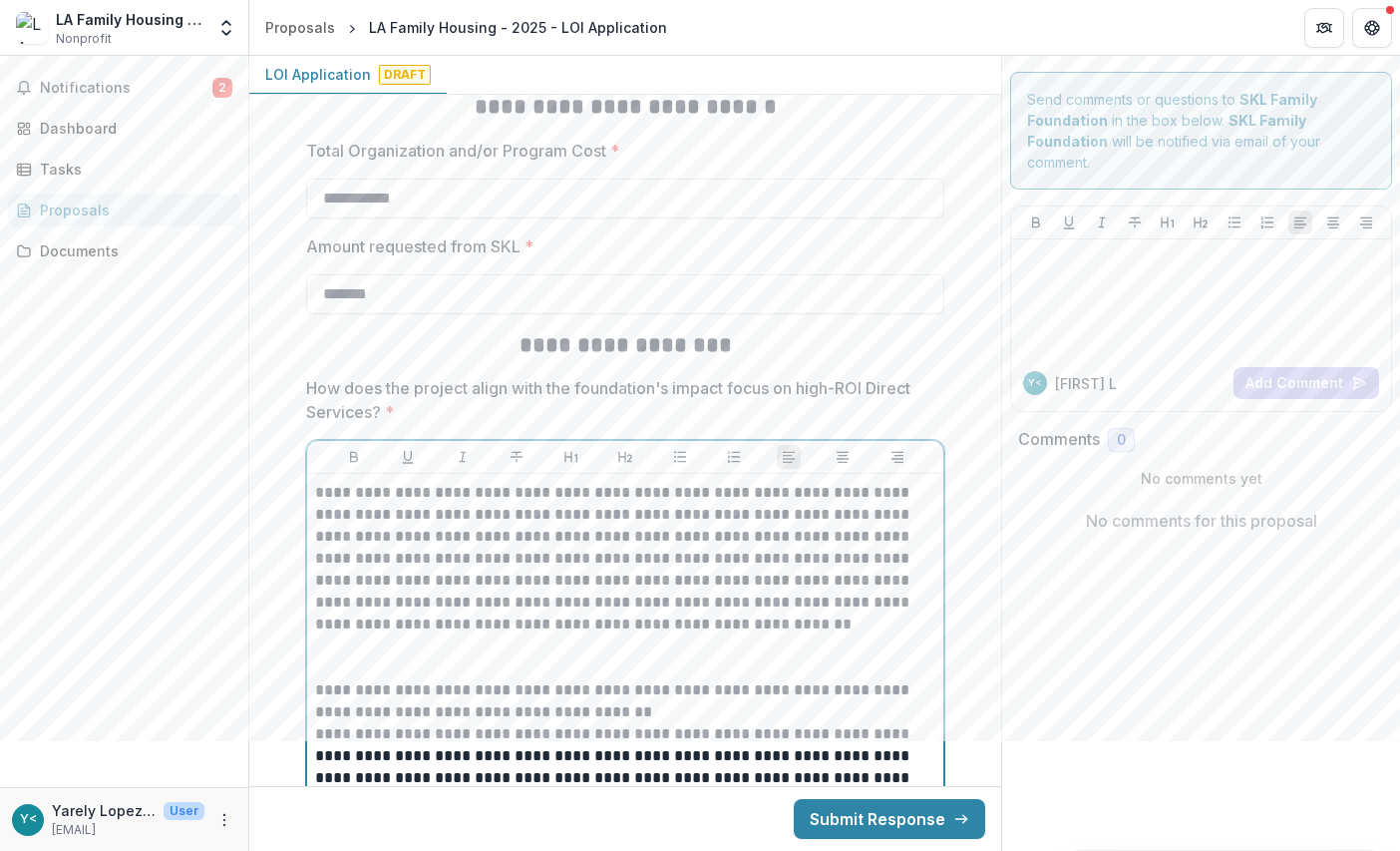 scroll, scrollTop: 5882, scrollLeft: 0, axis: vertical 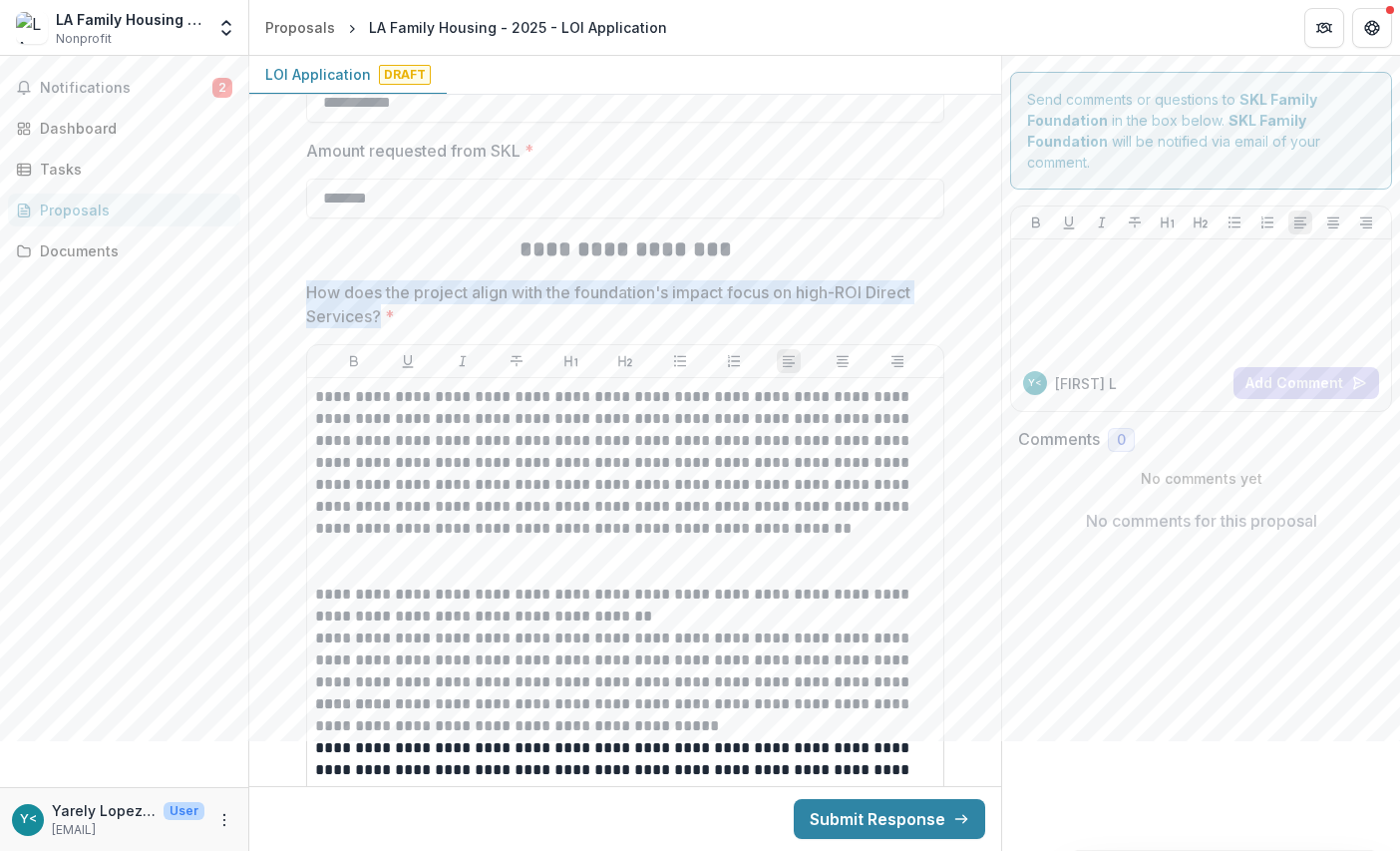 drag, startPoint x: 383, startPoint y: 309, endPoint x: 301, endPoint y: 291, distance: 83.95237 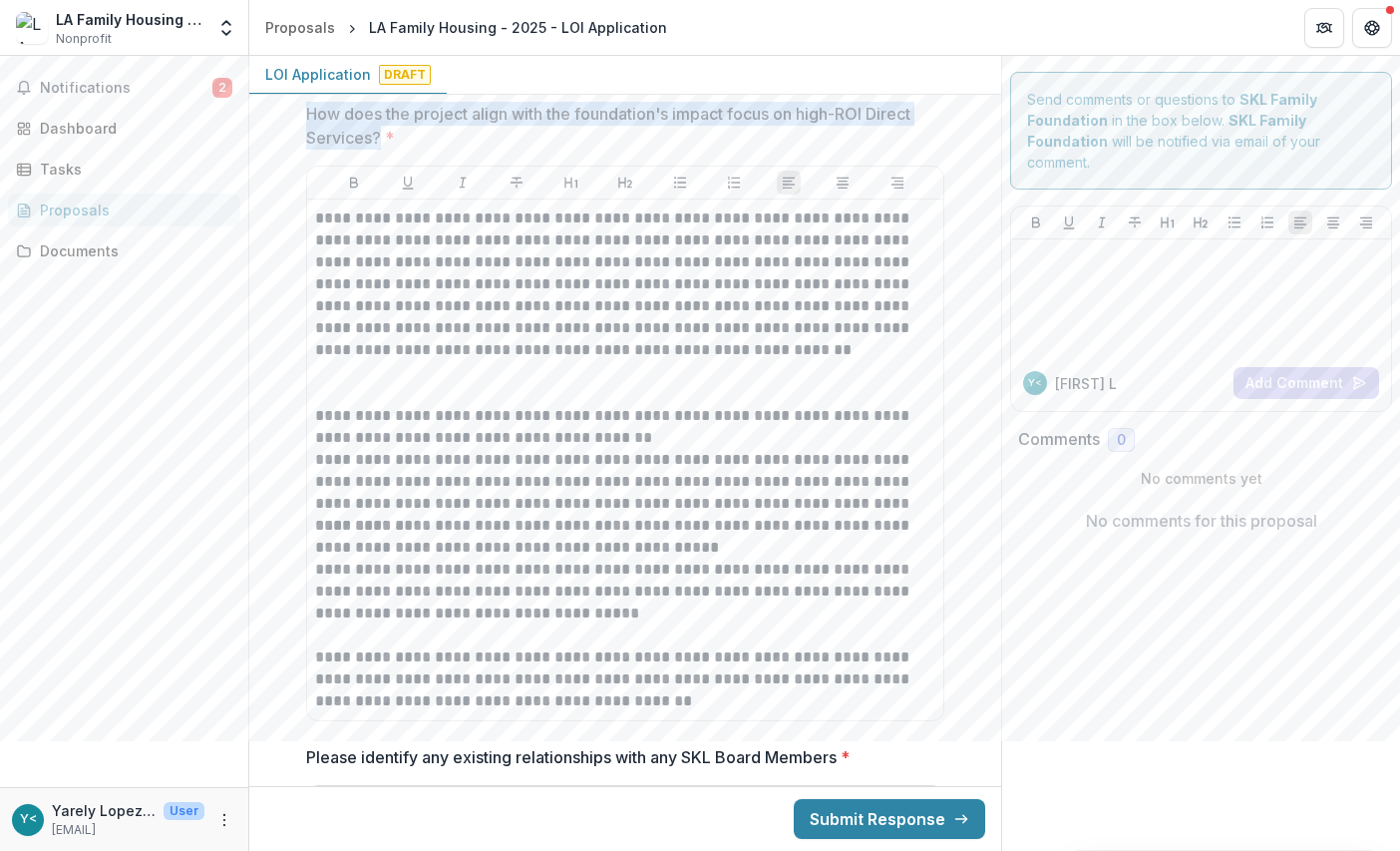scroll, scrollTop: 6082, scrollLeft: 0, axis: vertical 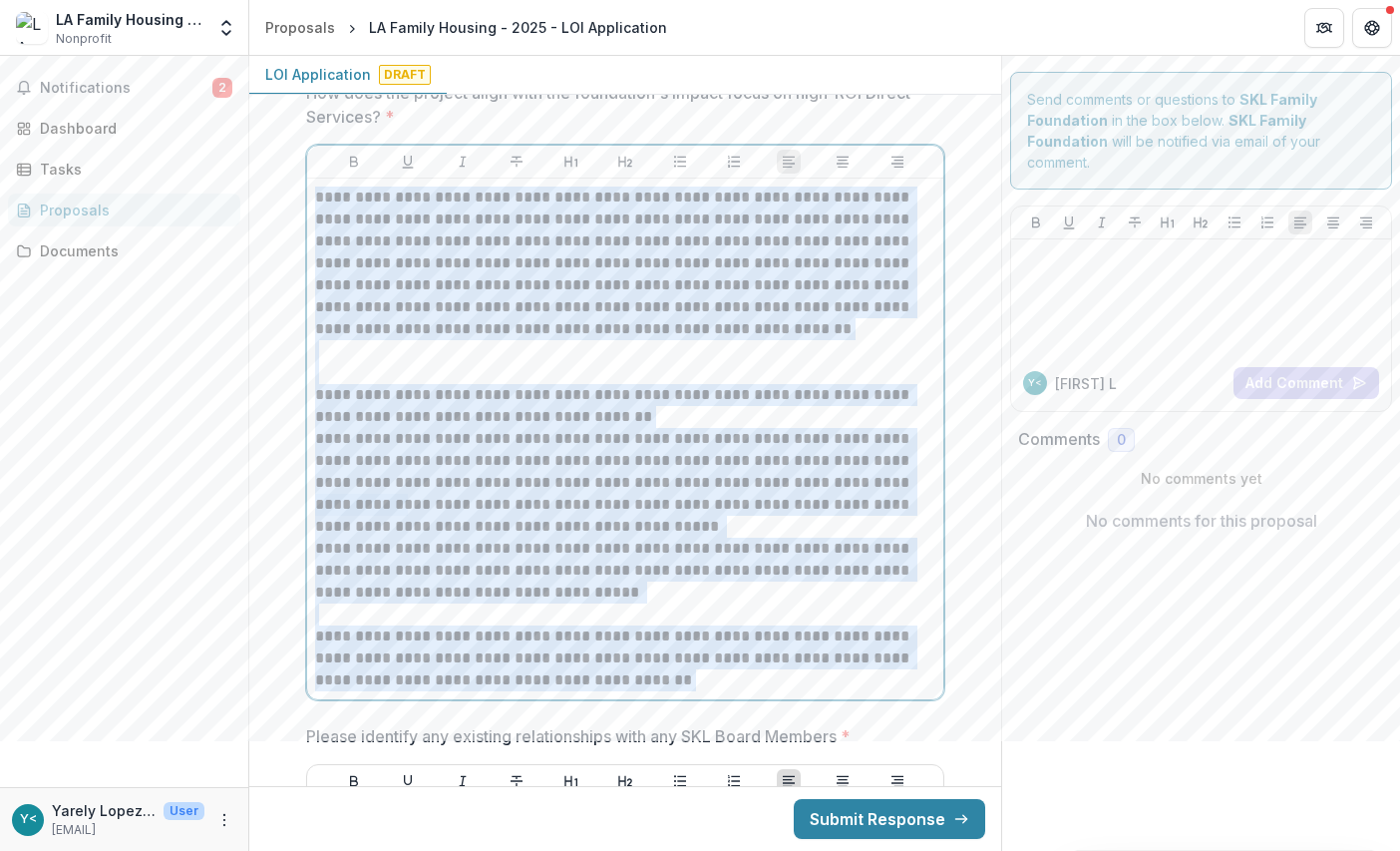 drag, startPoint x: 596, startPoint y: 681, endPoint x: 308, endPoint y: 191, distance: 568.3696 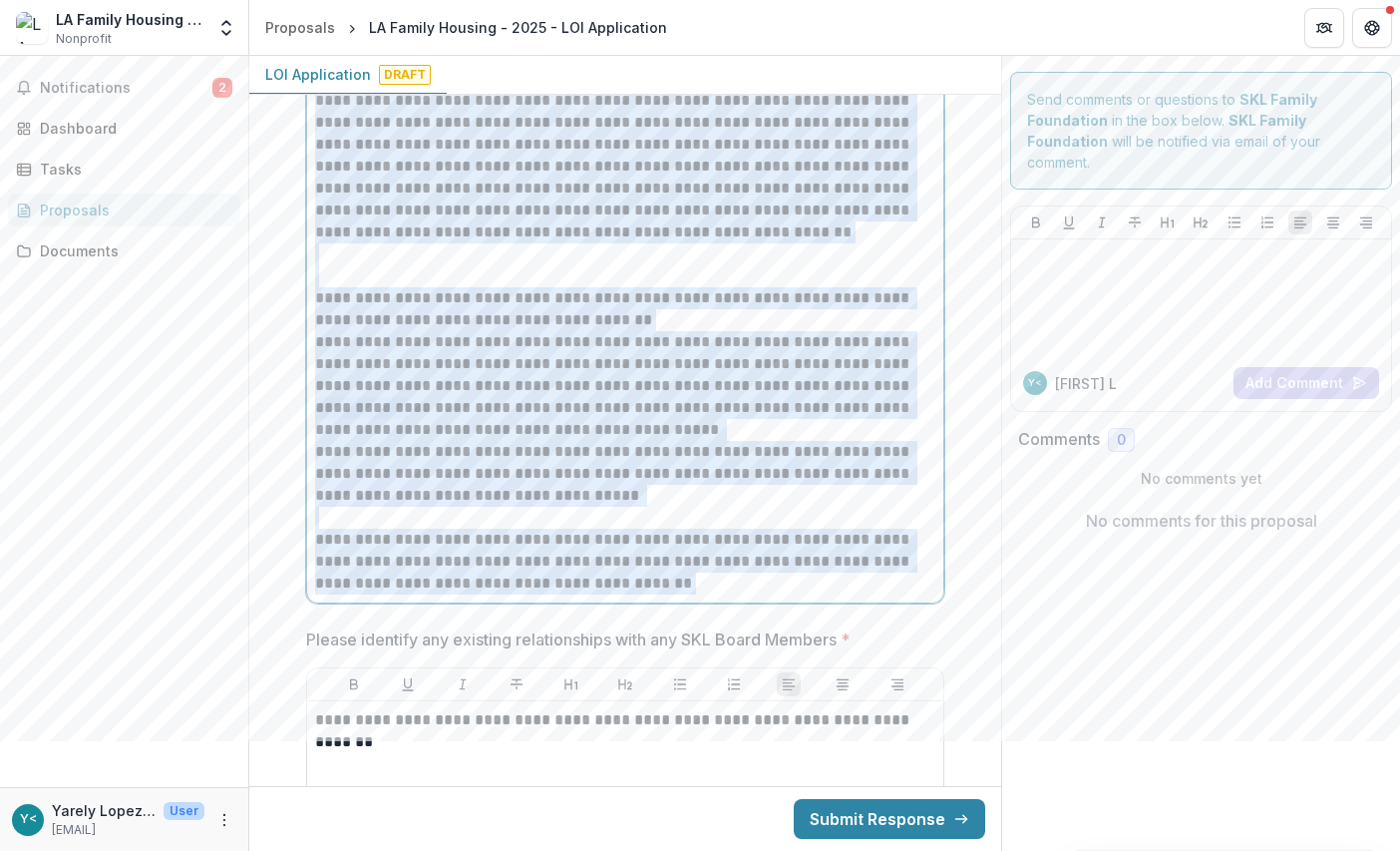 scroll, scrollTop: 6381, scrollLeft: 0, axis: vertical 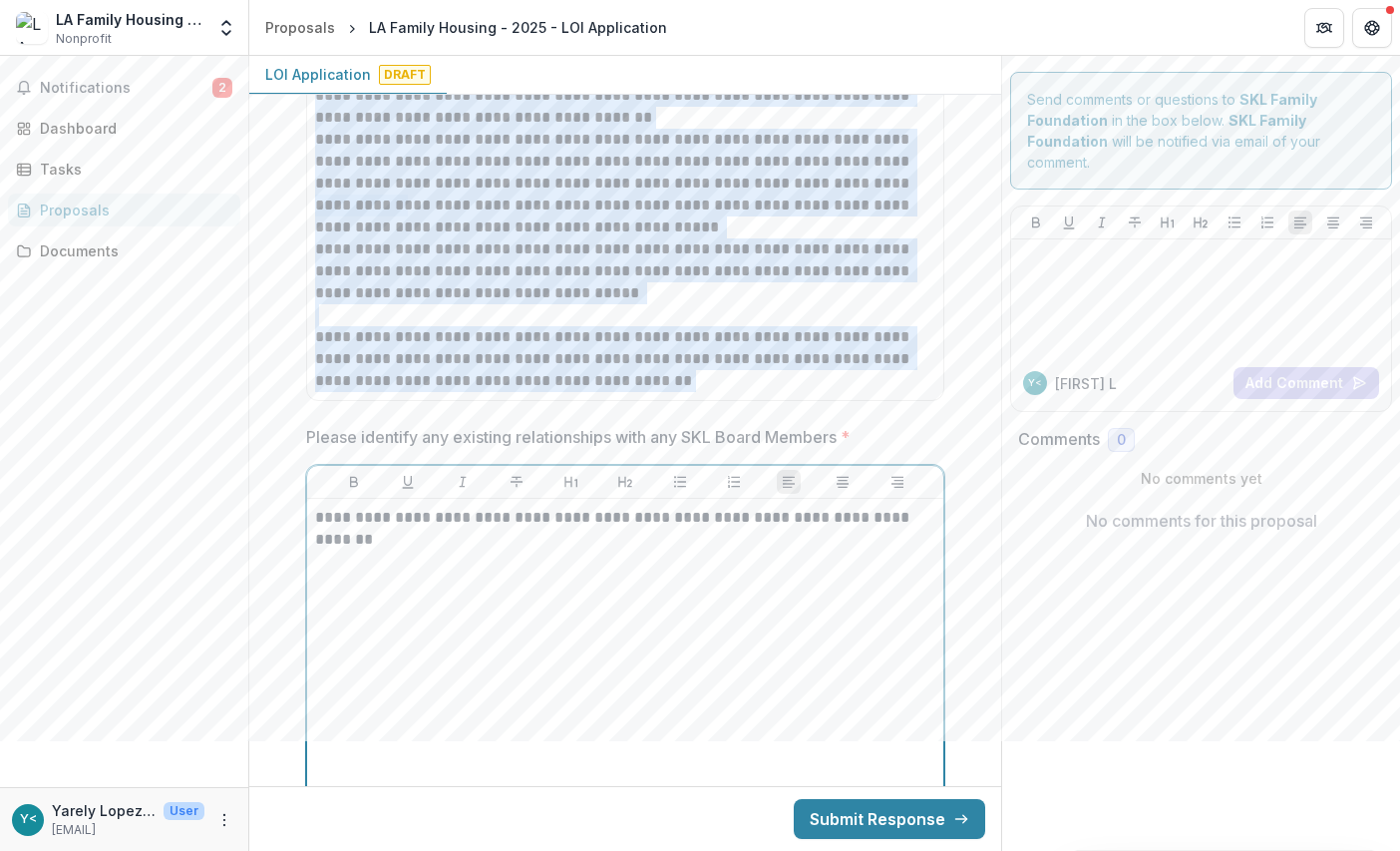 click on "**********" at bounding box center [625, 529] 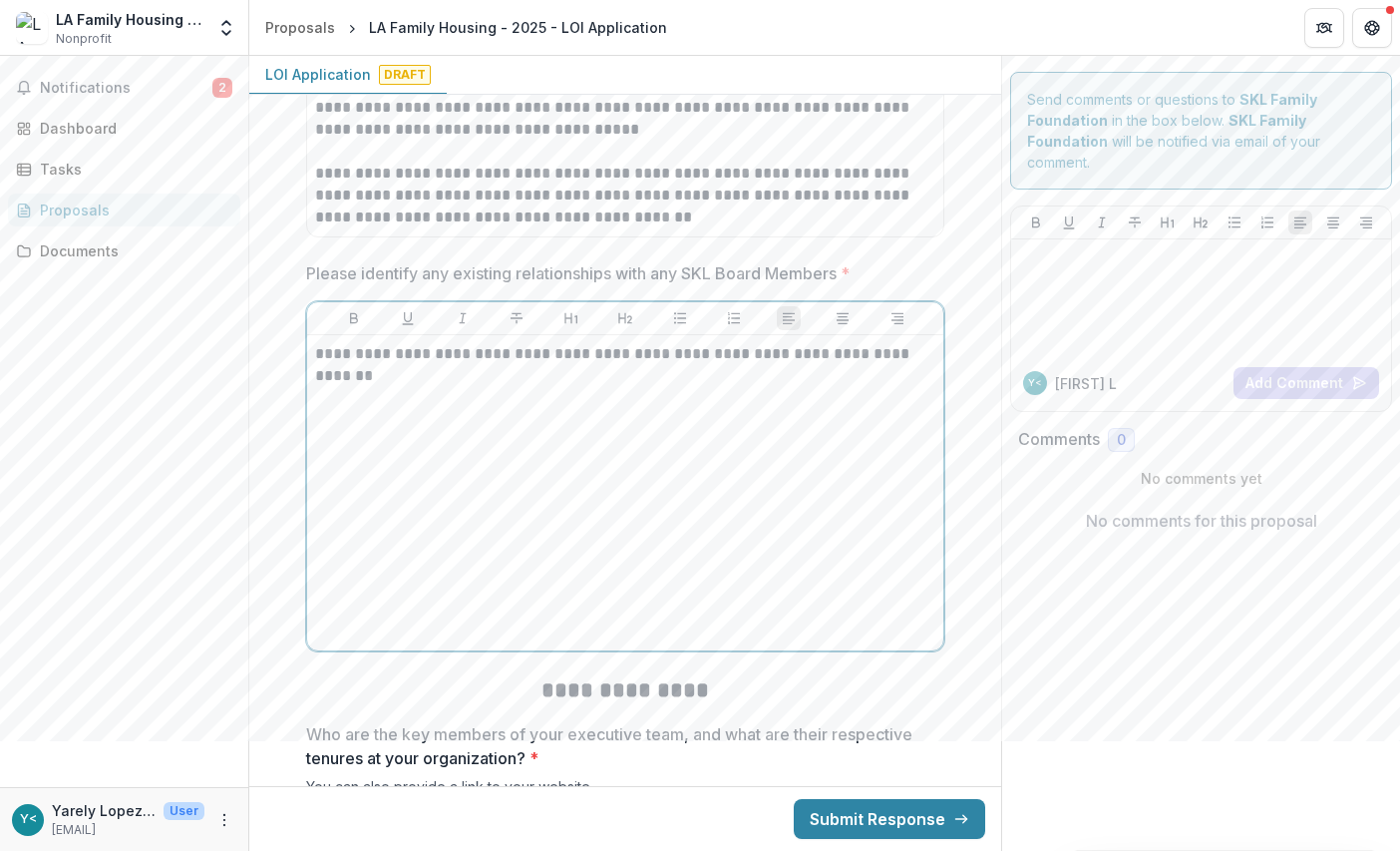 scroll, scrollTop: 6581, scrollLeft: 0, axis: vertical 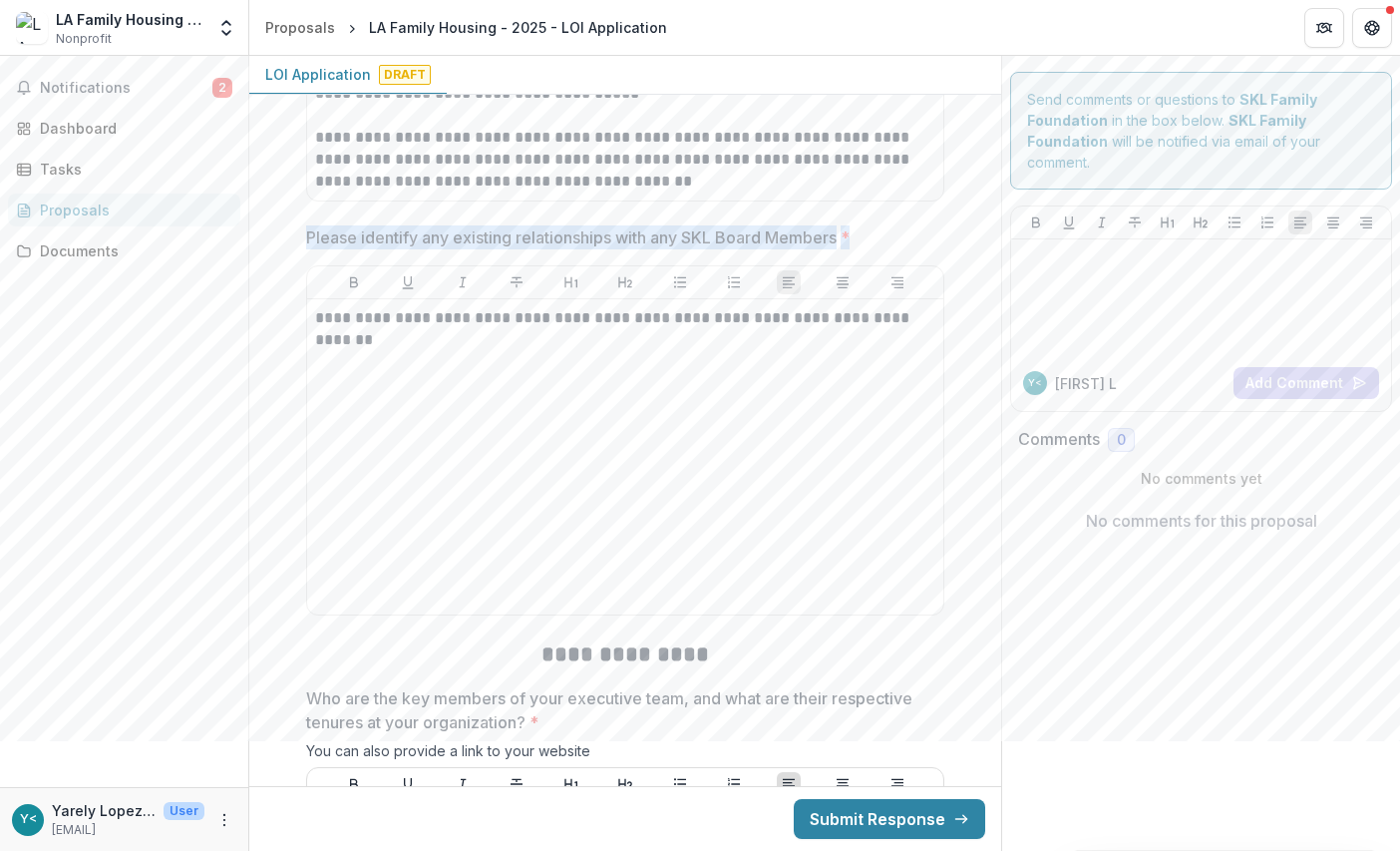 drag, startPoint x: 306, startPoint y: 231, endPoint x: 858, endPoint y: 237, distance: 552.03261 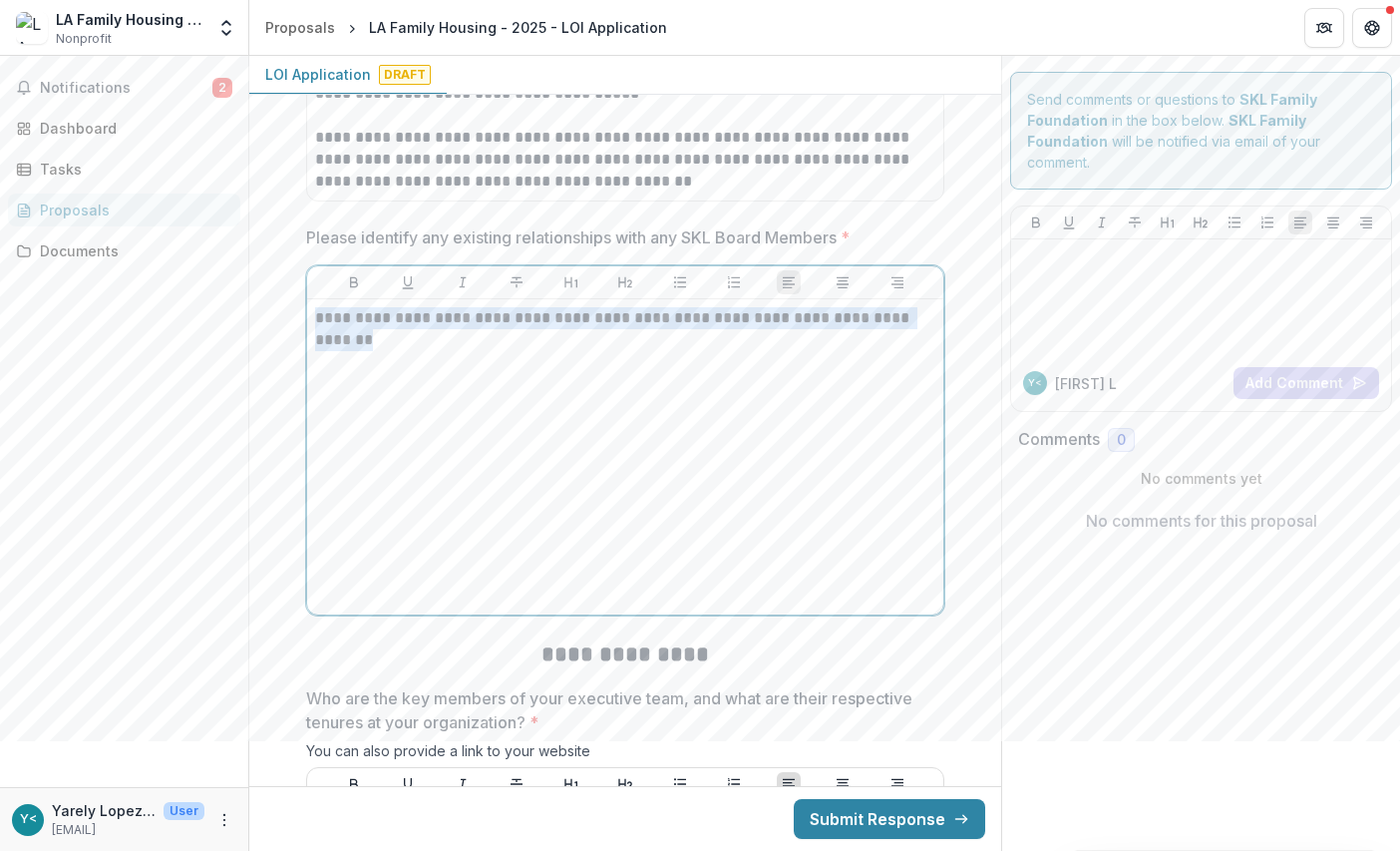drag, startPoint x: 310, startPoint y: 313, endPoint x: 390, endPoint y: 338, distance: 83.81527 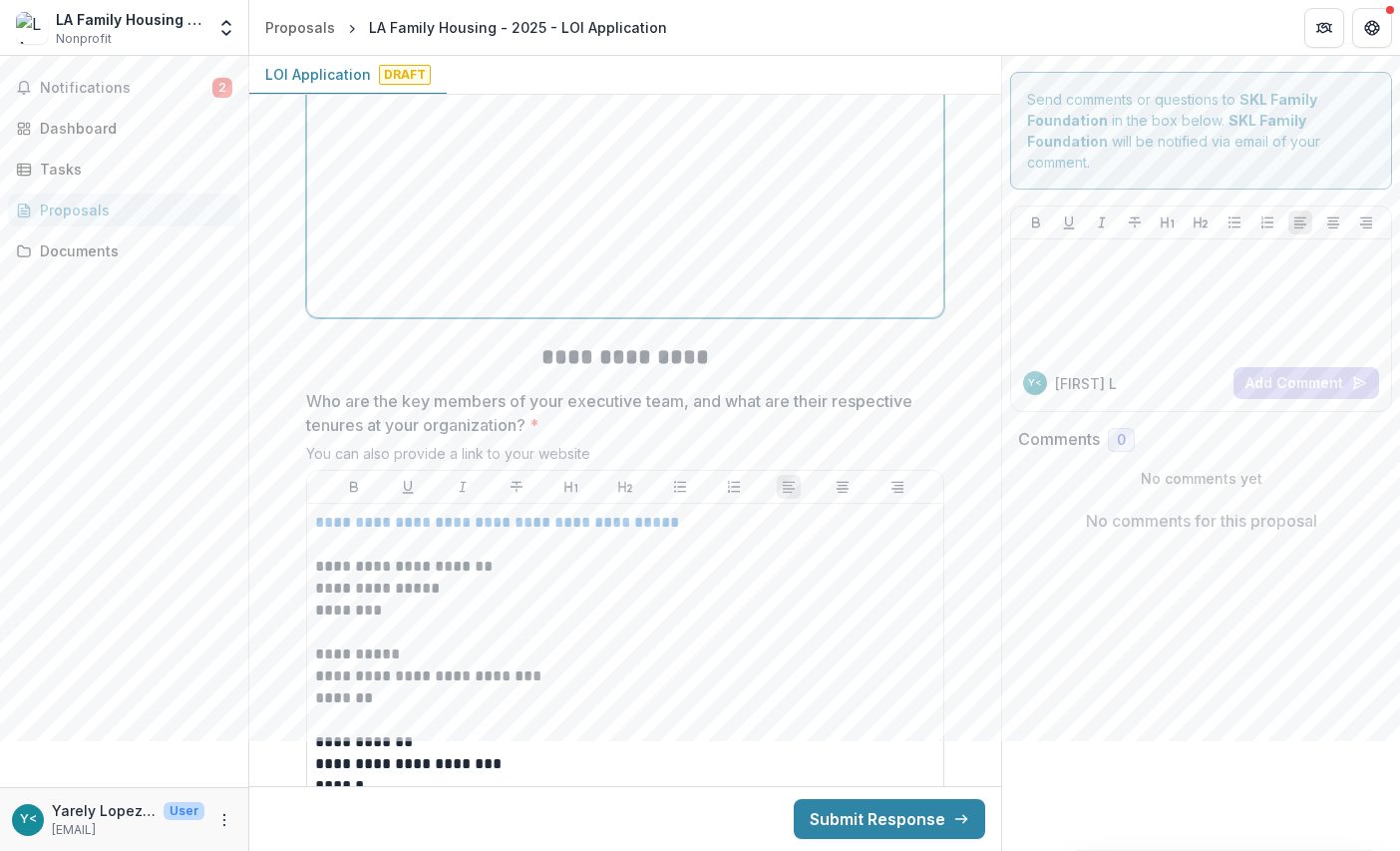 scroll, scrollTop: 6880, scrollLeft: 0, axis: vertical 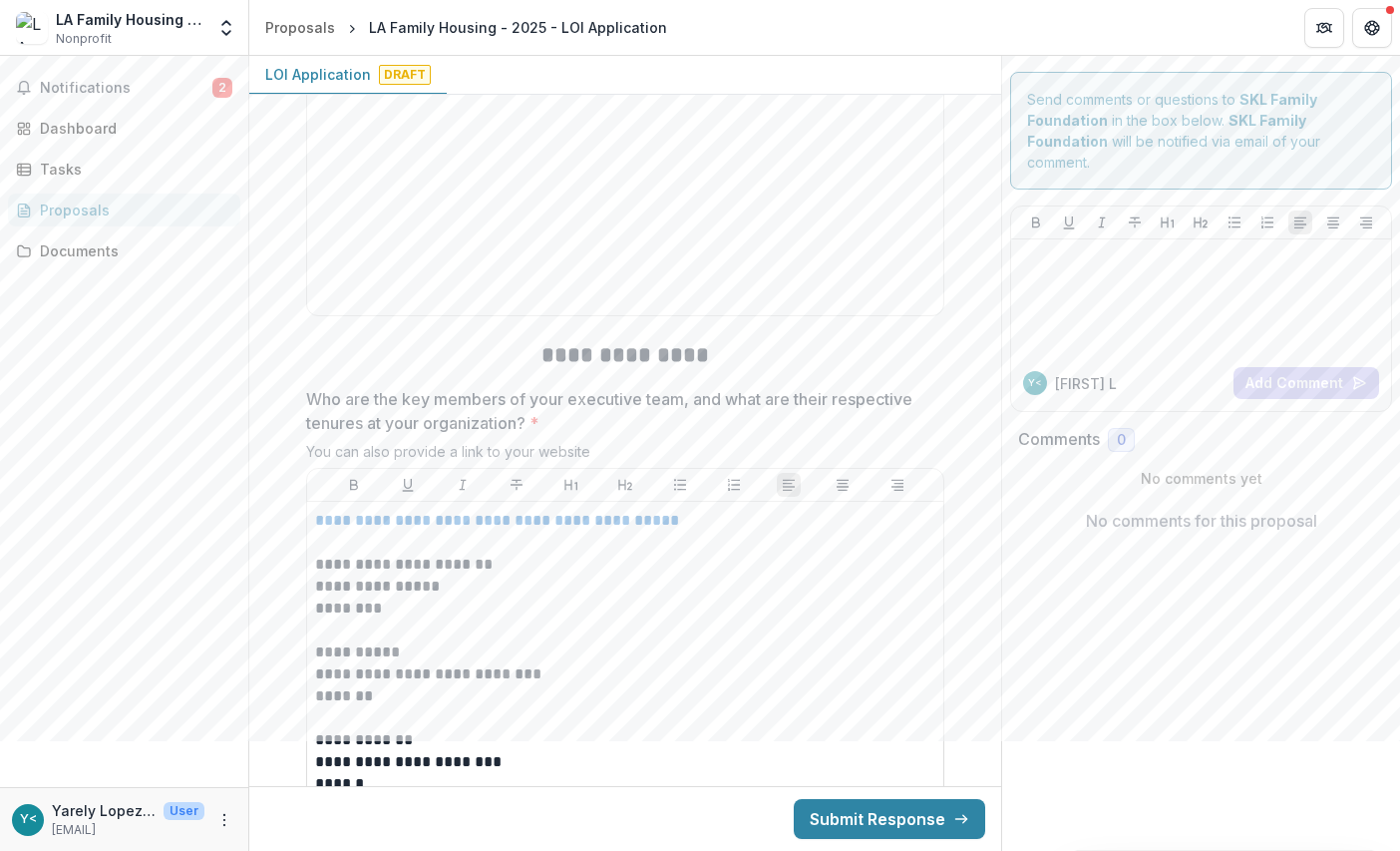 drag, startPoint x: 540, startPoint y: 348, endPoint x: 597, endPoint y: 440, distance: 108.226614 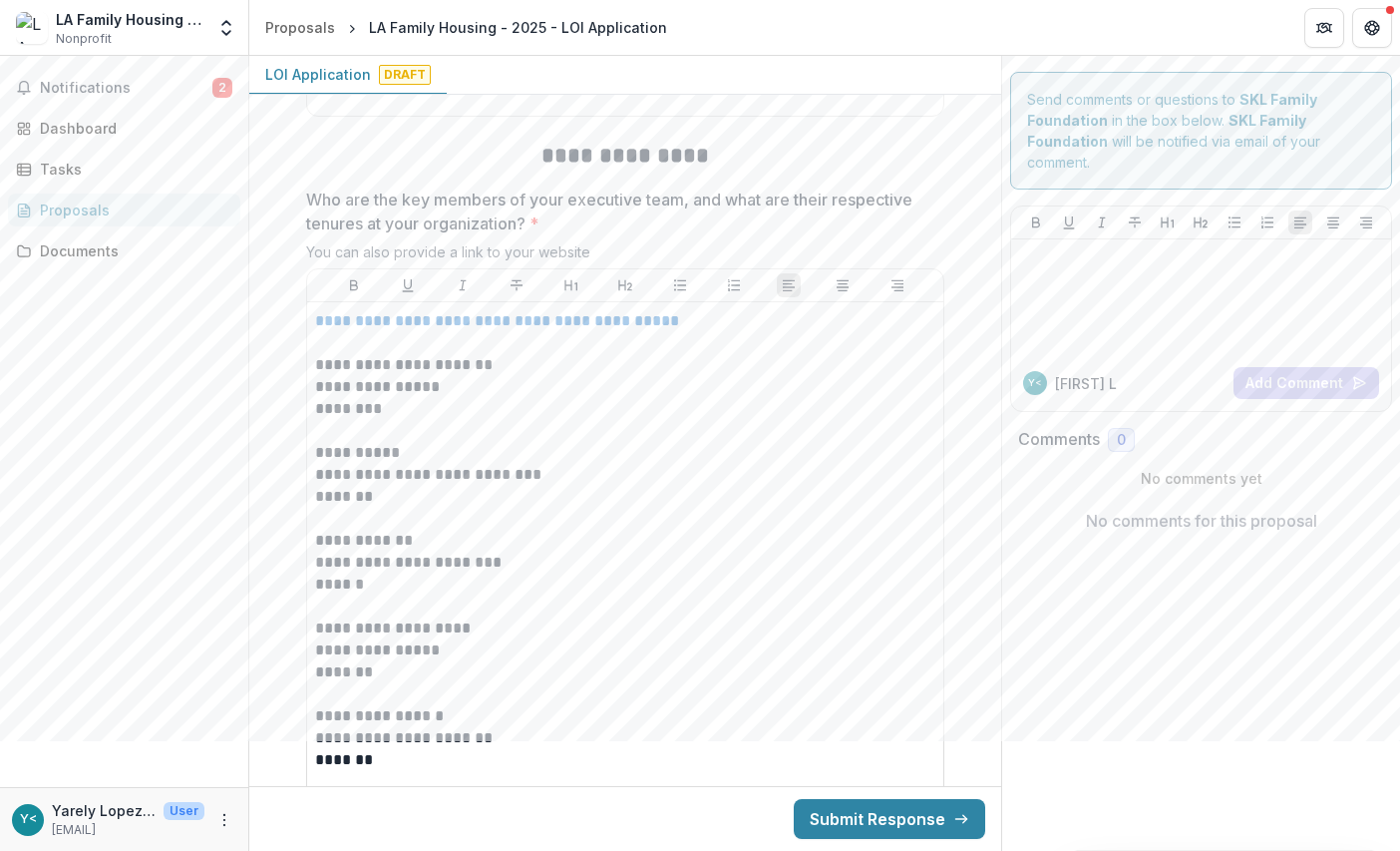 scroll, scrollTop: 7578, scrollLeft: 0, axis: vertical 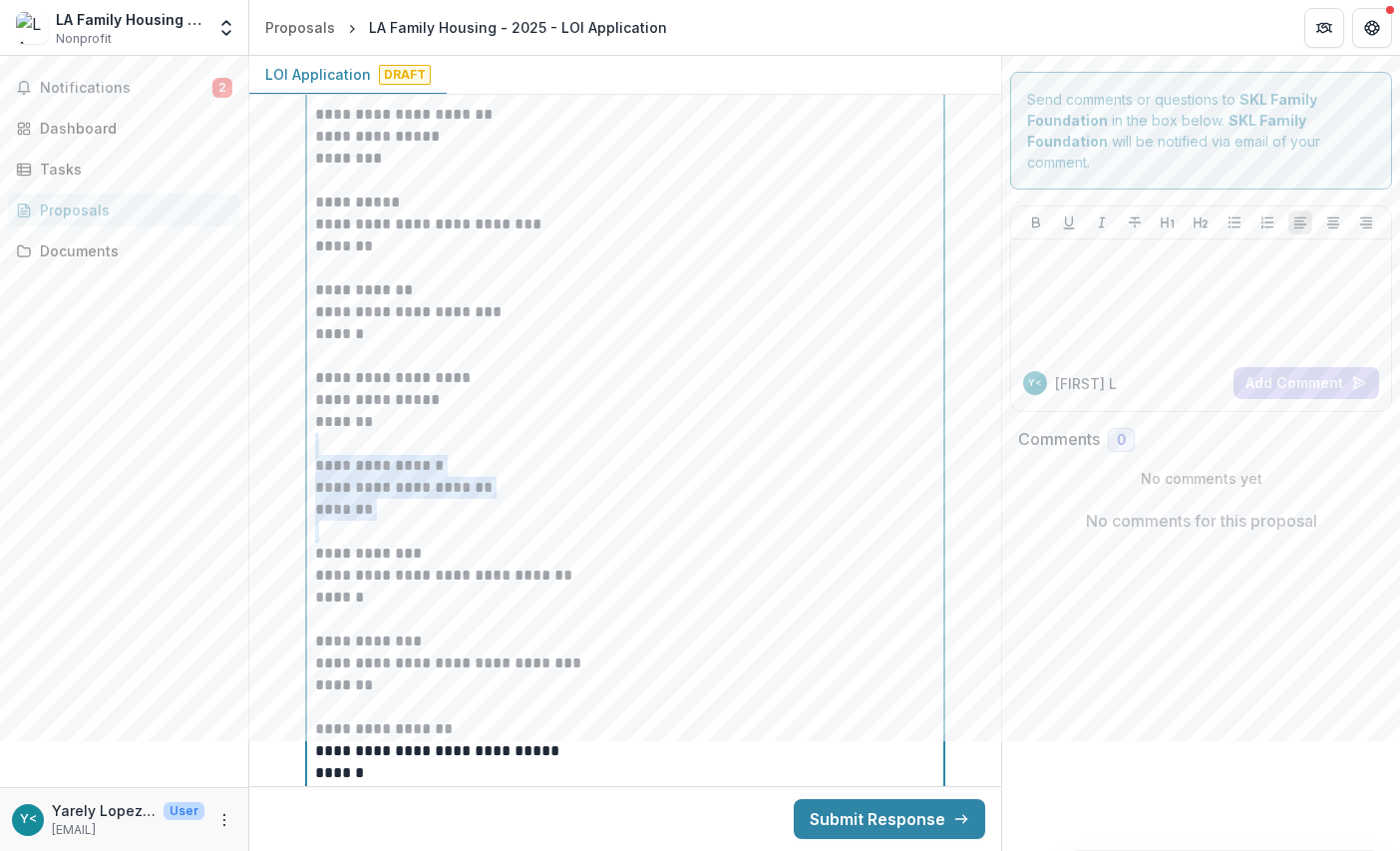 drag, startPoint x: 386, startPoint y: 525, endPoint x: 385, endPoint y: 462, distance: 63.007936 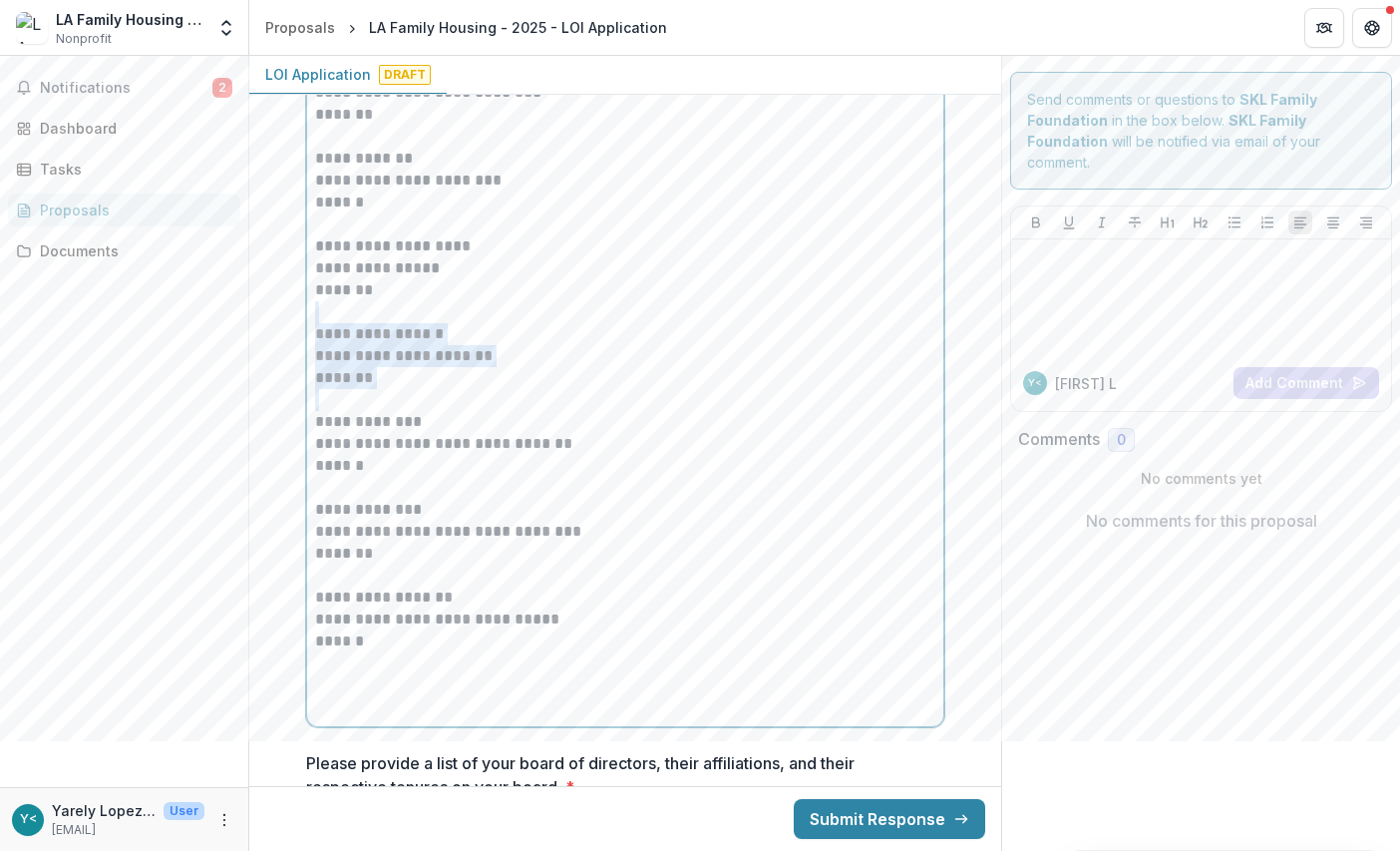 scroll, scrollTop: 7829, scrollLeft: 0, axis: vertical 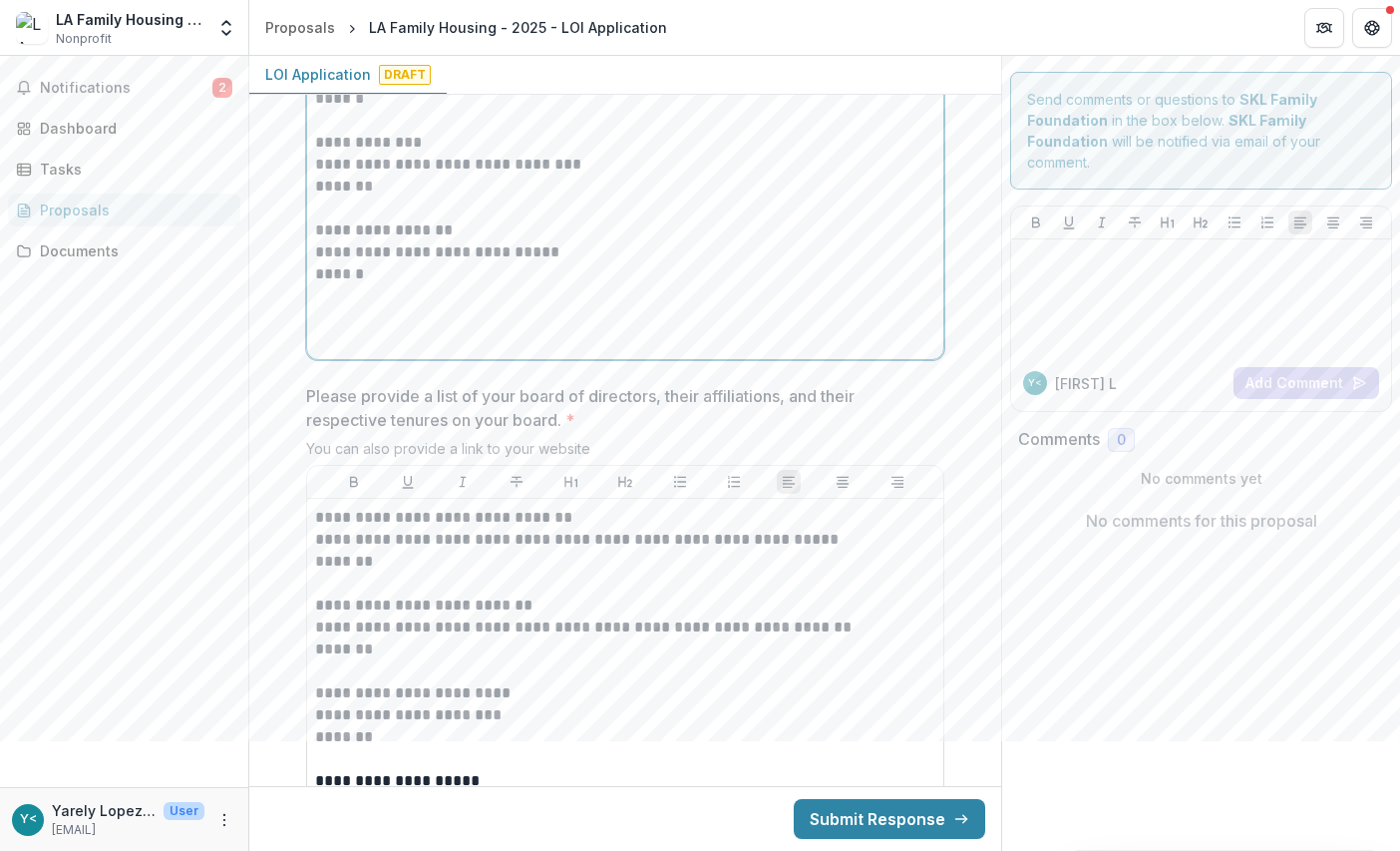 click on "******" at bounding box center (625, 274) 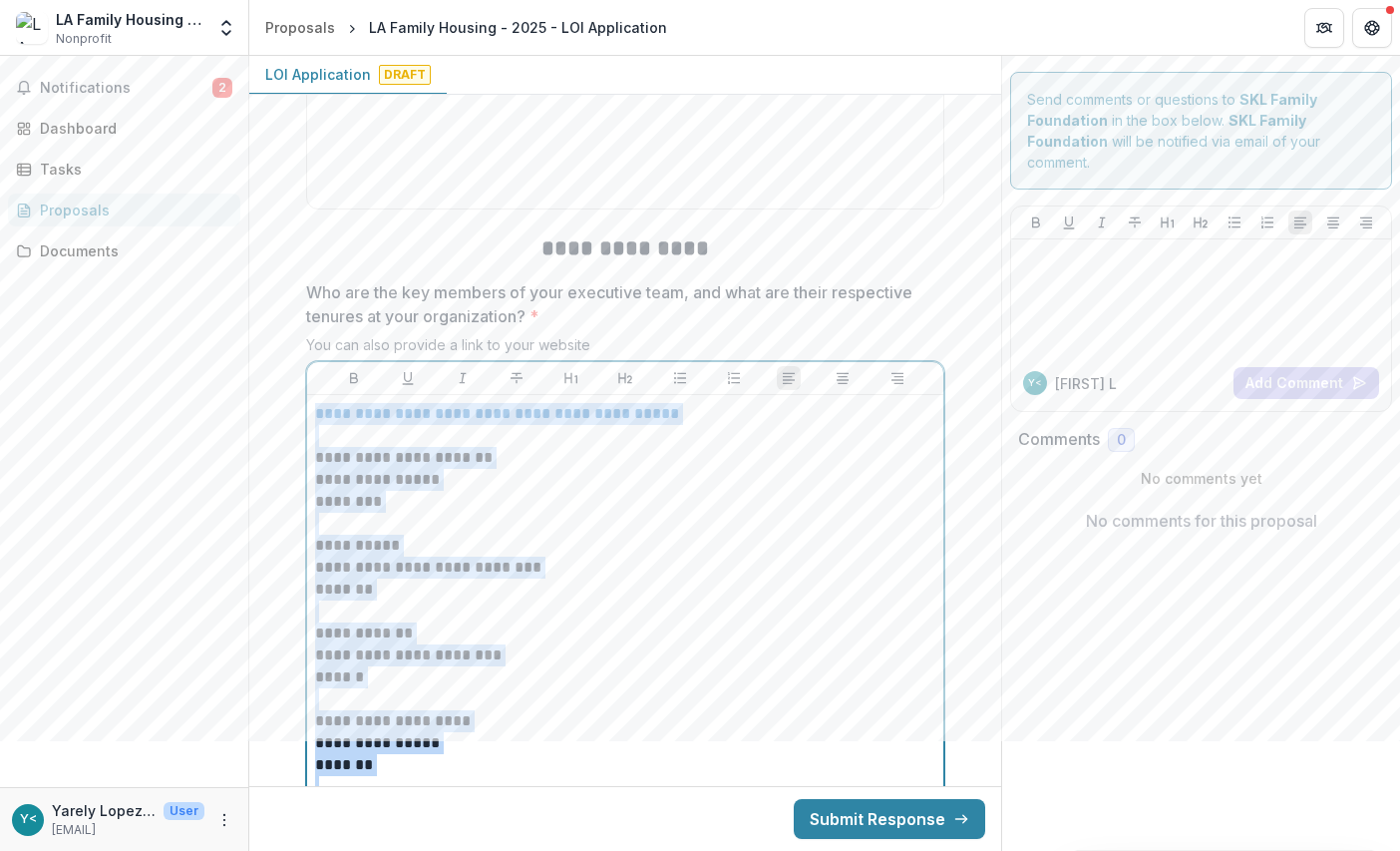 scroll, scrollTop: 6978, scrollLeft: 0, axis: vertical 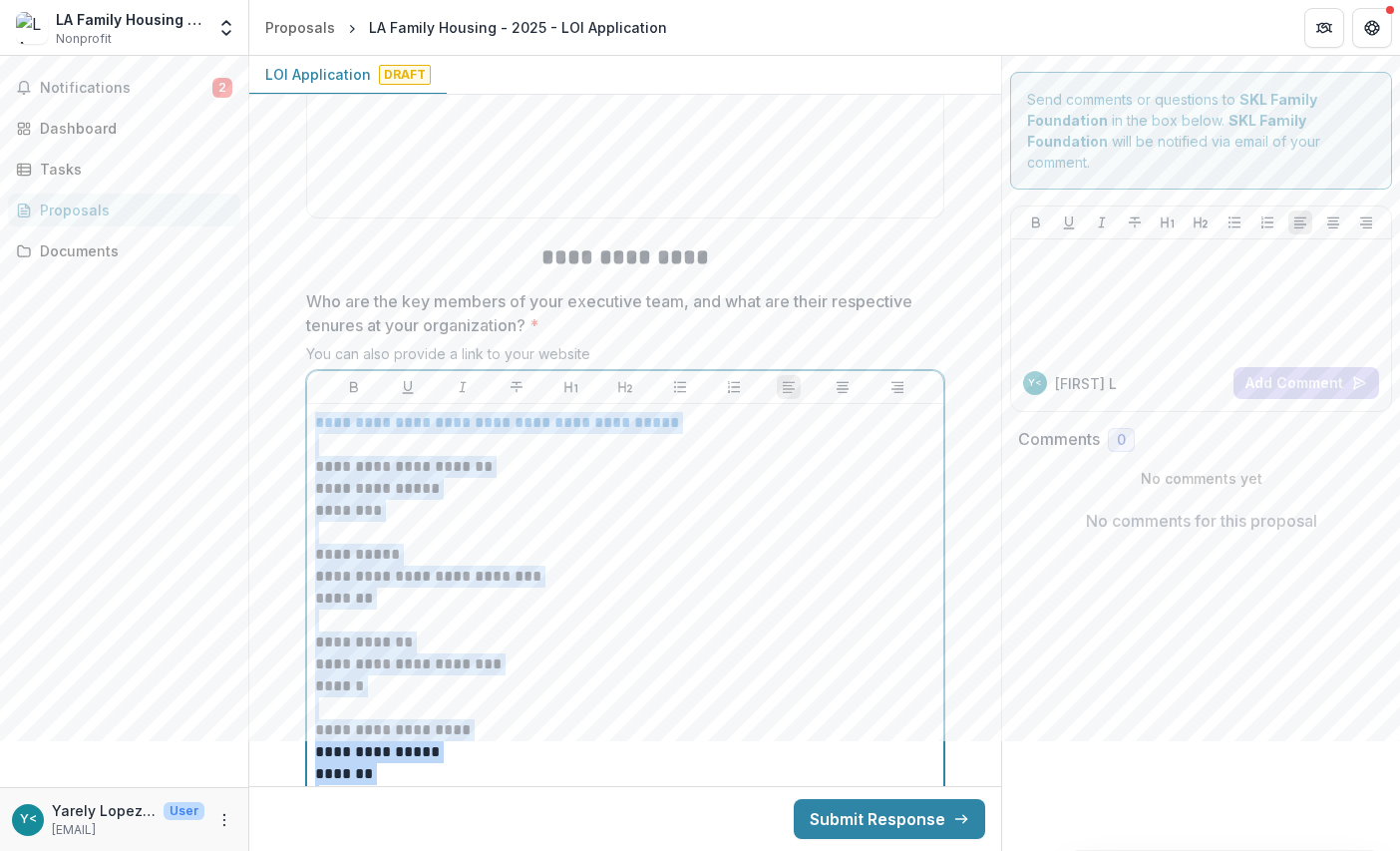 drag, startPoint x: 346, startPoint y: 271, endPoint x: 282, endPoint y: 388, distance: 133.36041 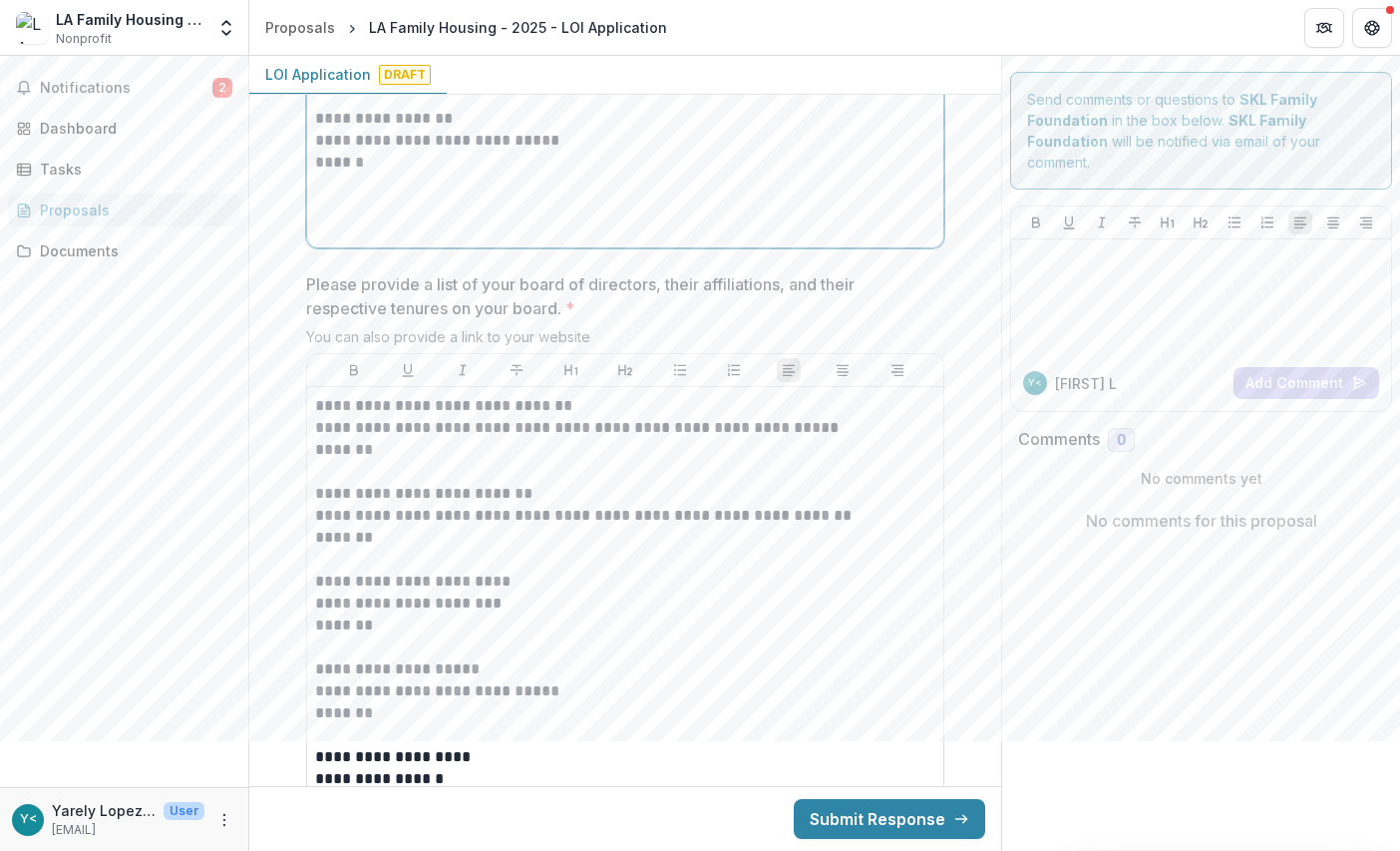 scroll, scrollTop: 7975, scrollLeft: 0, axis: vertical 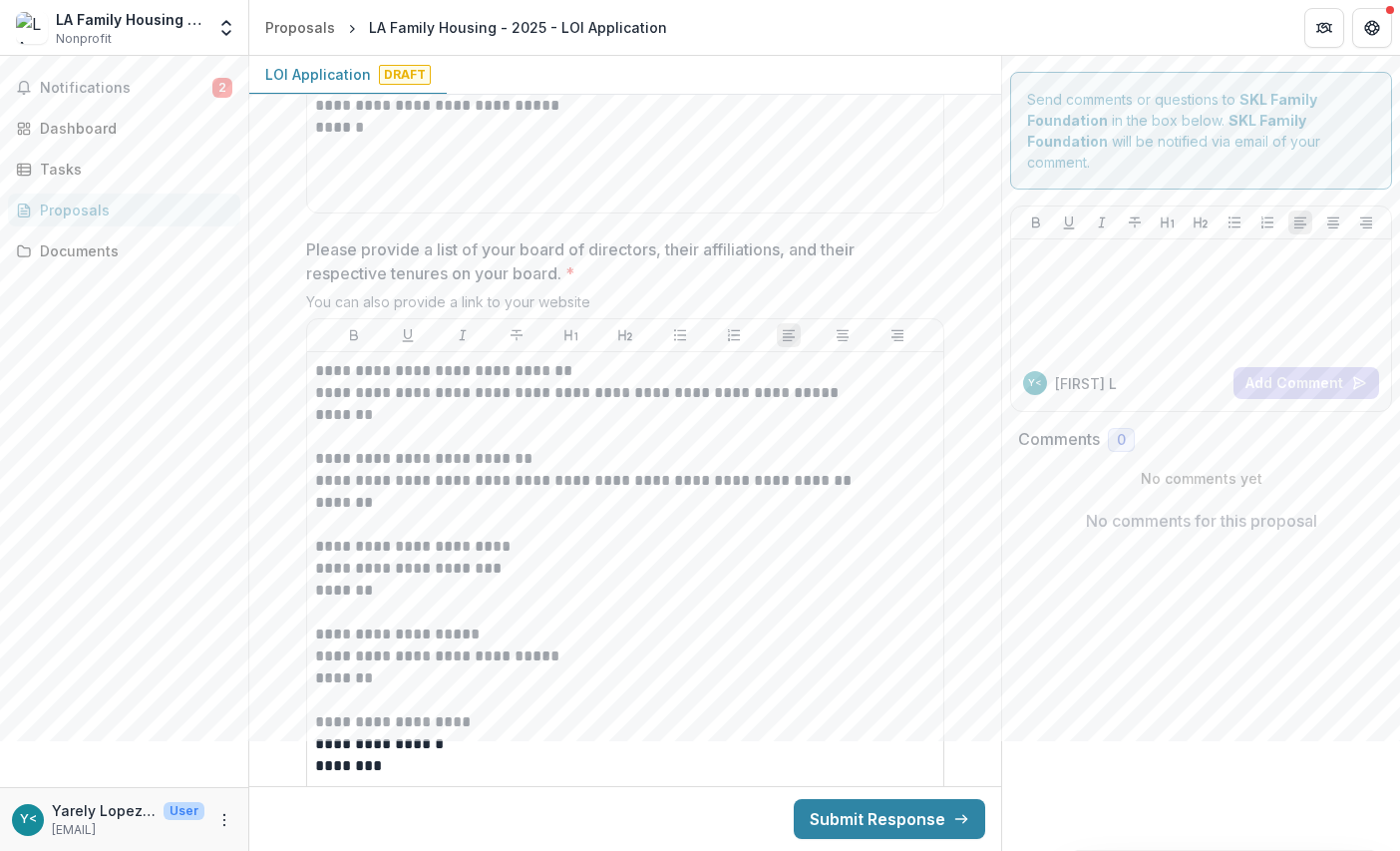 drag, startPoint x: 303, startPoint y: 248, endPoint x: 638, endPoint y: 299, distance: 338.8599 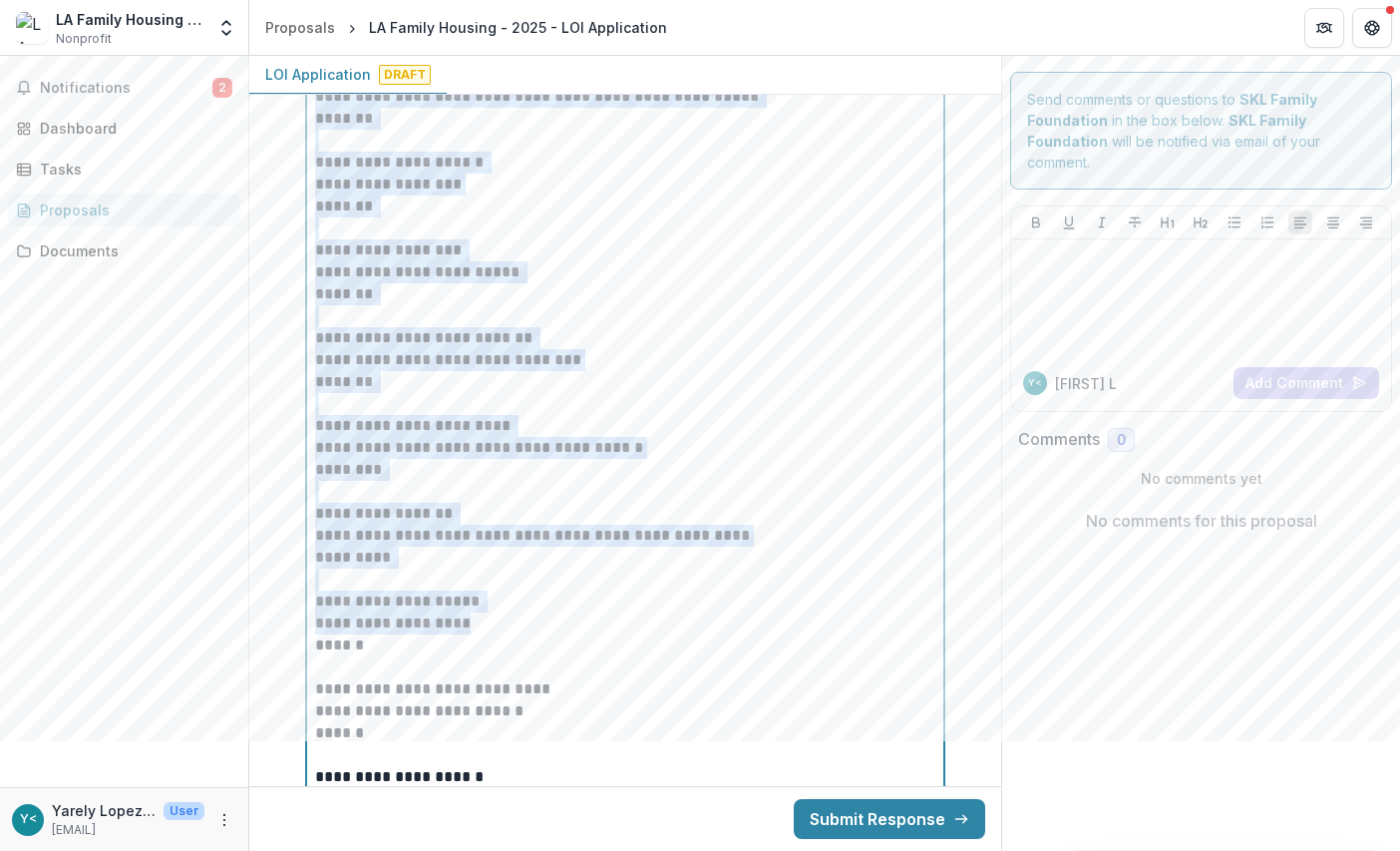 scroll, scrollTop: 9346, scrollLeft: 0, axis: vertical 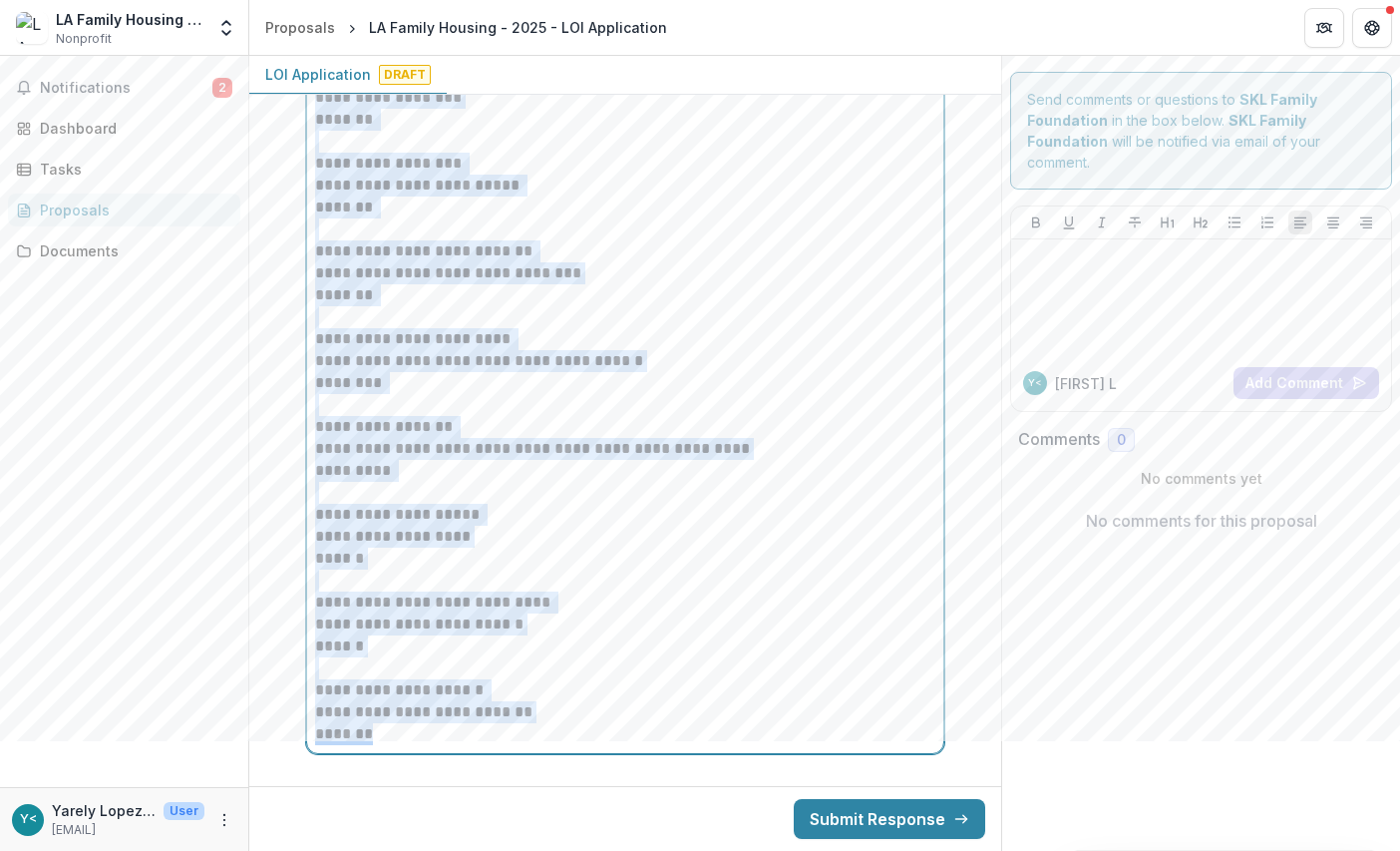 drag, startPoint x: 314, startPoint y: 365, endPoint x: 481, endPoint y: 743, distance: 413.2469 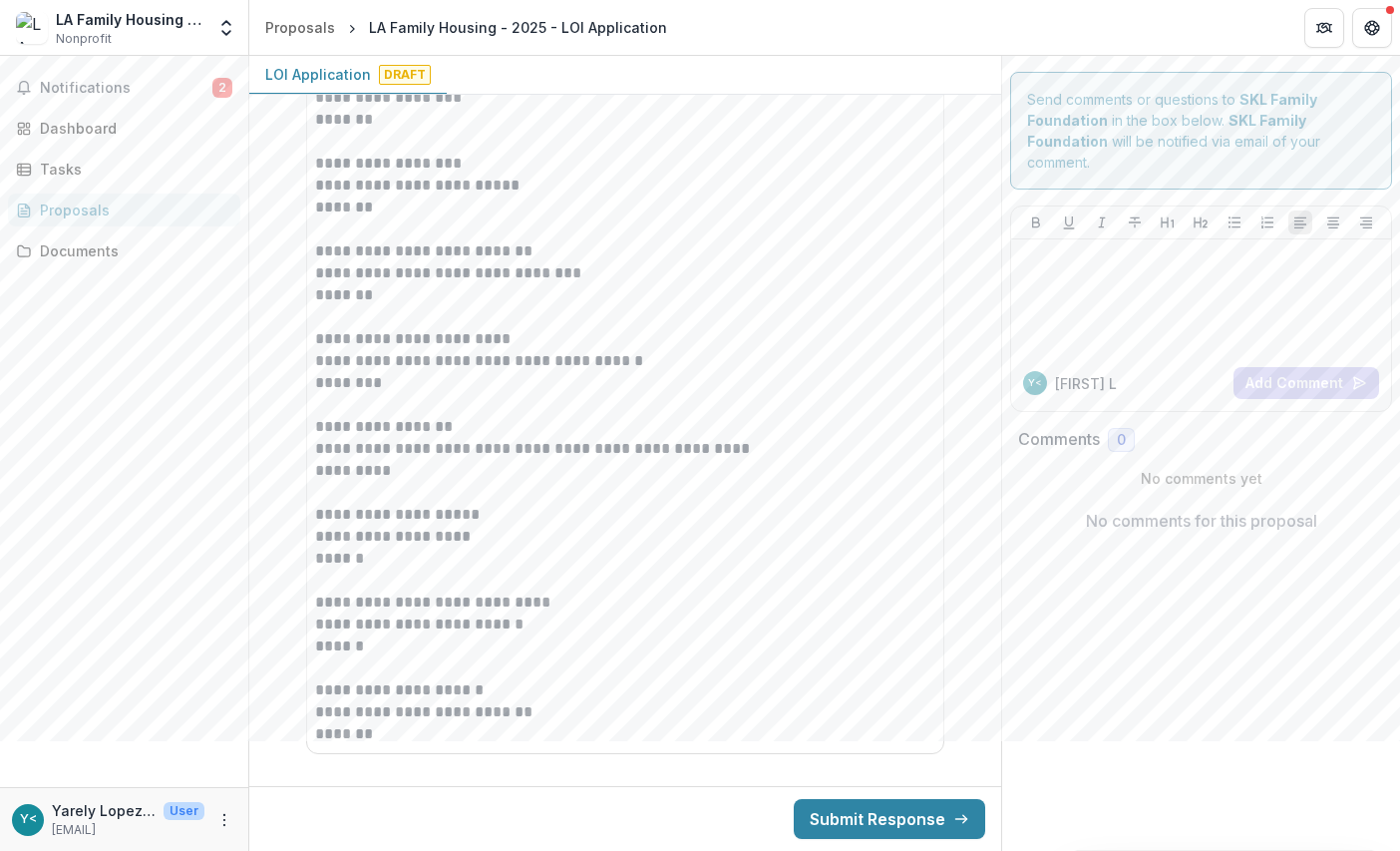 click on "**********" at bounding box center [625, -4025] 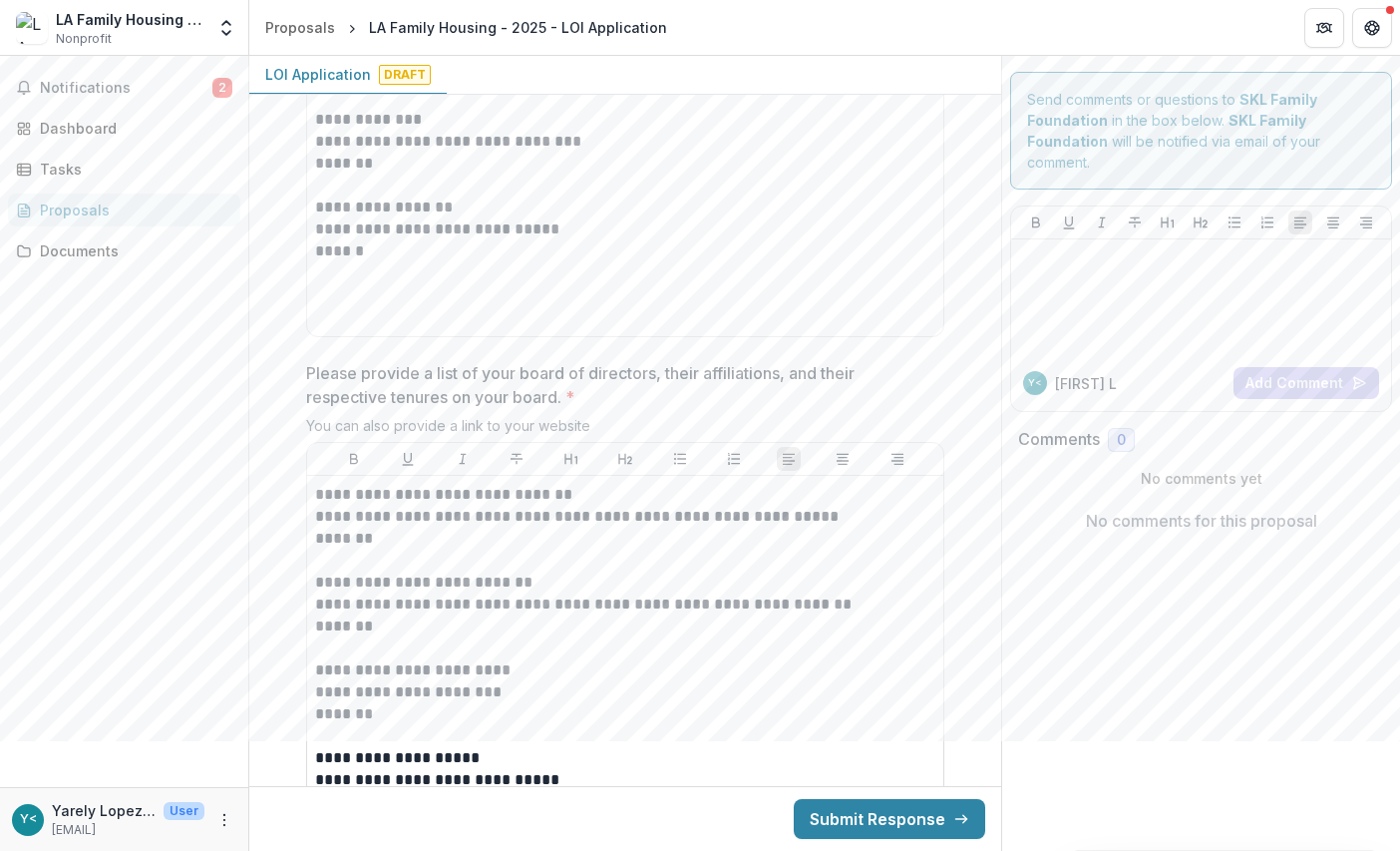scroll, scrollTop: 7850, scrollLeft: 0, axis: vertical 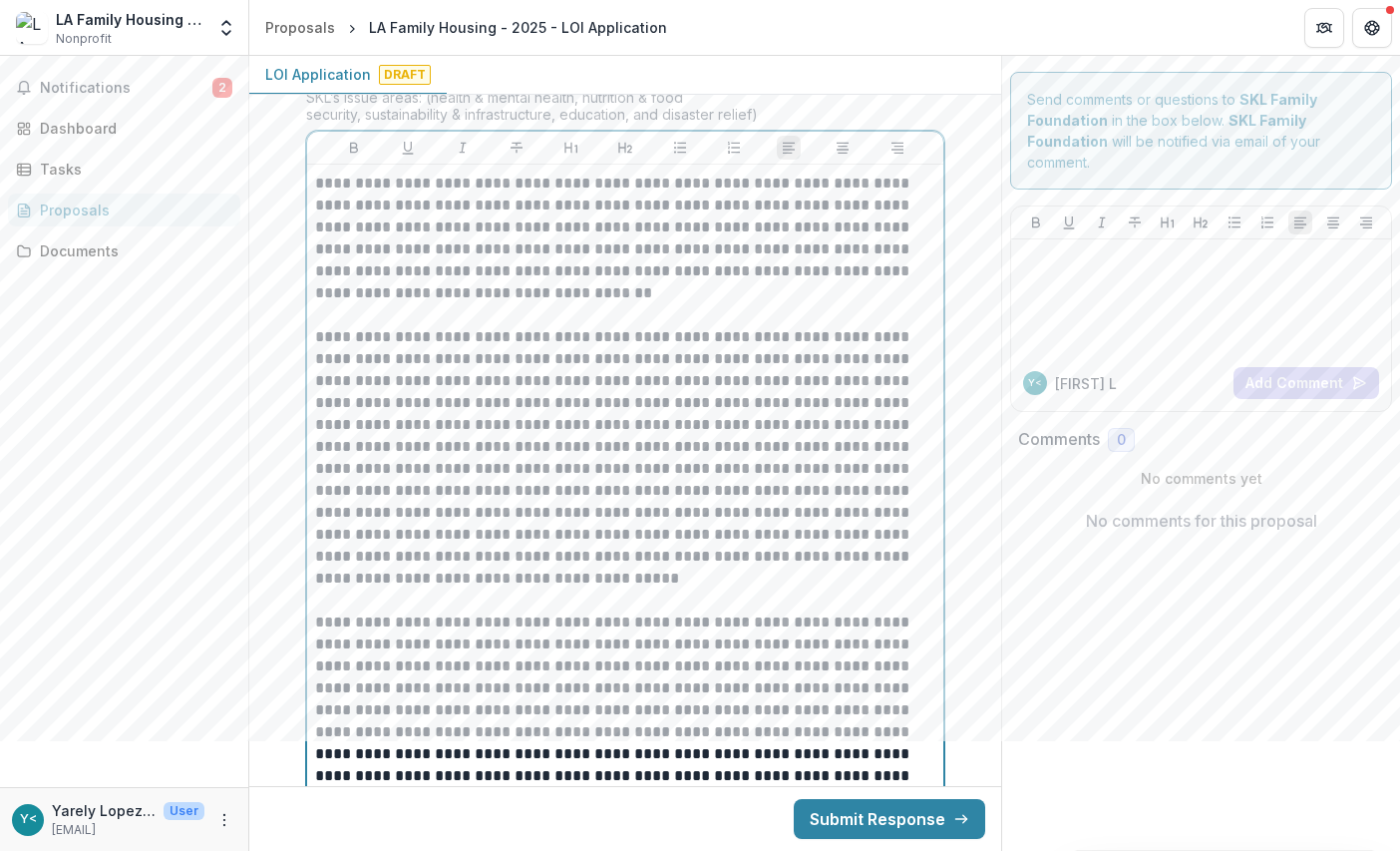 click on "**********" at bounding box center [625, 809] 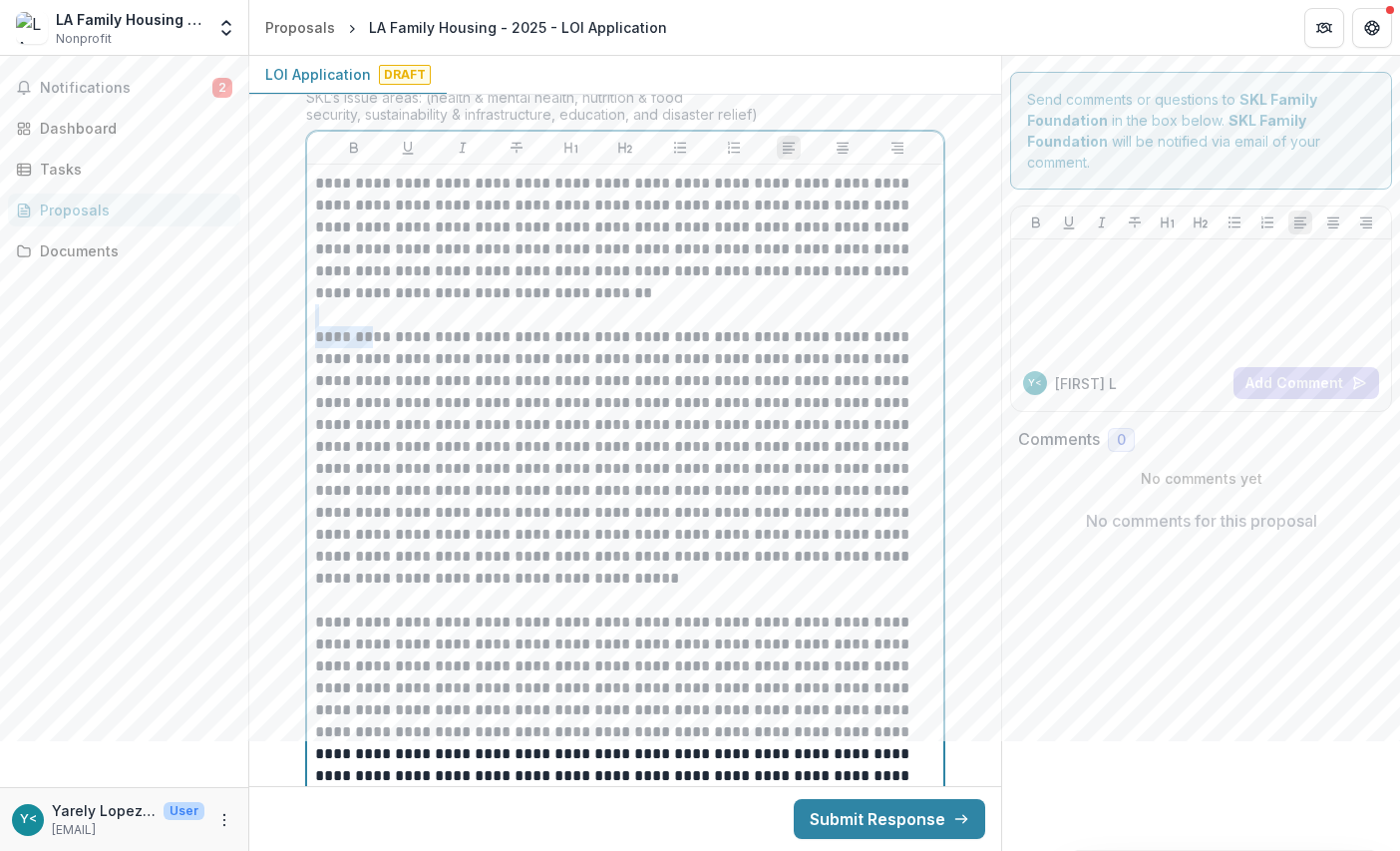 click at bounding box center [625, 315] 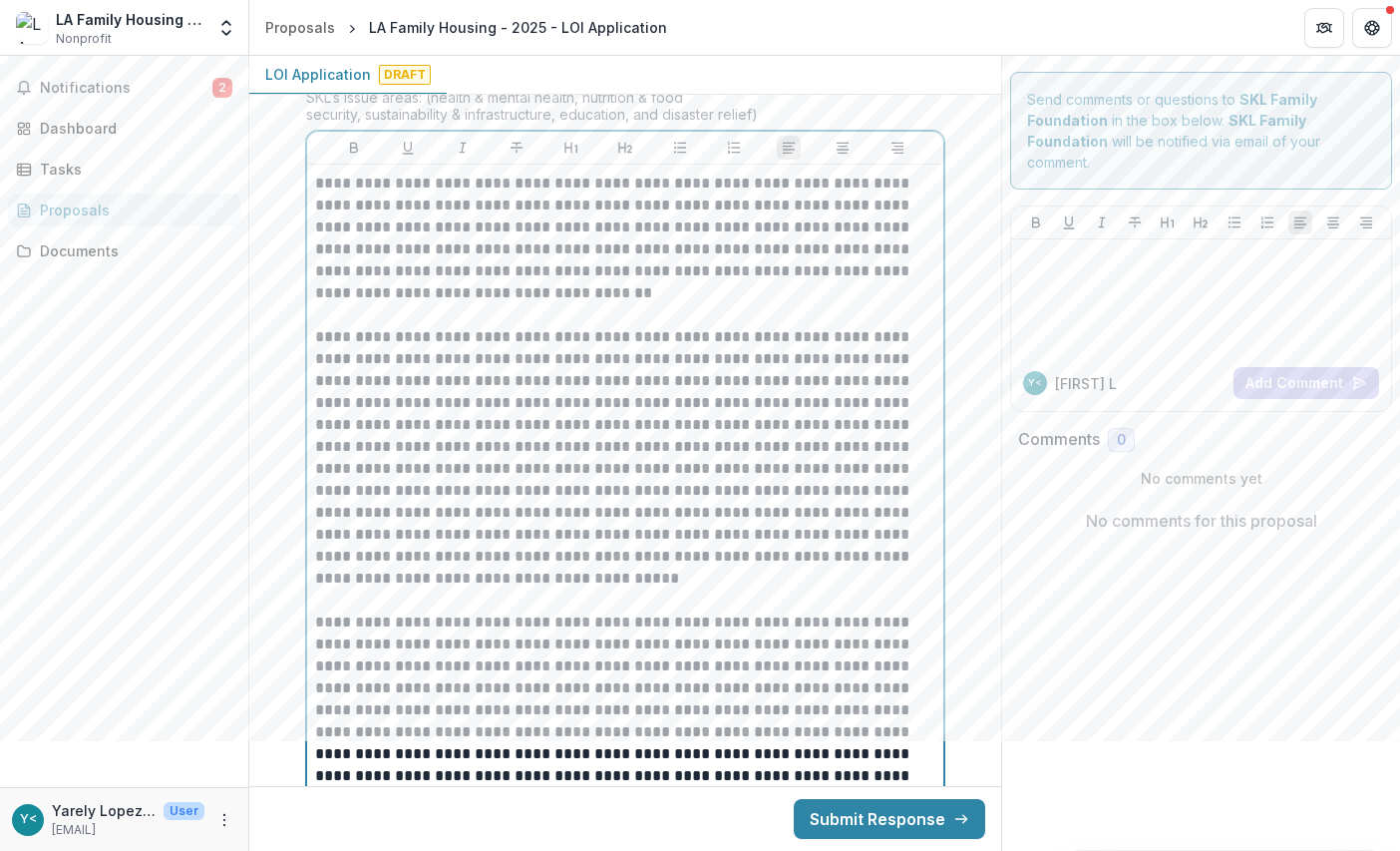 click on "**********" at bounding box center (625, 458) 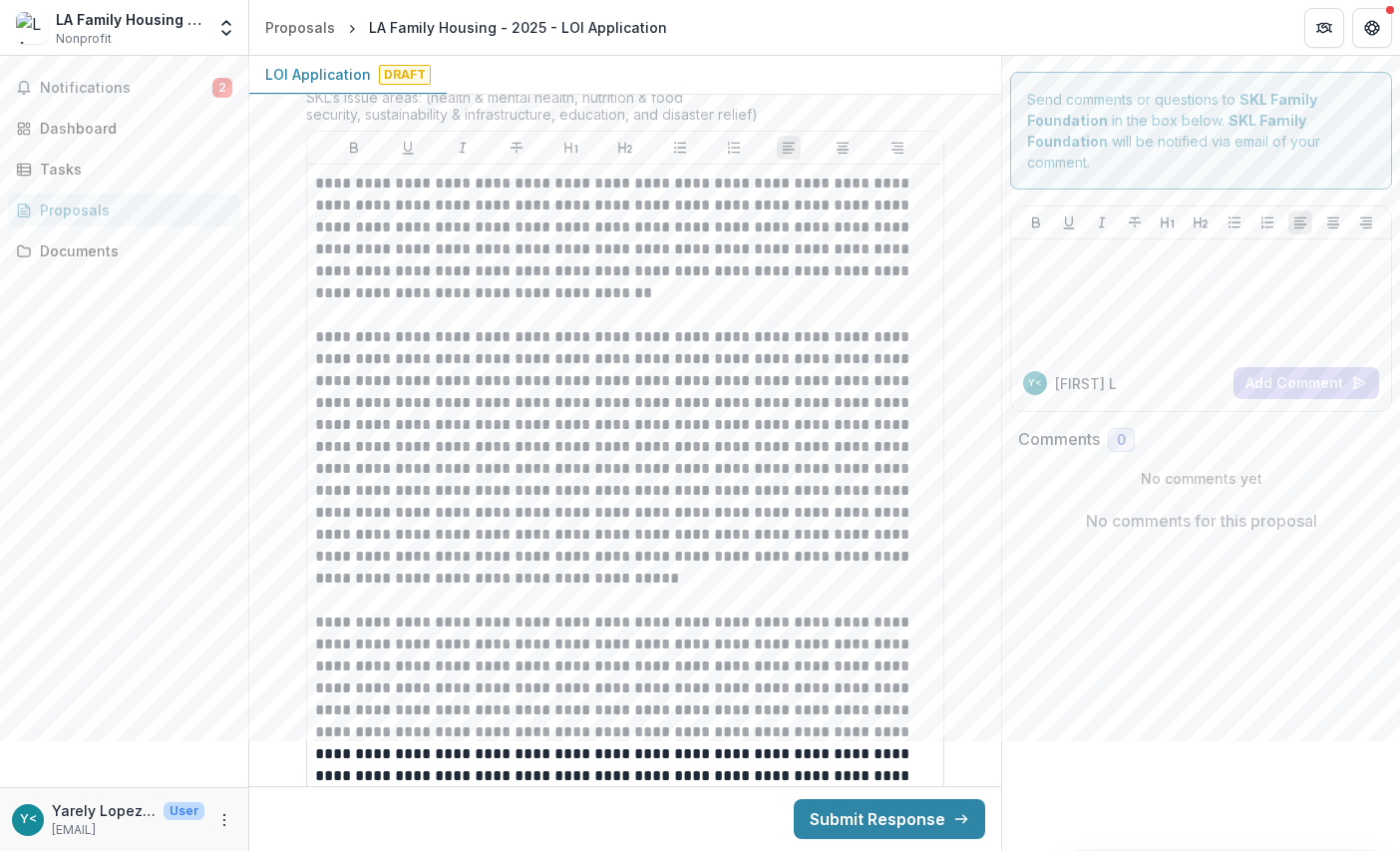 click on "**********" at bounding box center (625, 2583) 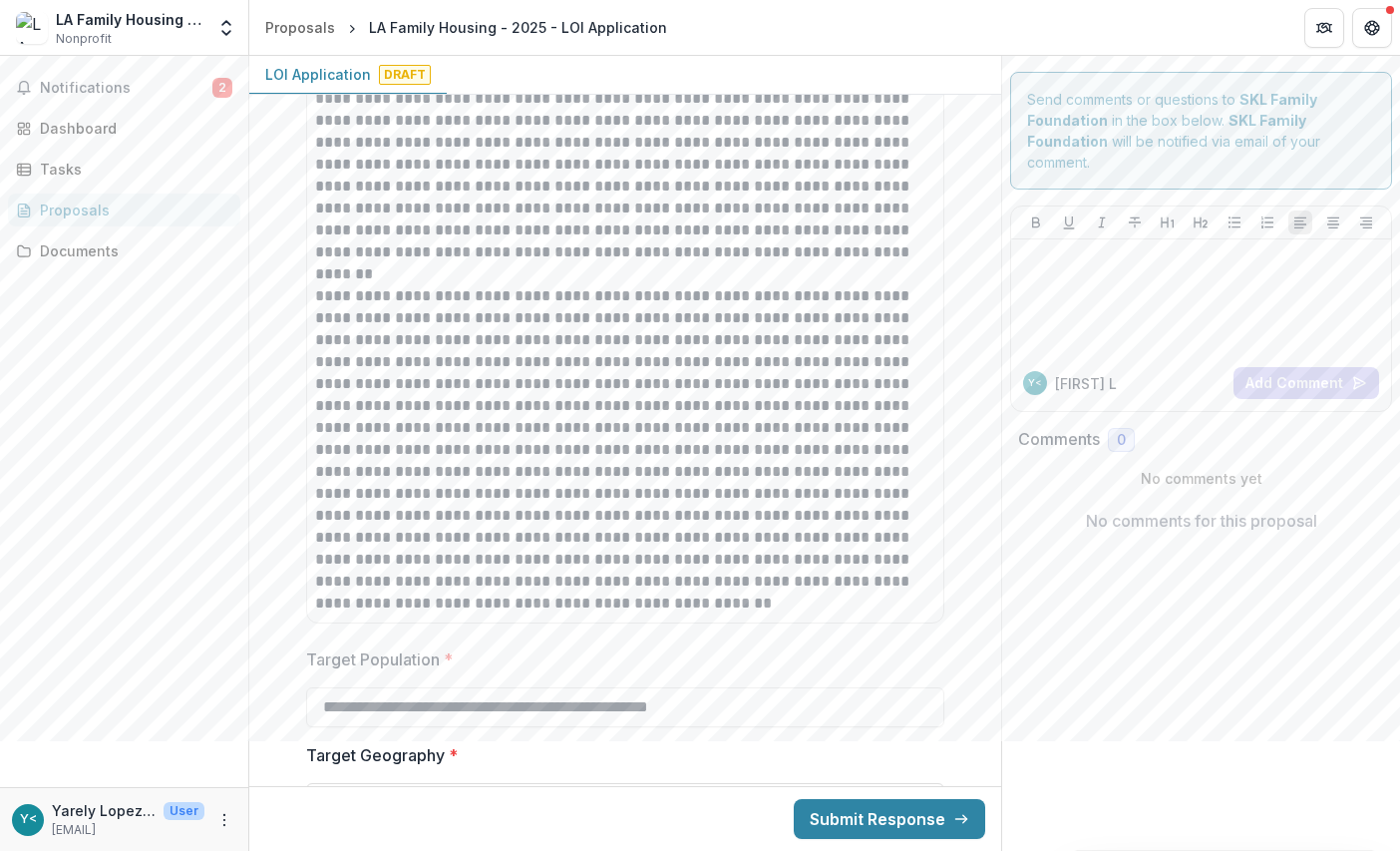 scroll, scrollTop: 3537, scrollLeft: 0, axis: vertical 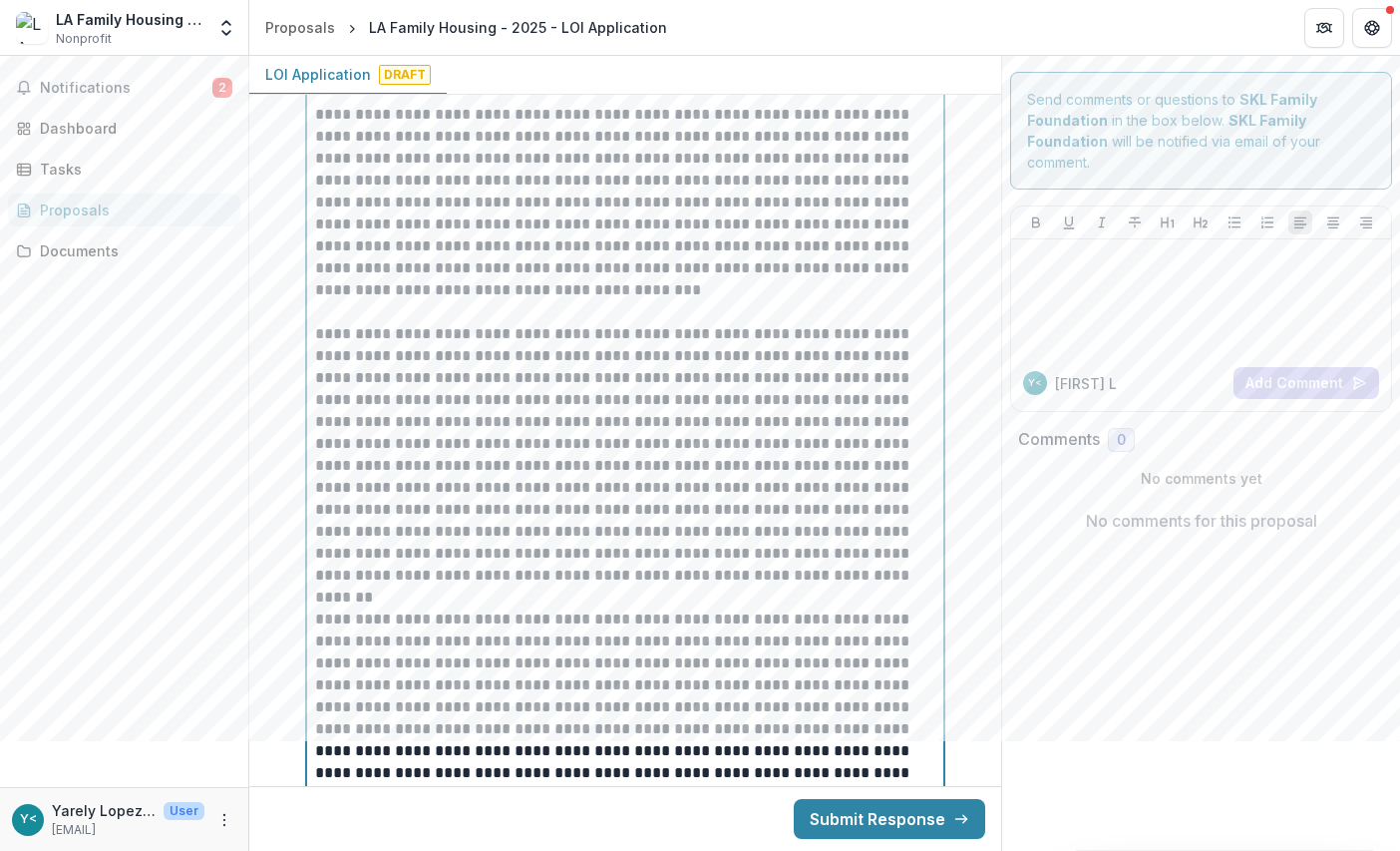 click on "**********" at bounding box center (625, 301) 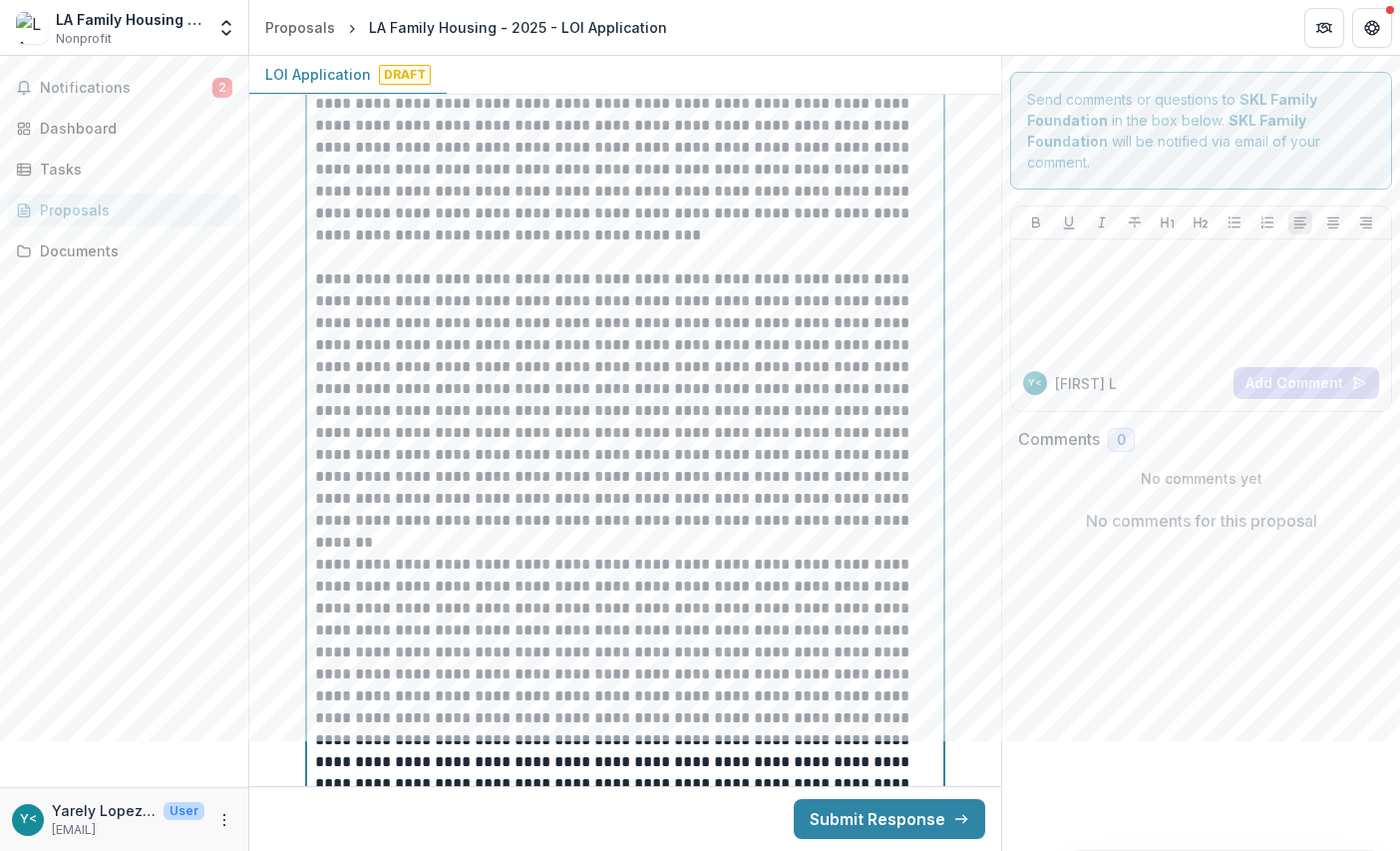 scroll, scrollTop: 3346, scrollLeft: 0, axis: vertical 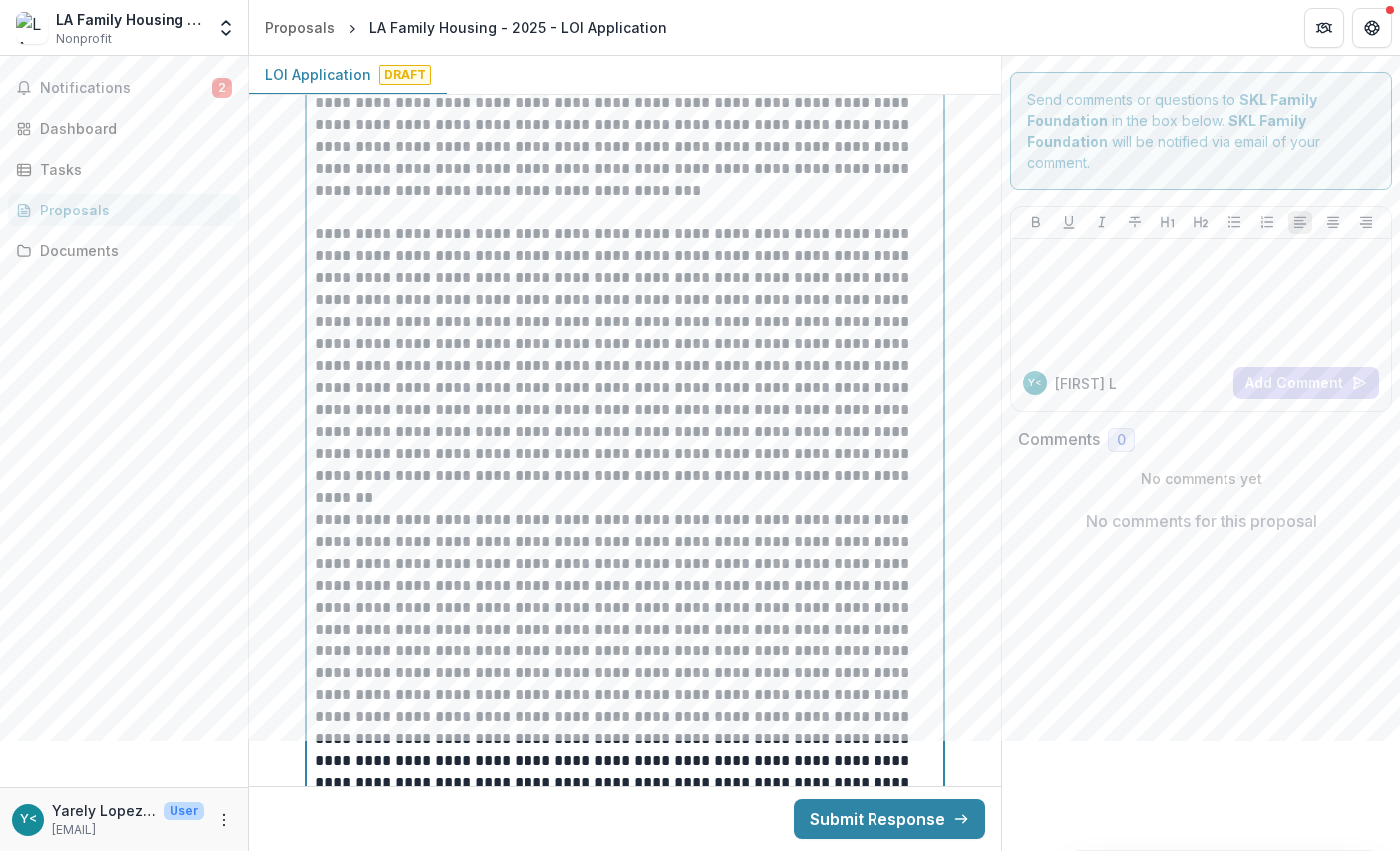 click at bounding box center (625, 498) 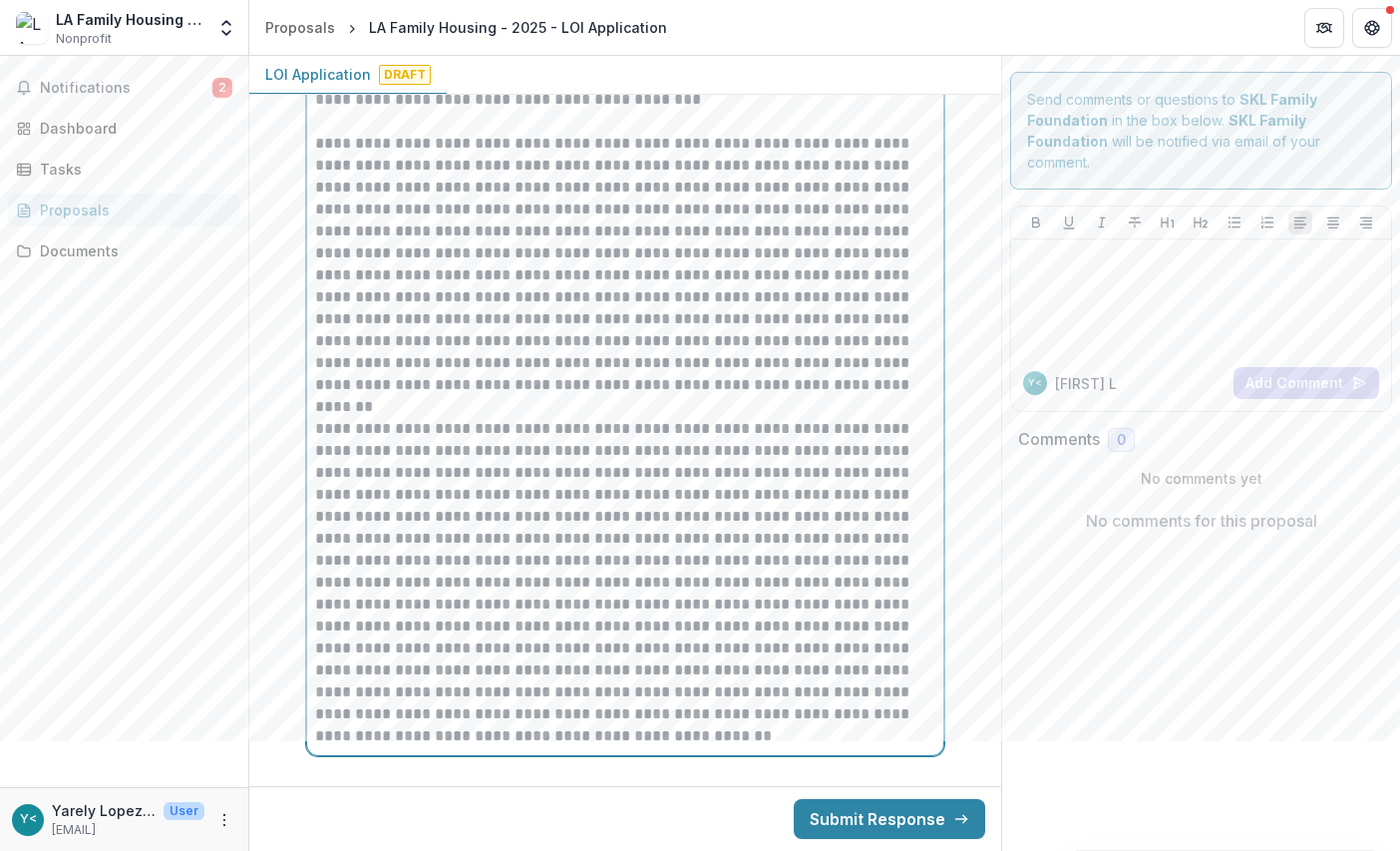 scroll, scrollTop: 3546, scrollLeft: 0, axis: vertical 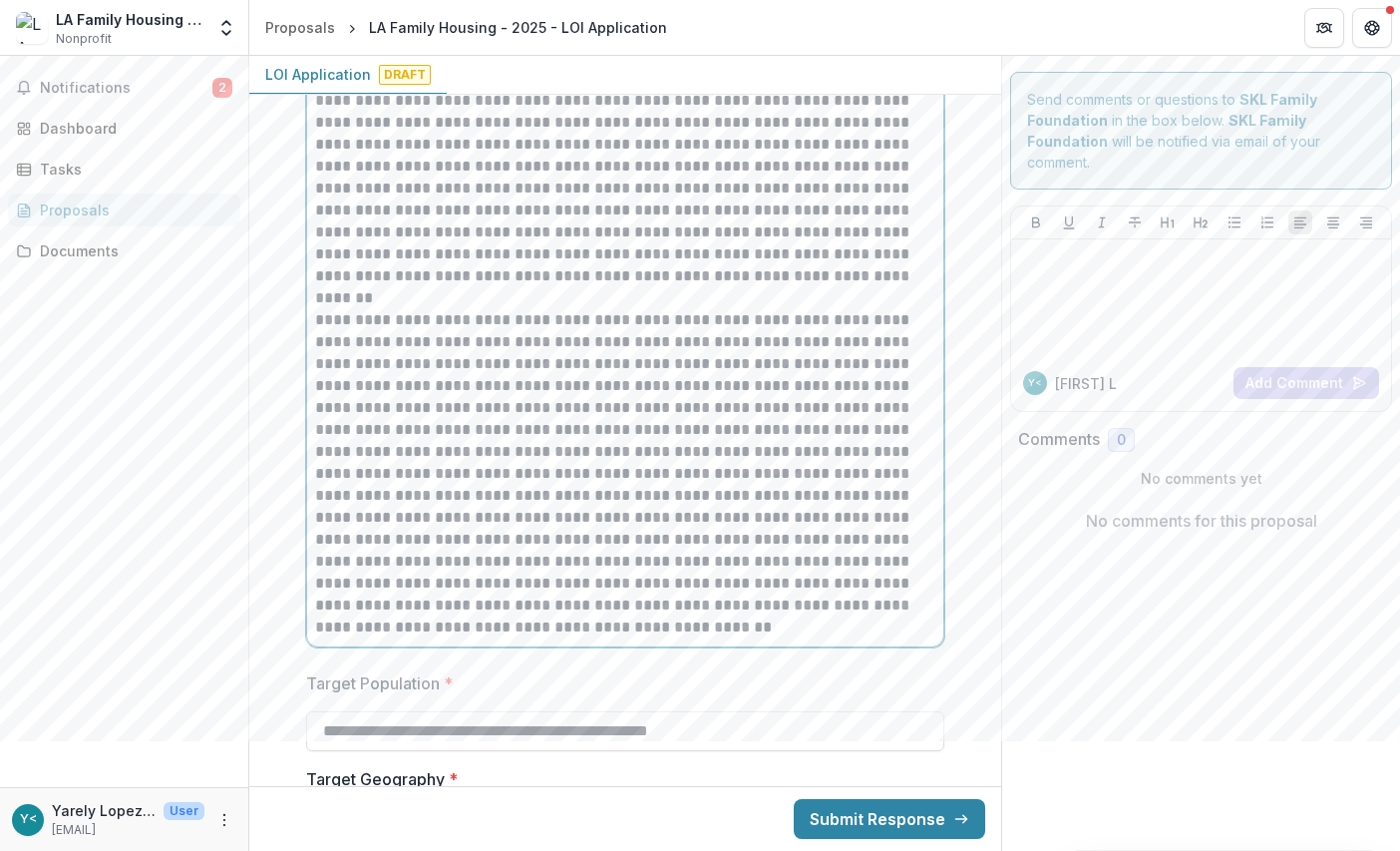 click at bounding box center (625, 474) 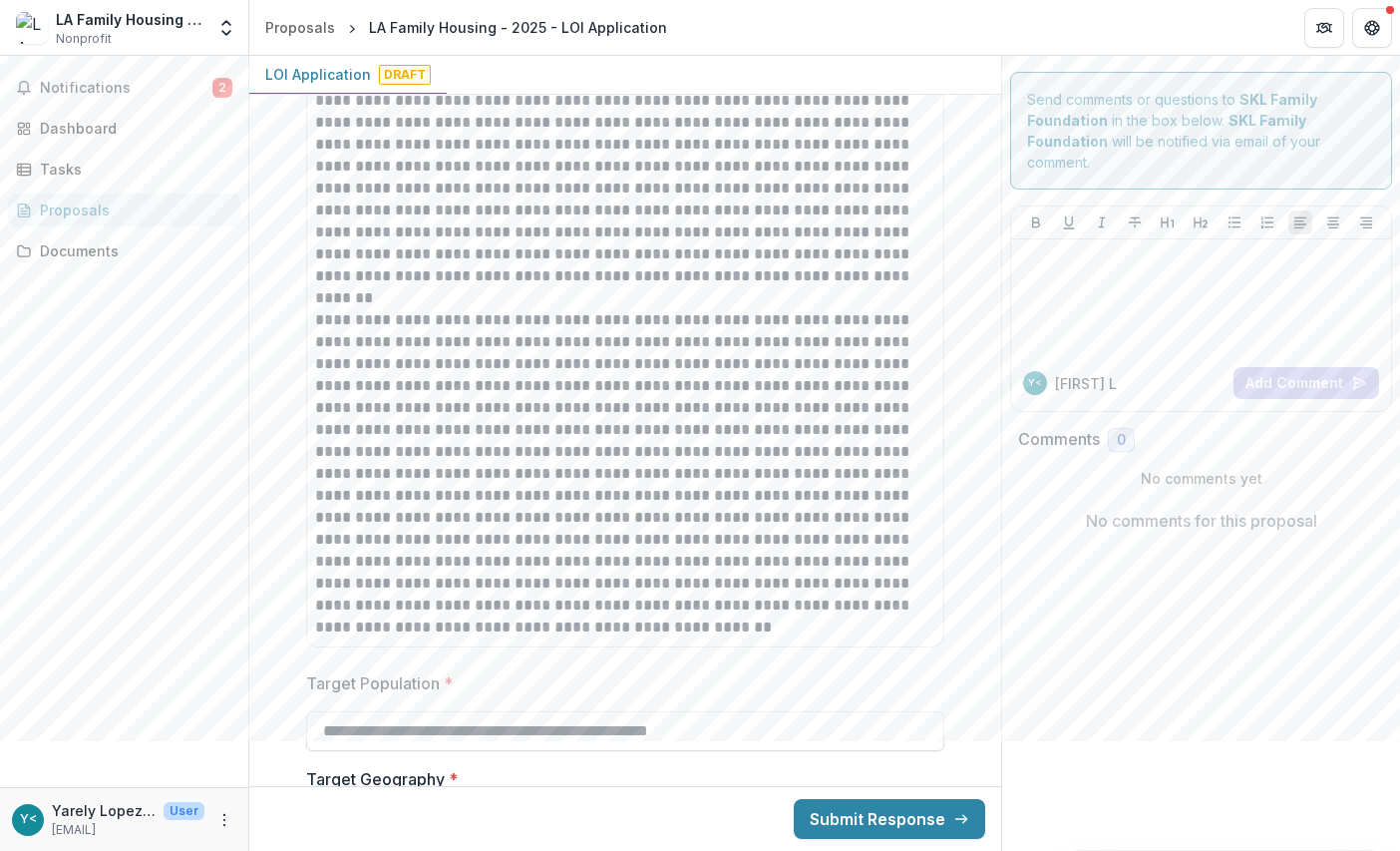 click on "**********" at bounding box center [625, -60] 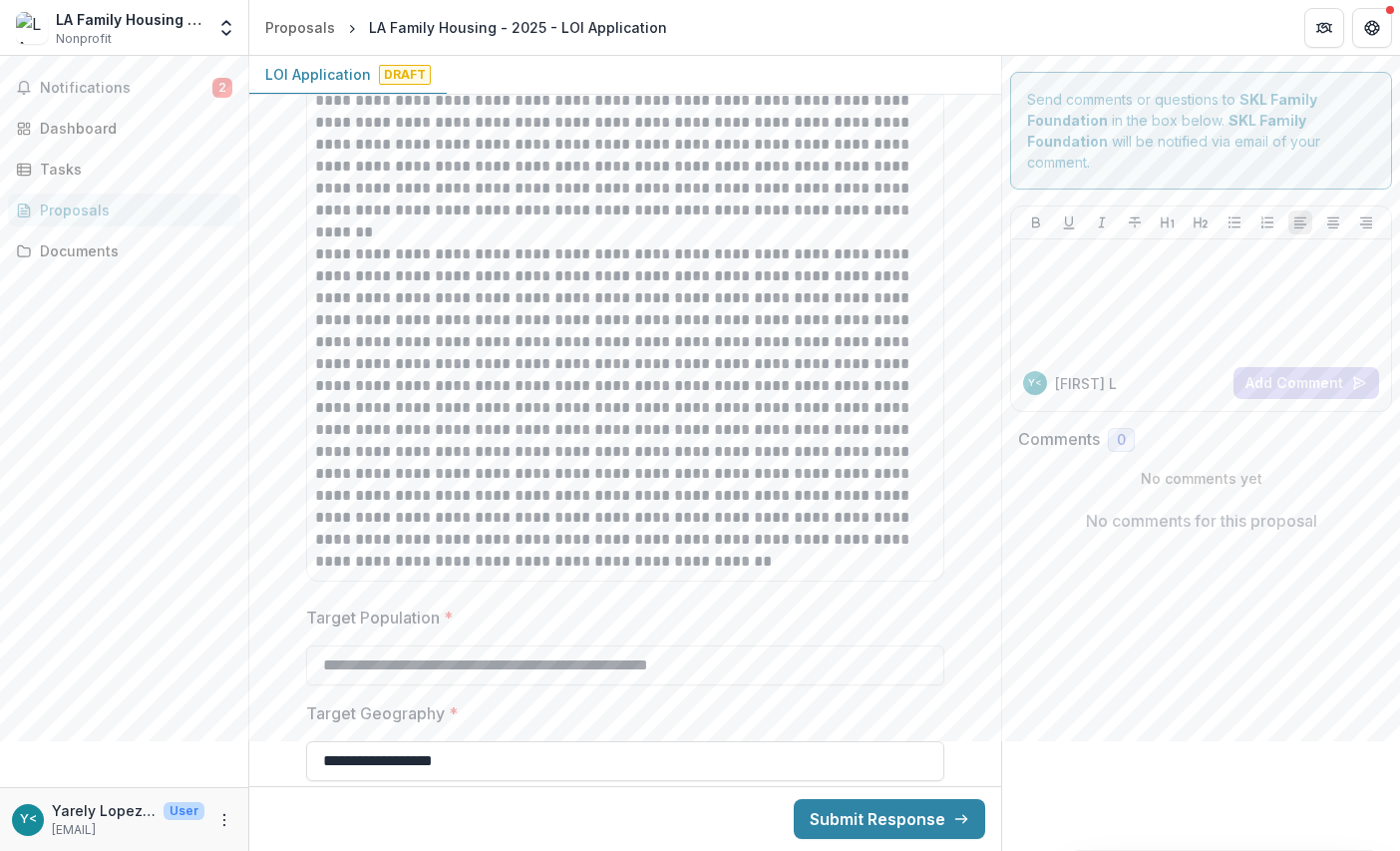 scroll, scrollTop: 3645, scrollLeft: 0, axis: vertical 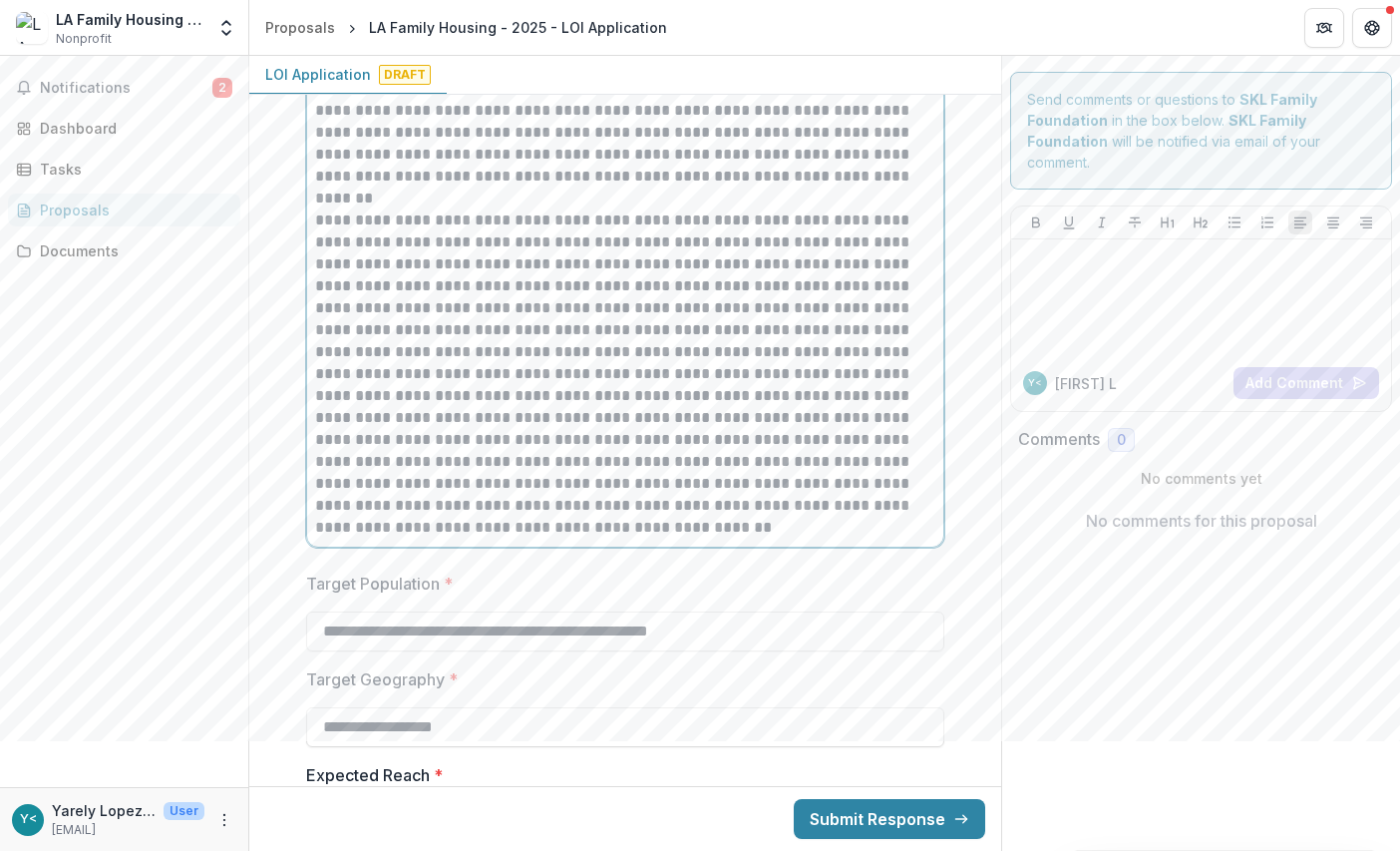 click at bounding box center (625, 374) 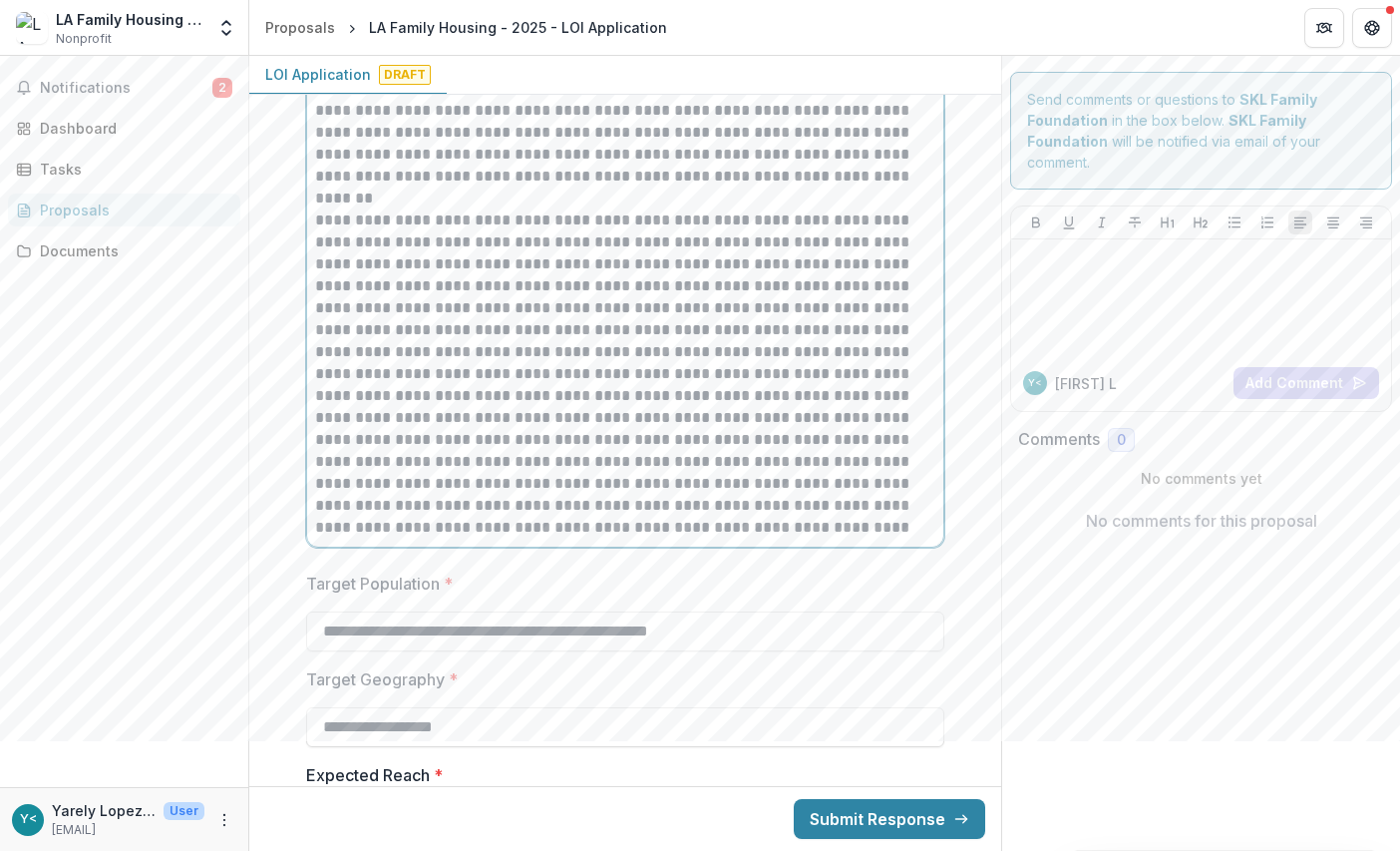 click at bounding box center [625, 374] 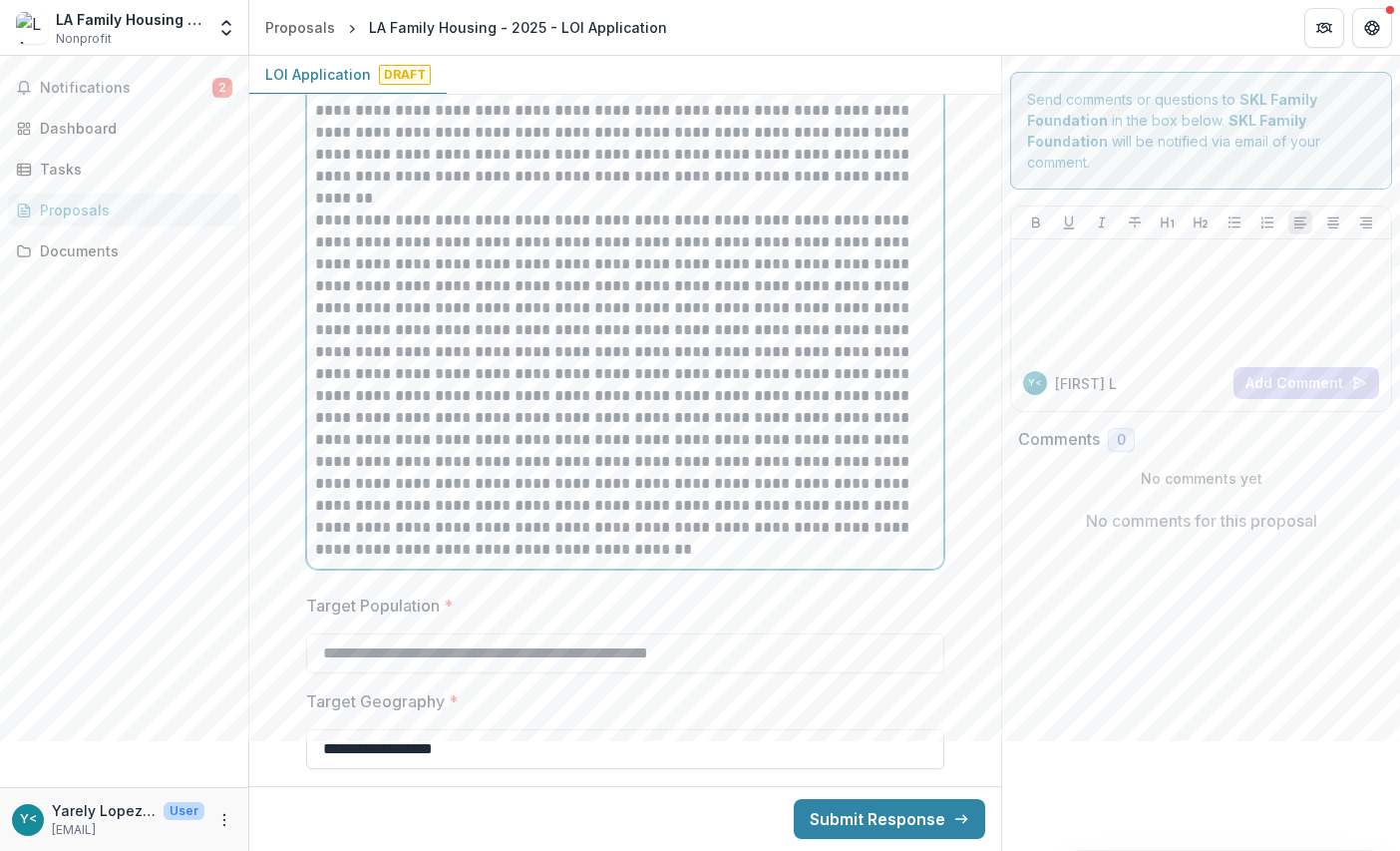 click at bounding box center [625, 385] 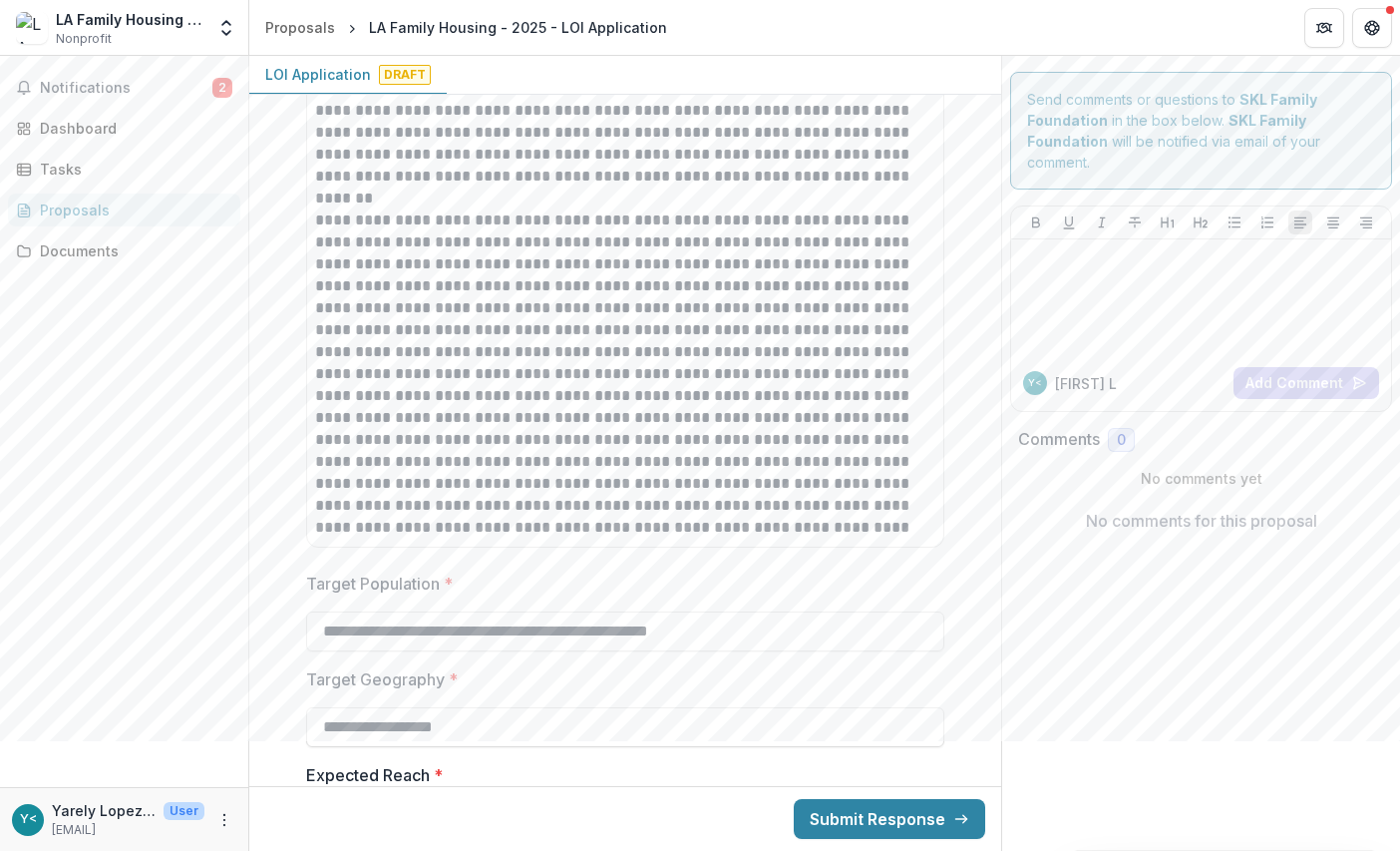 click on "**********" at bounding box center [625, 1676] 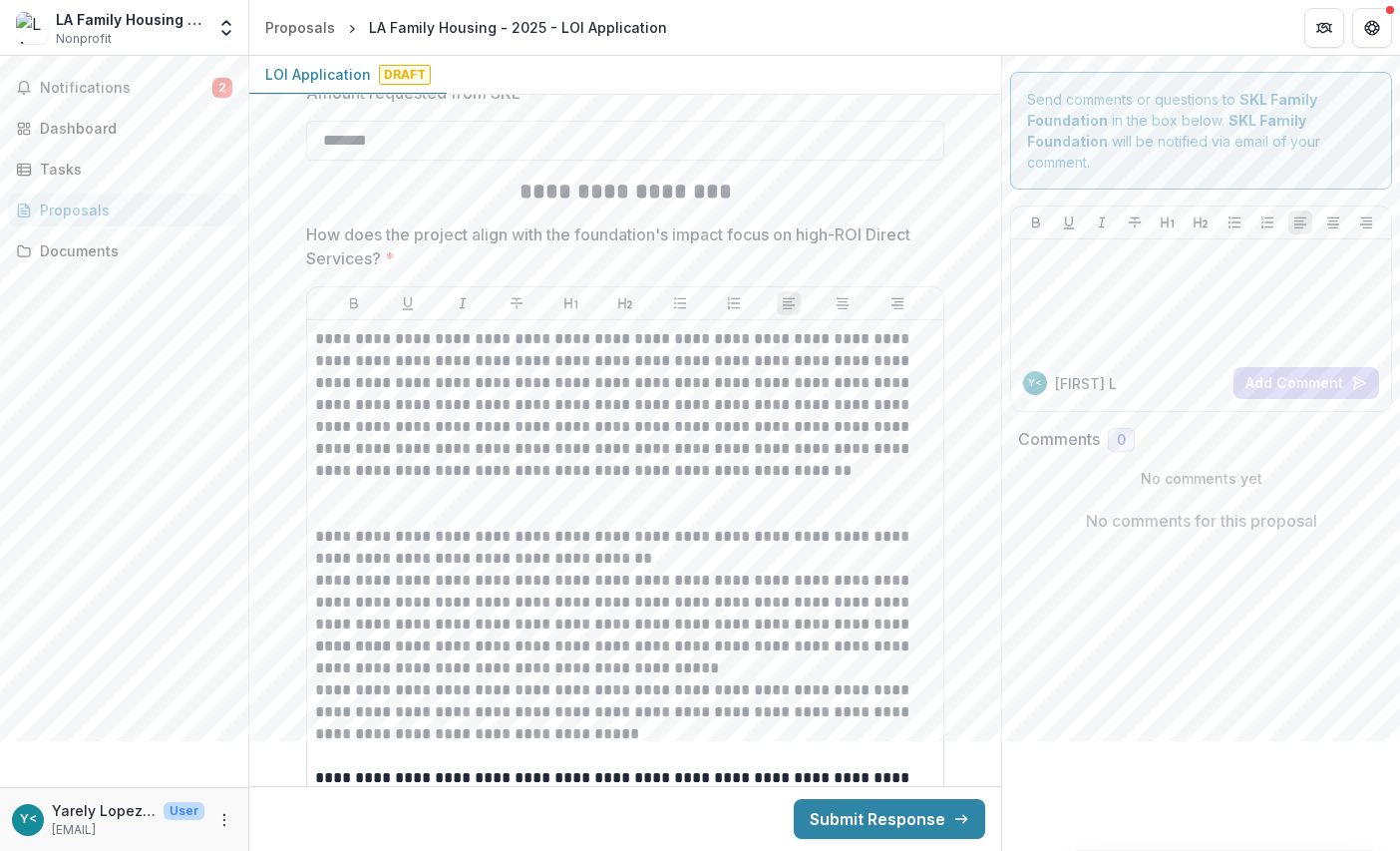 scroll, scrollTop: 6040, scrollLeft: 0, axis: vertical 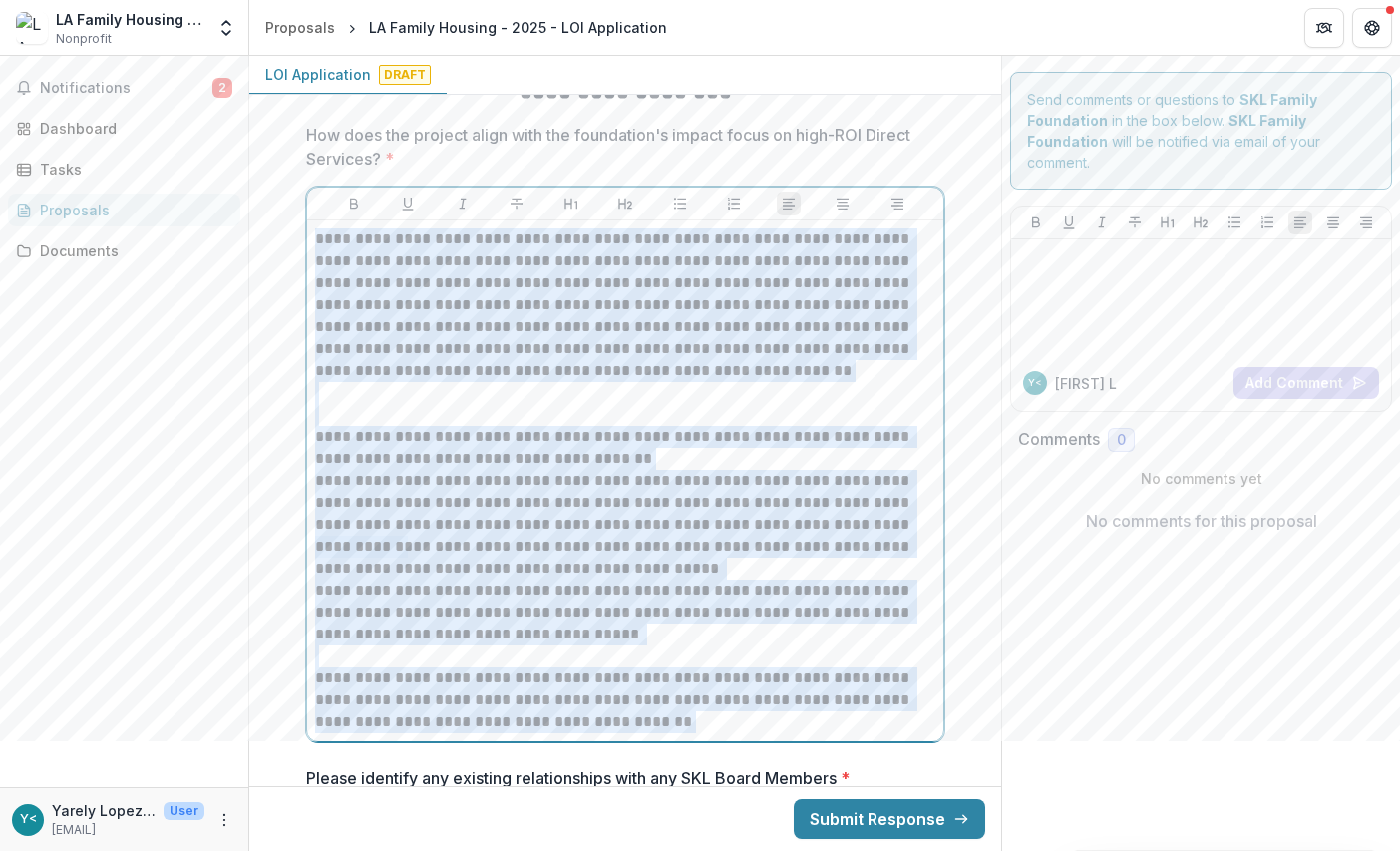 click at bounding box center (625, 393) 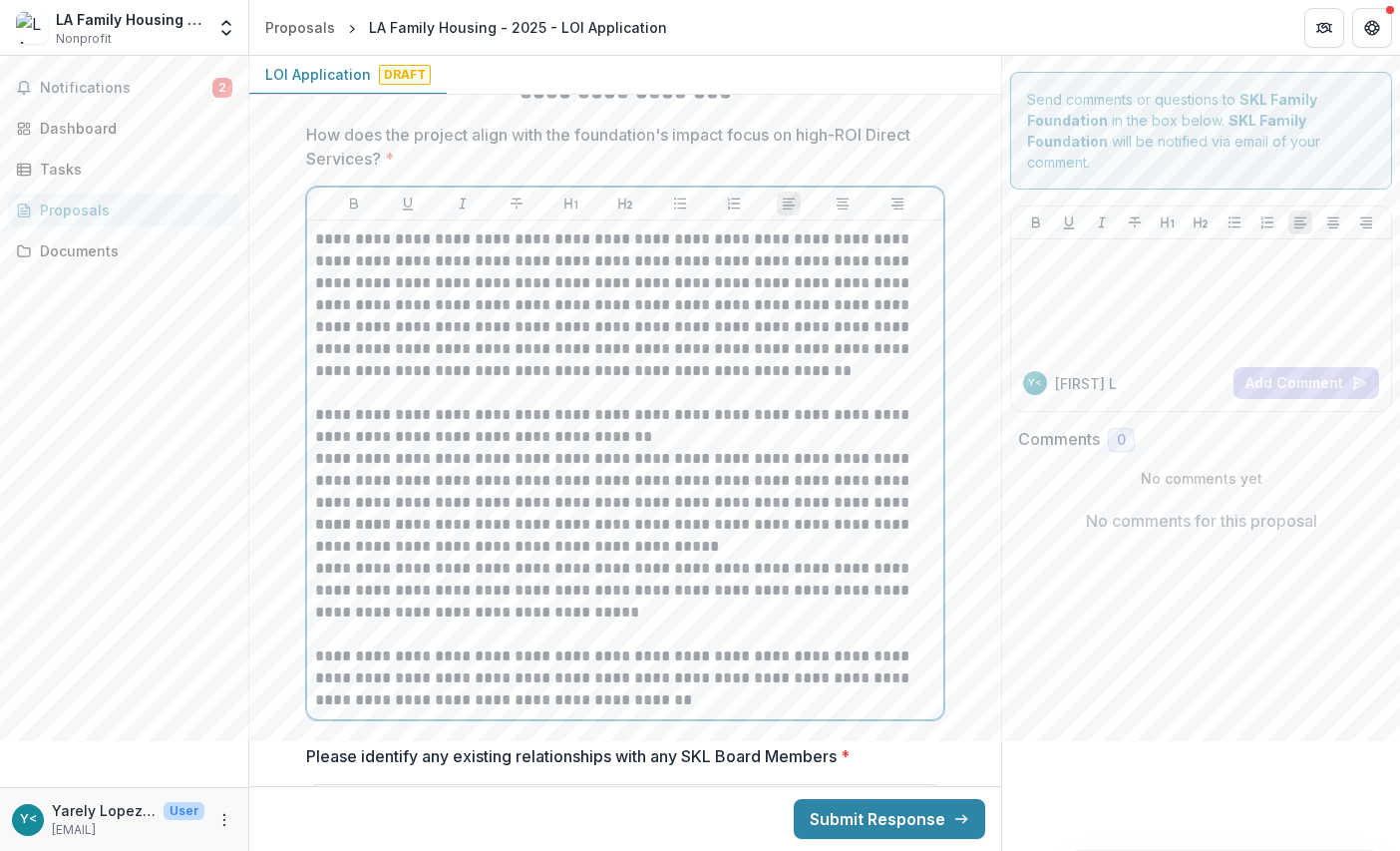 click on "**********" at bounding box center [625, 426] 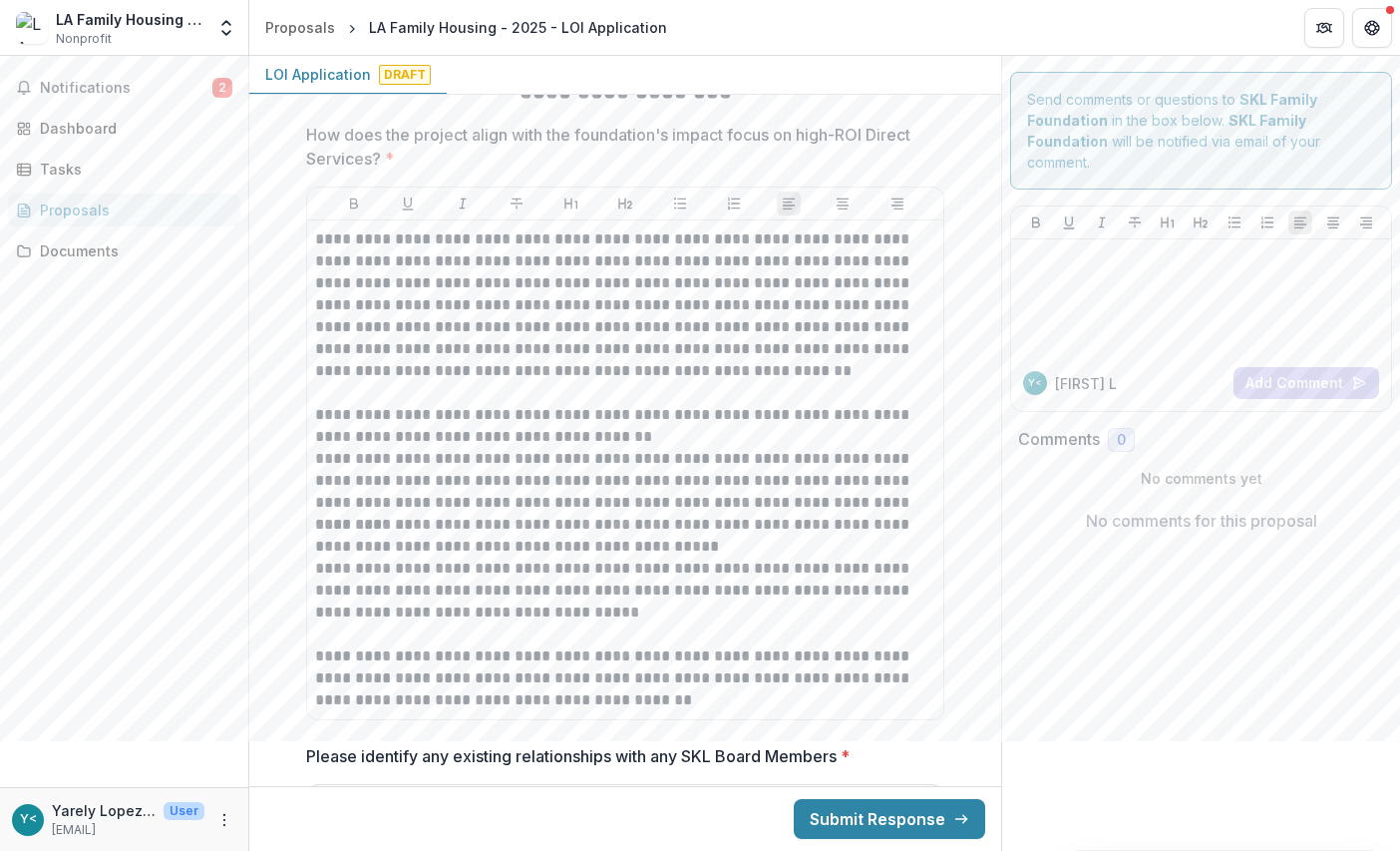 click on "**********" at bounding box center (625, -729) 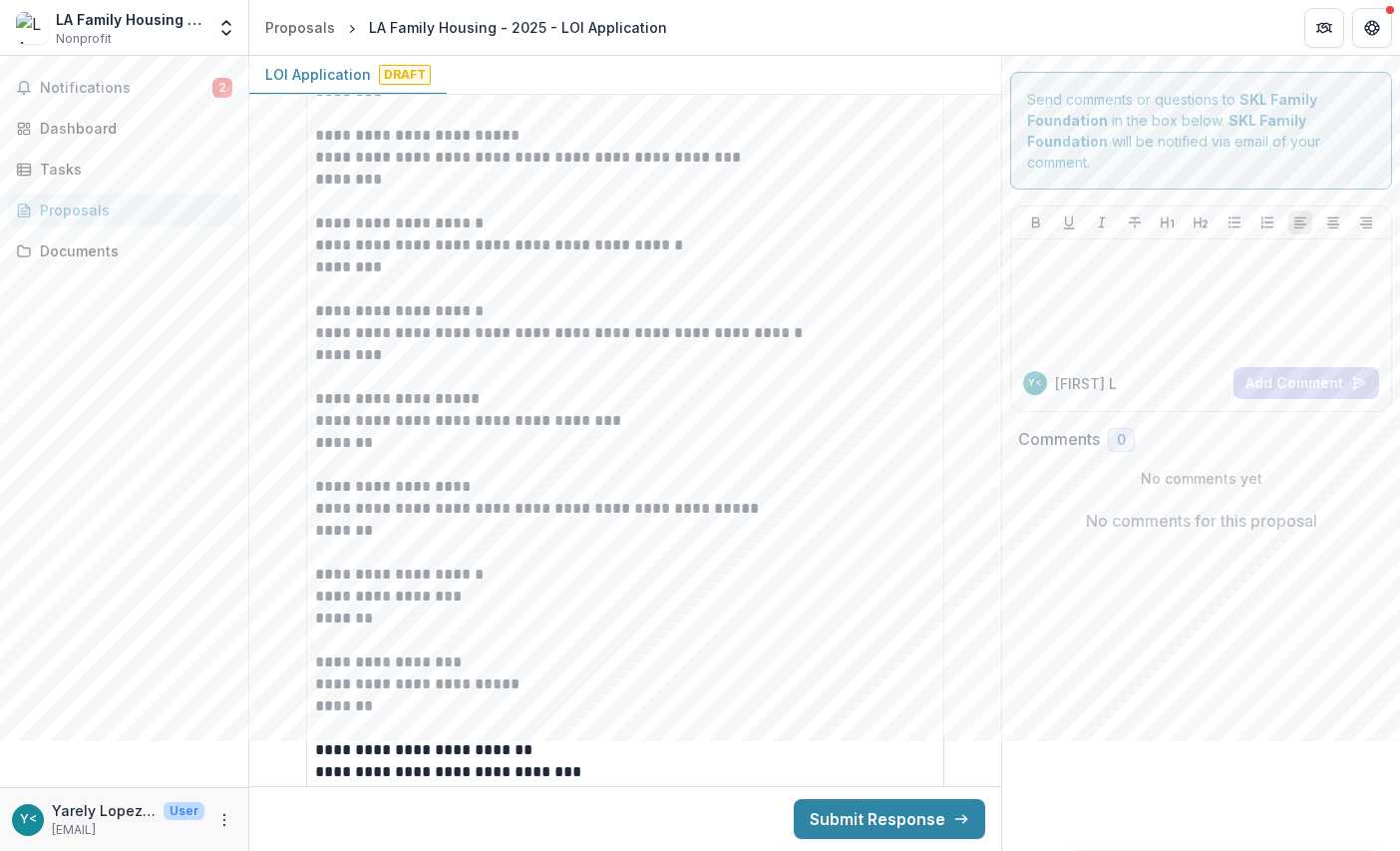 scroll, scrollTop: 8326, scrollLeft: 0, axis: vertical 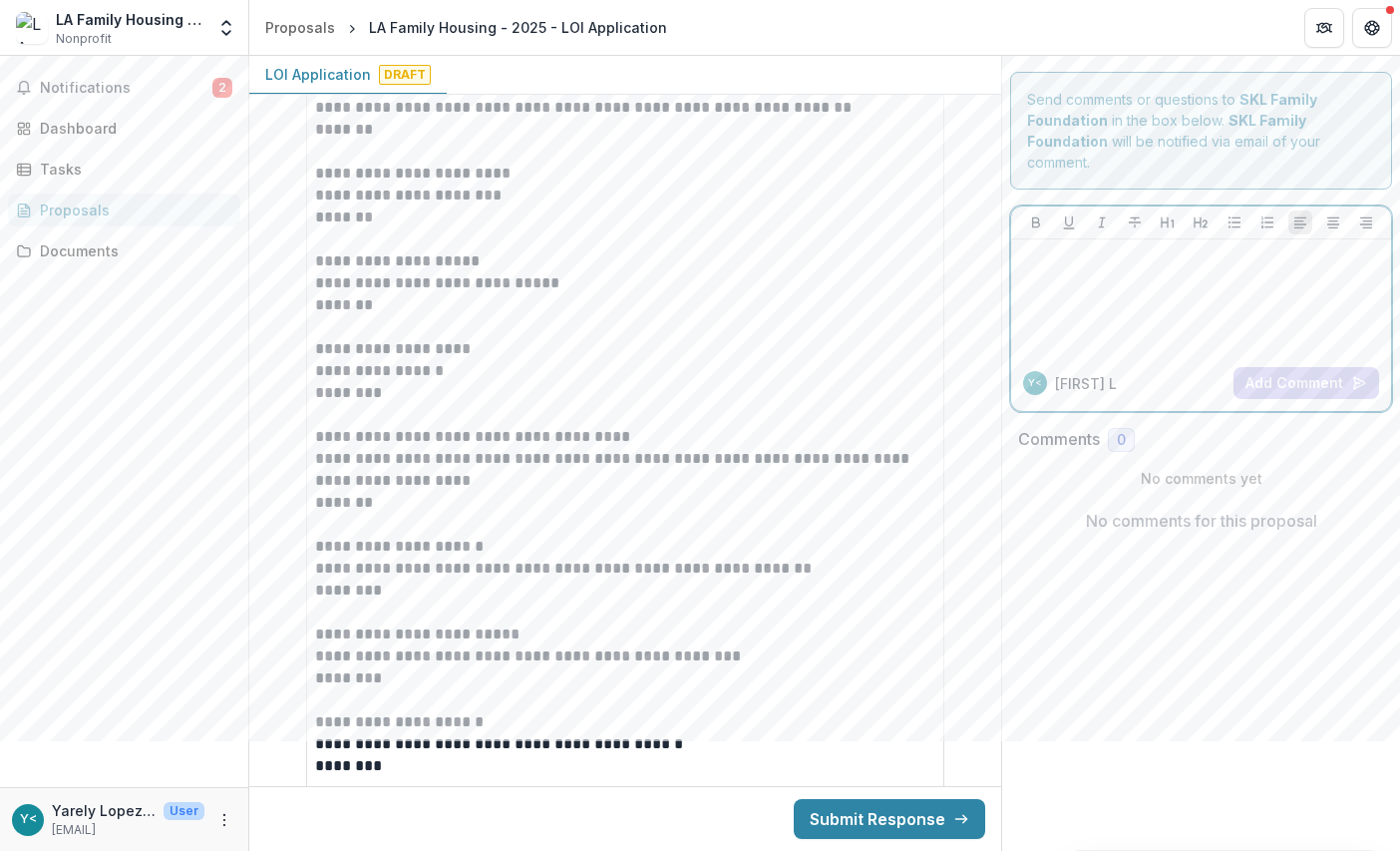 click at bounding box center (1201, 297) 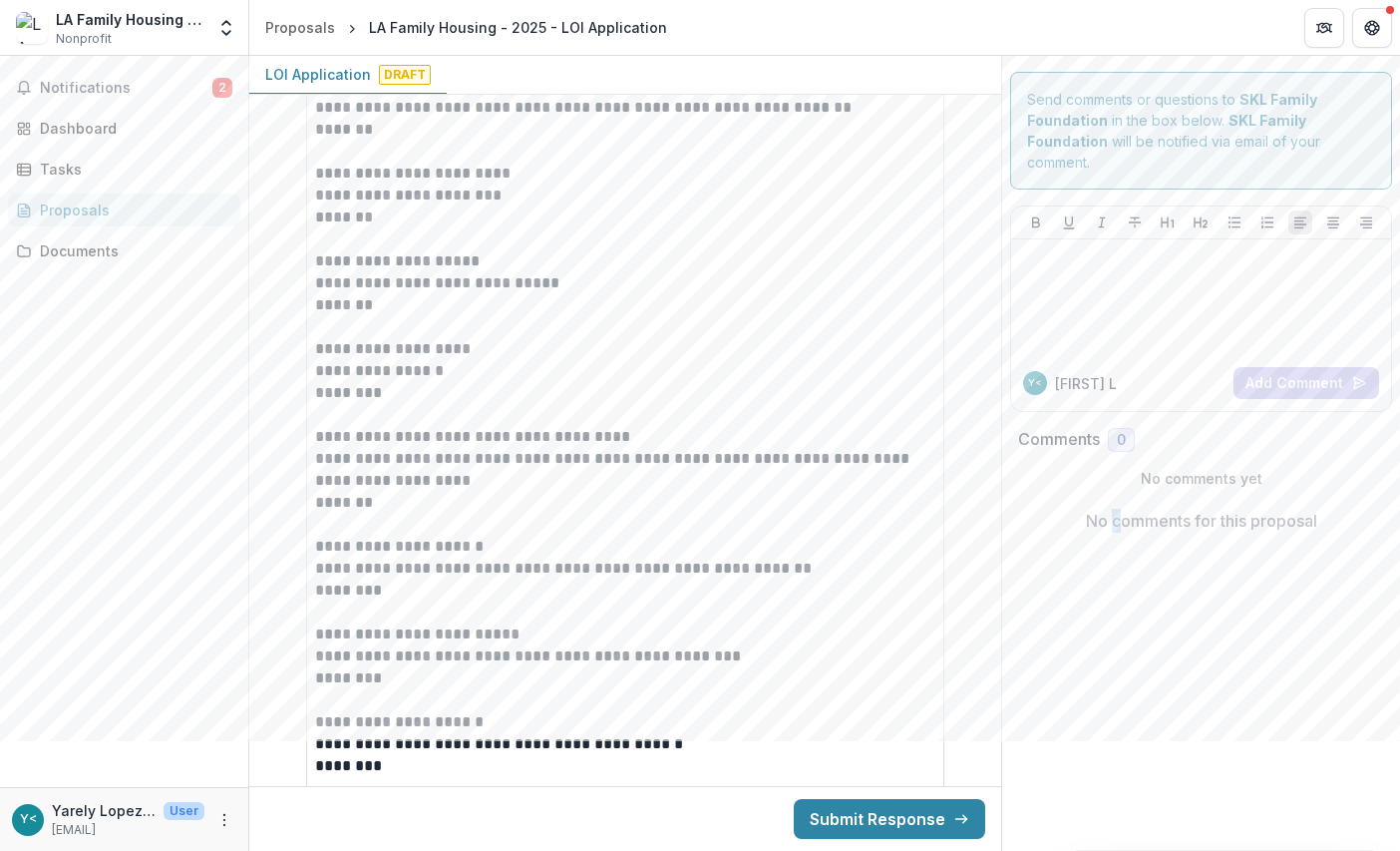 click on "No comments for this proposal" at bounding box center [1201, 521] 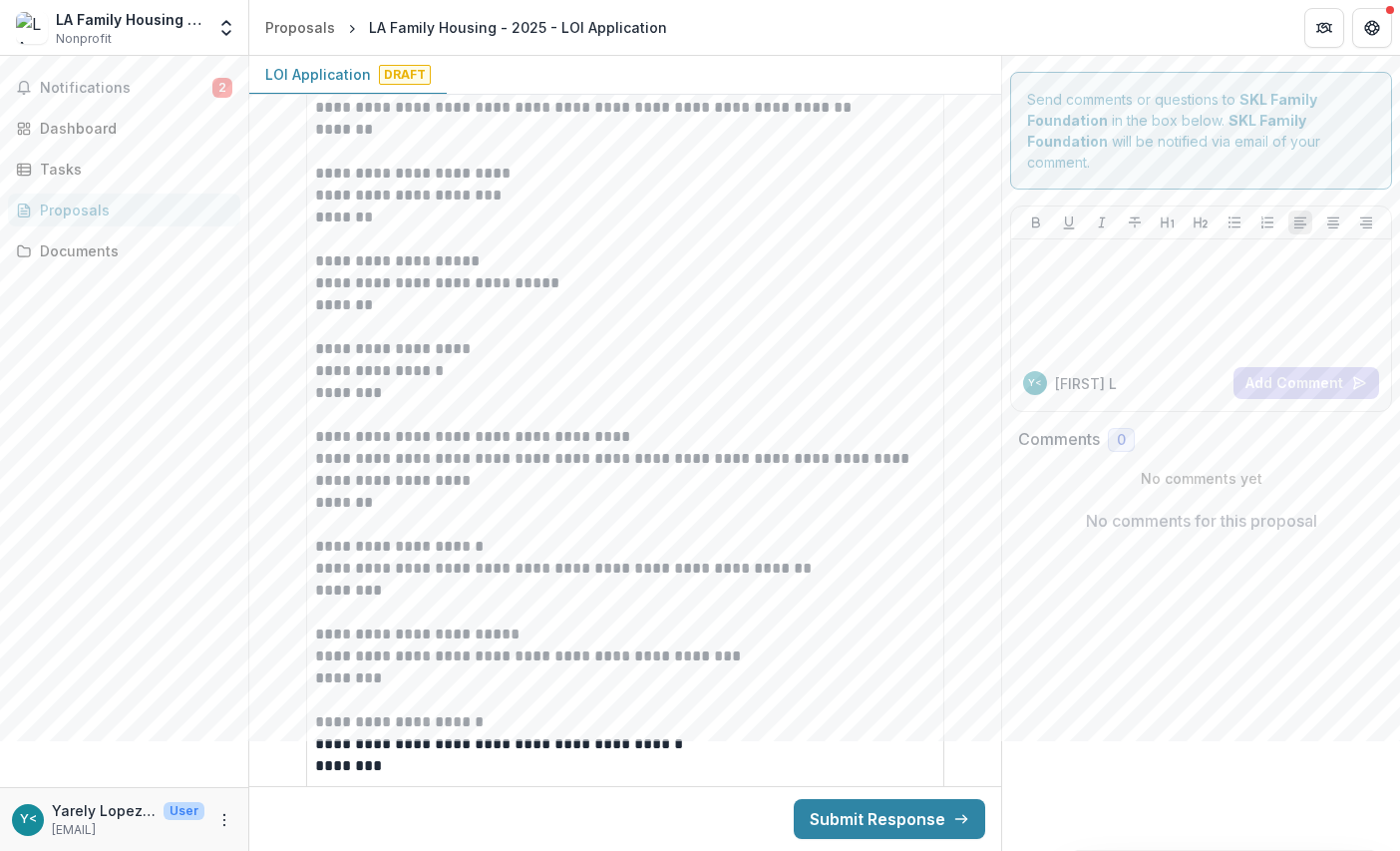 drag, startPoint x: 1115, startPoint y: 550, endPoint x: 1126, endPoint y: 594, distance: 45.35416 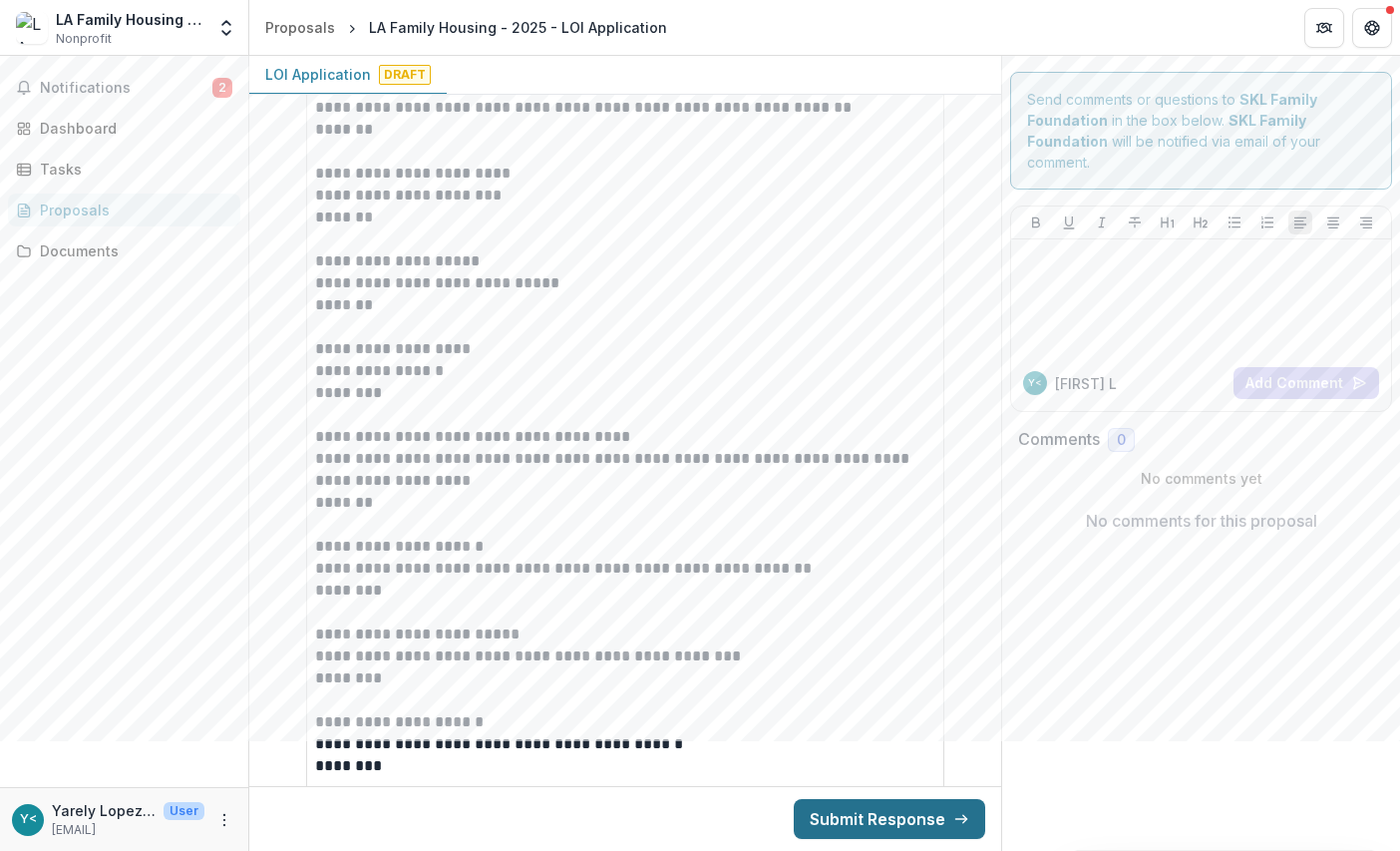 click on "Submit Response" at bounding box center [889, 819] 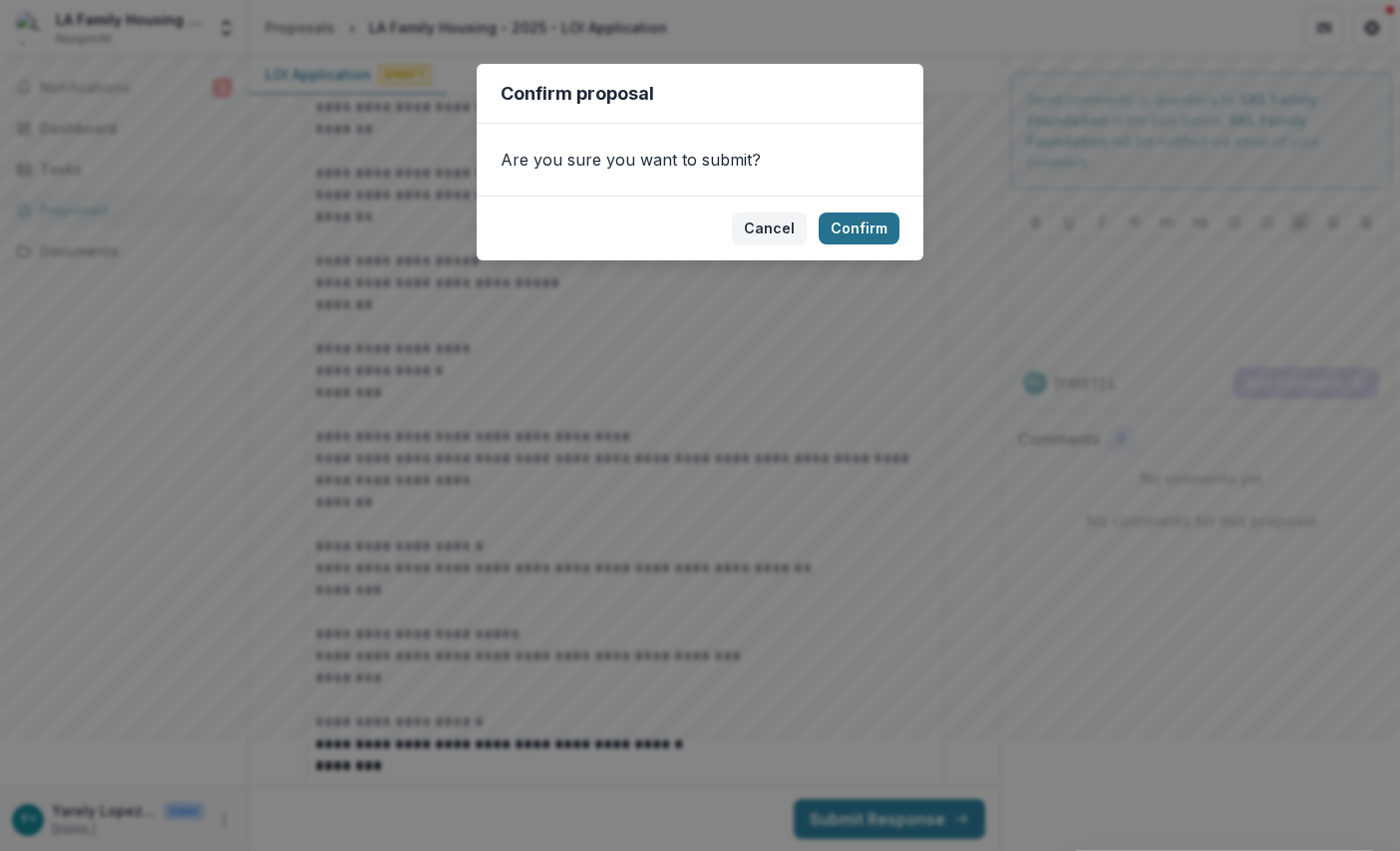 click on "Confirm" at bounding box center [859, 228] 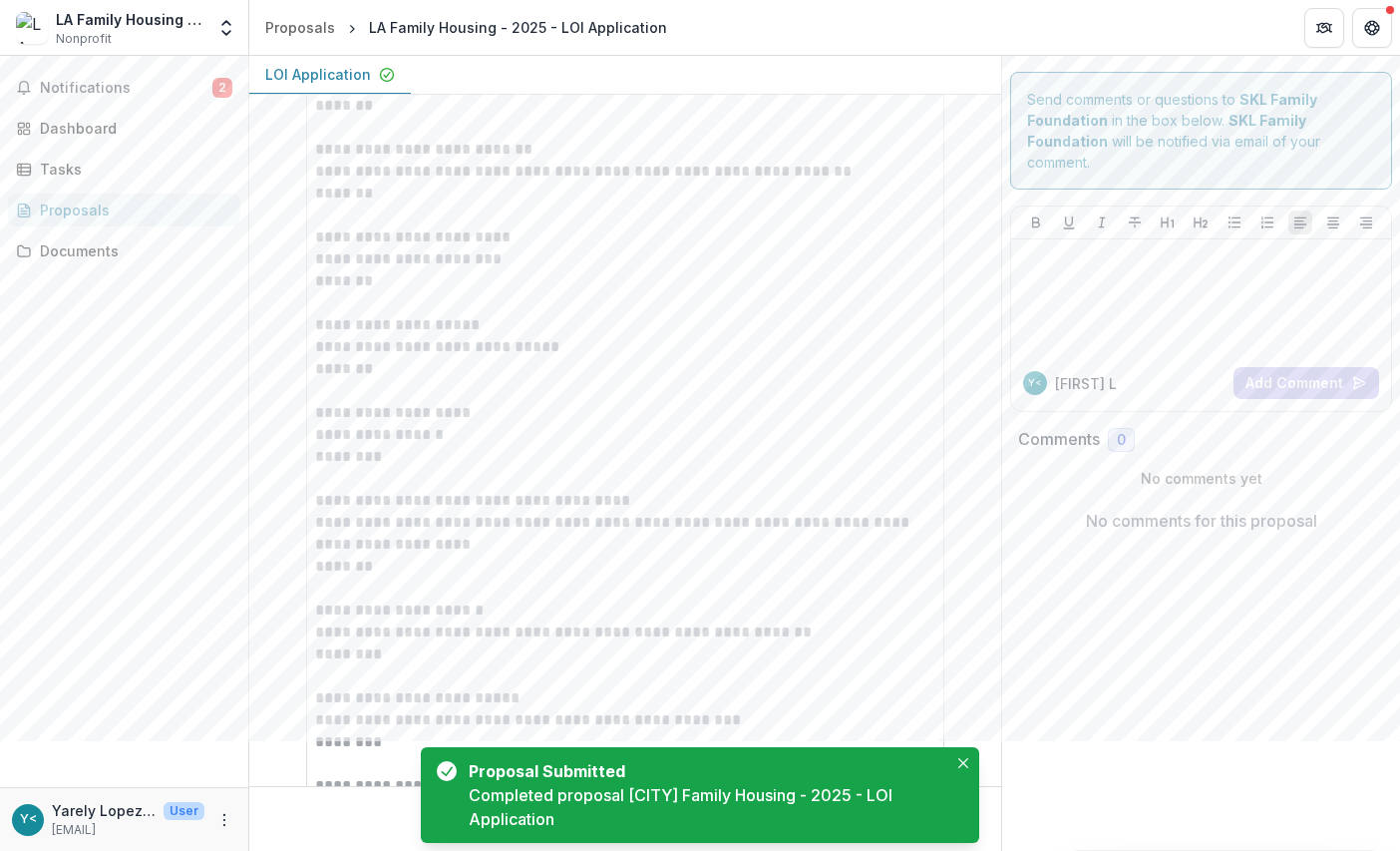 scroll, scrollTop: 8390, scrollLeft: 0, axis: vertical 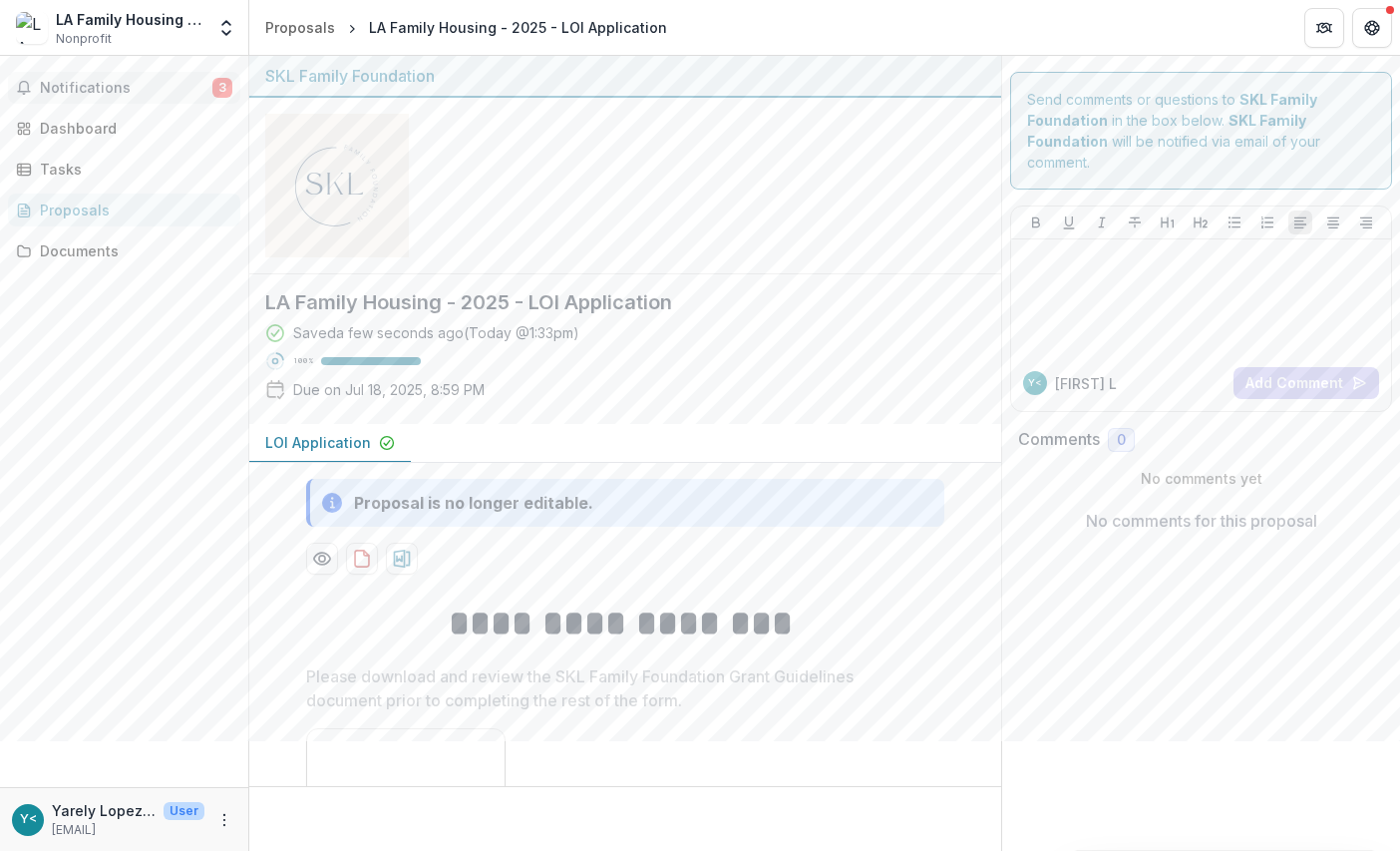 click on "Notifications" at bounding box center [126, 88] 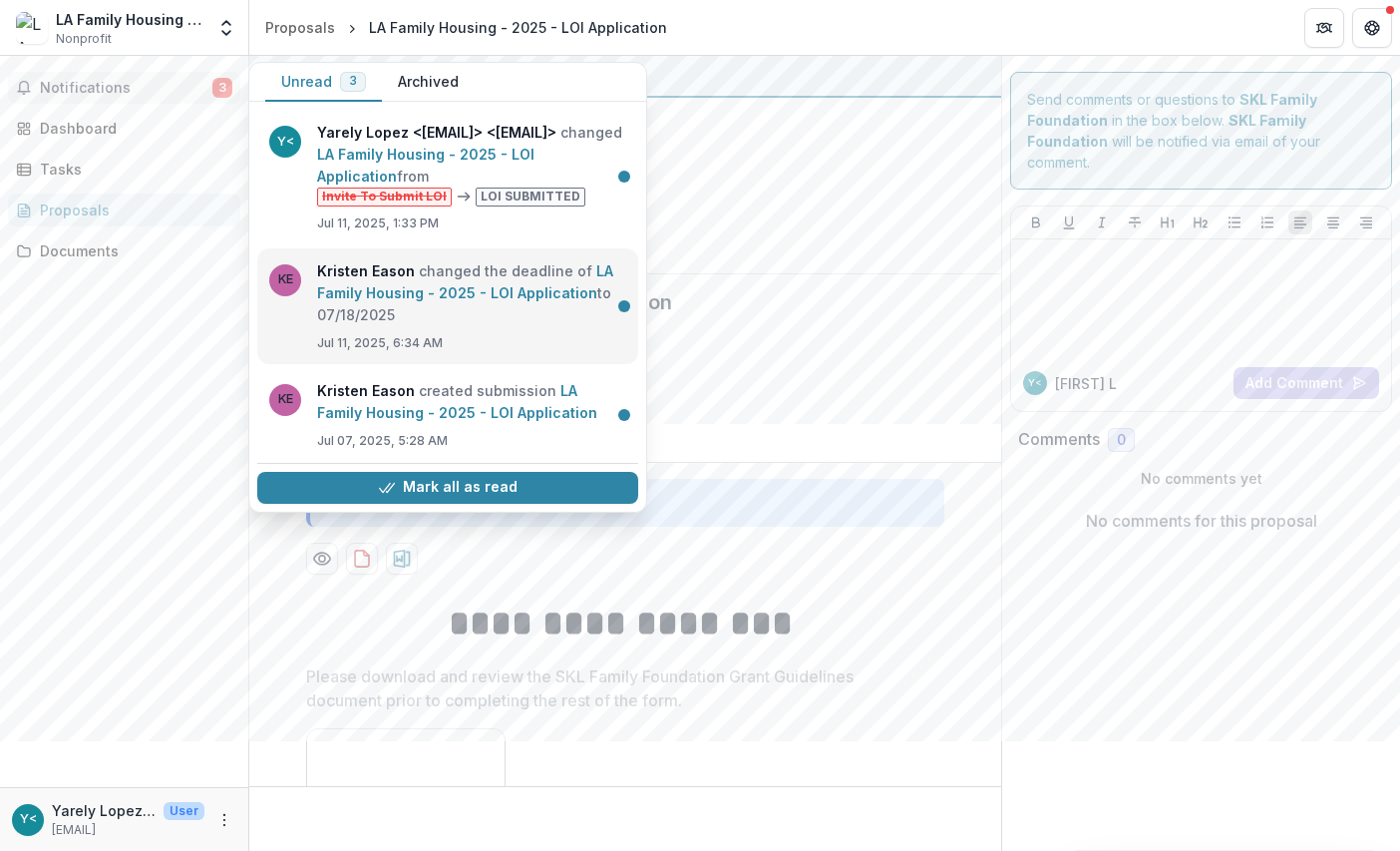 click on "LA Family Housing - 2025 - LOI Application" at bounding box center [465, 281] 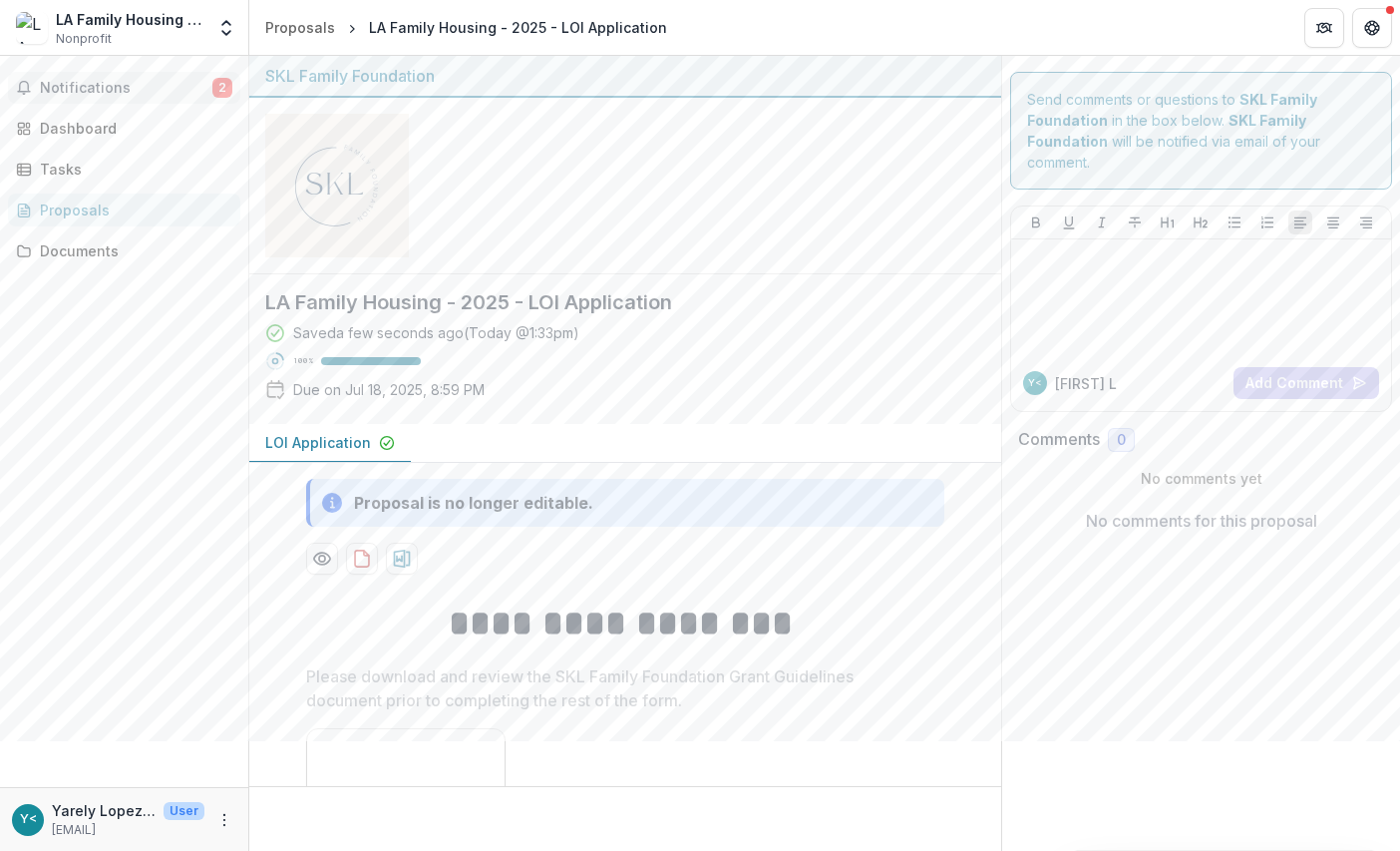 click on "Notifications" at bounding box center (126, 88) 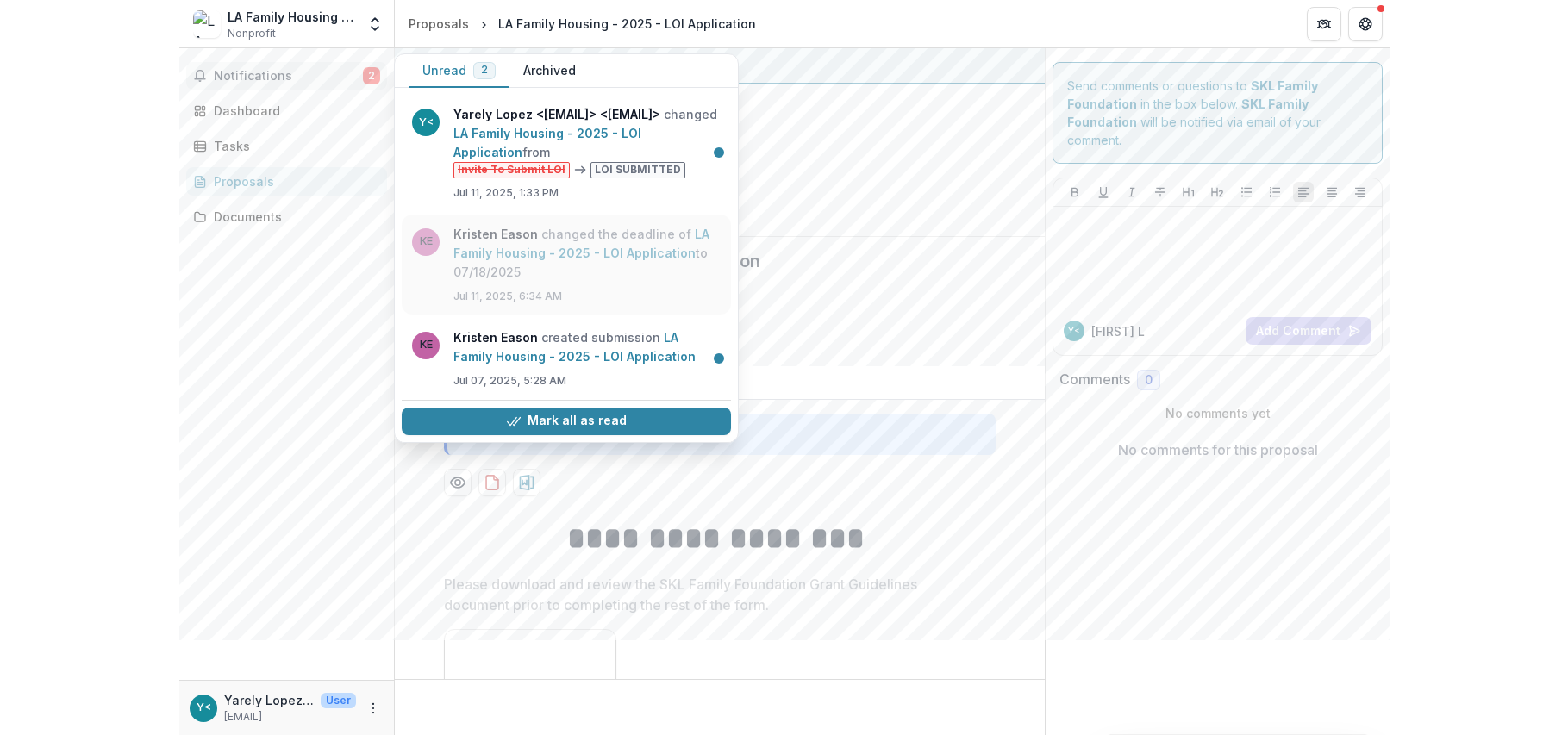 scroll, scrollTop: 3, scrollLeft: 0, axis: vertical 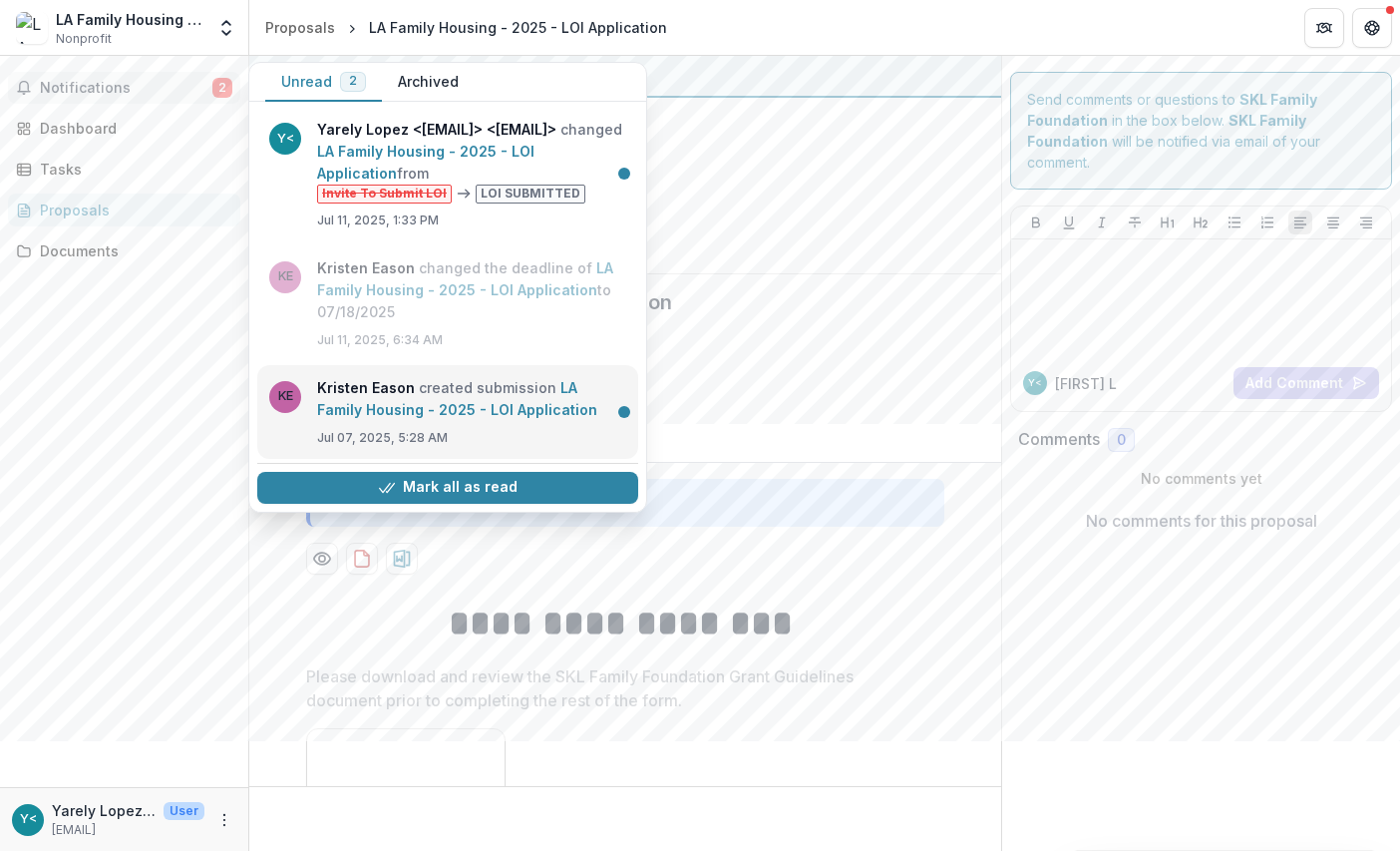 click on "LA Family Housing - 2025 - LOI Application" at bounding box center [457, 398] 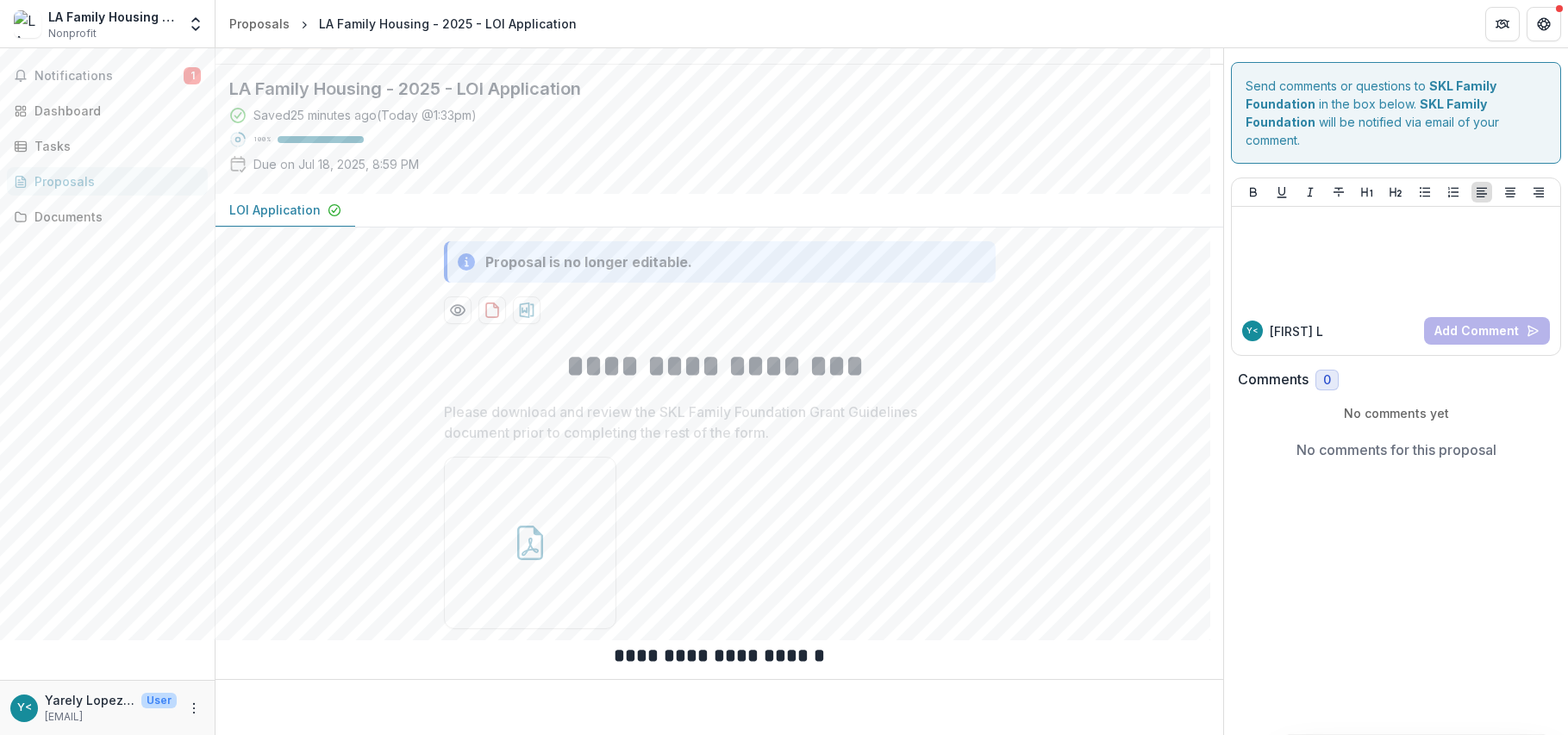 scroll, scrollTop: 0, scrollLeft: 0, axis: both 